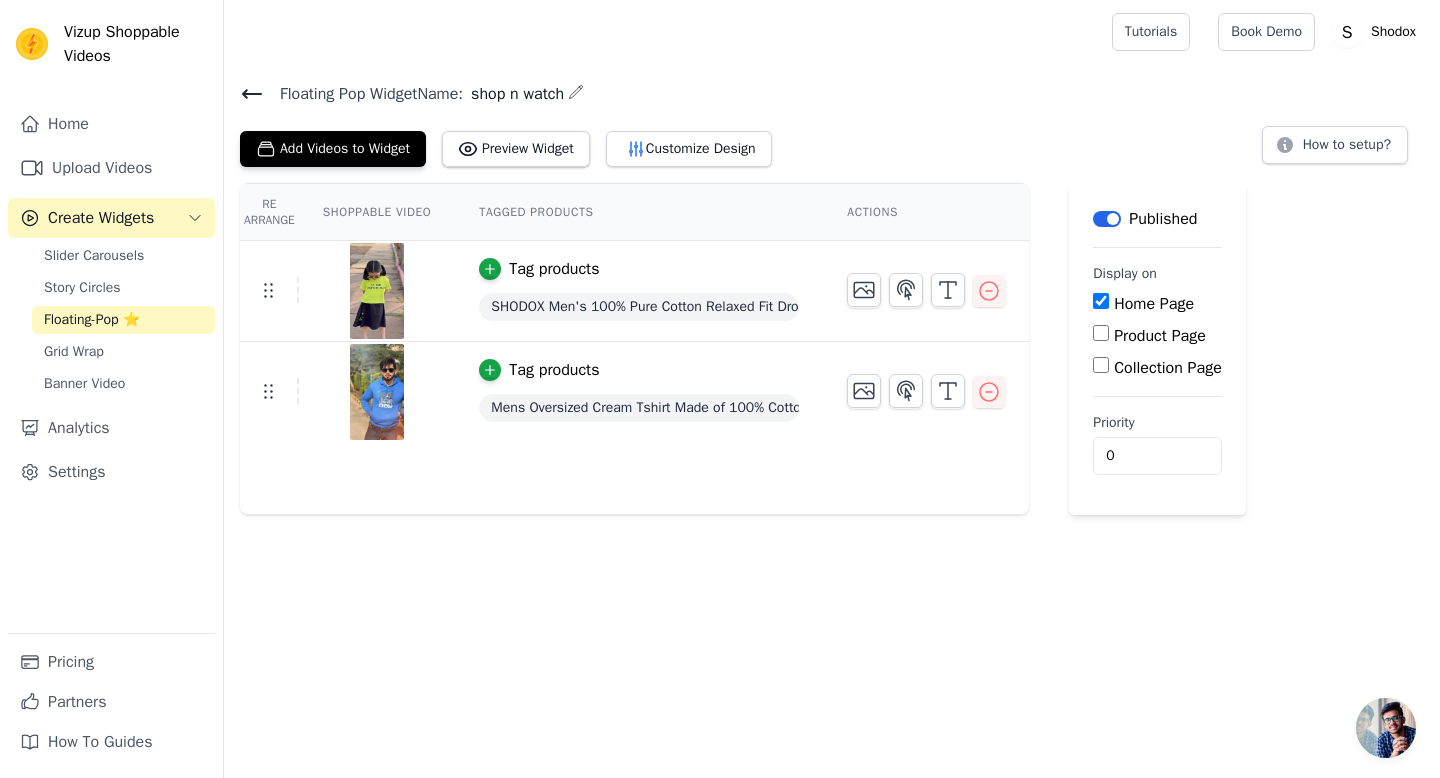 scroll, scrollTop: 0, scrollLeft: 0, axis: both 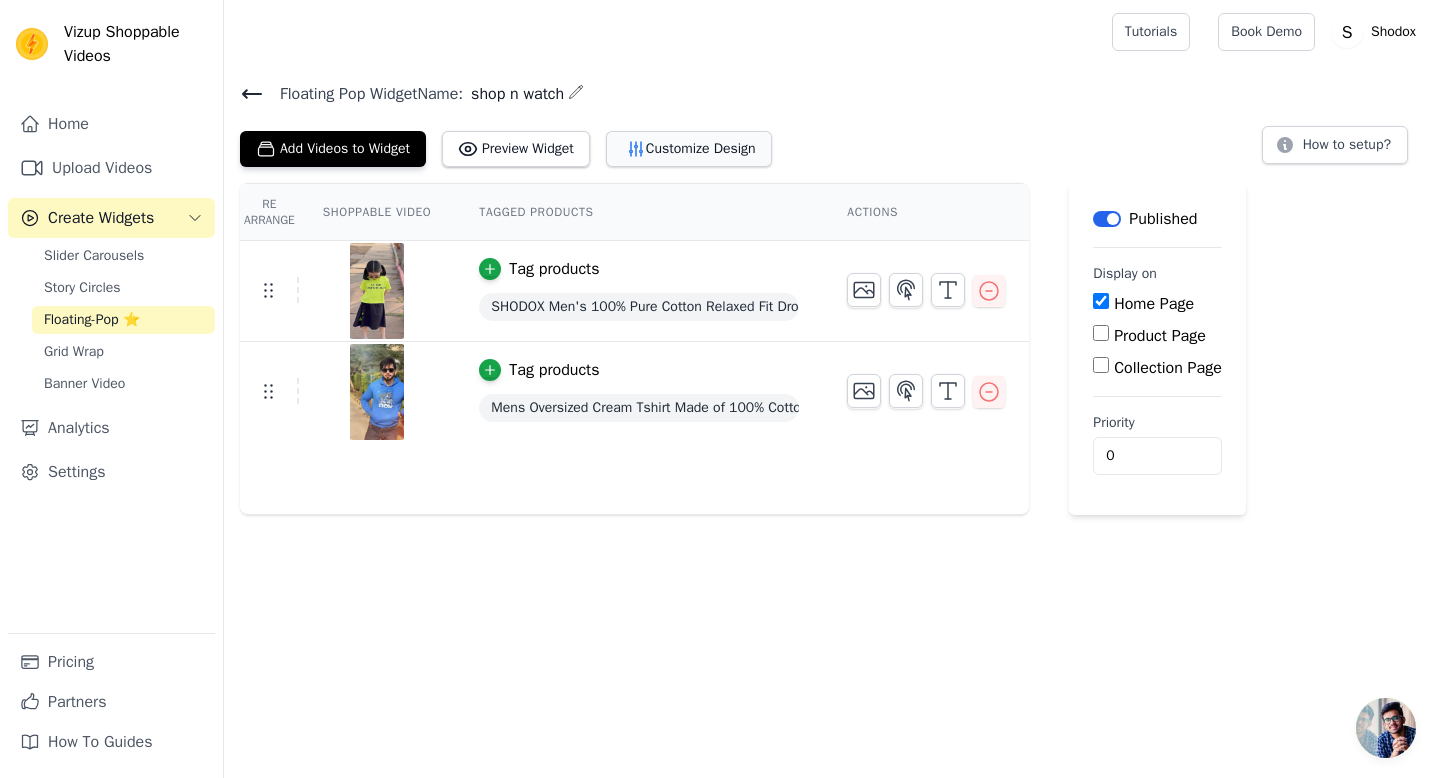 click on "Customize Design" at bounding box center (689, 149) 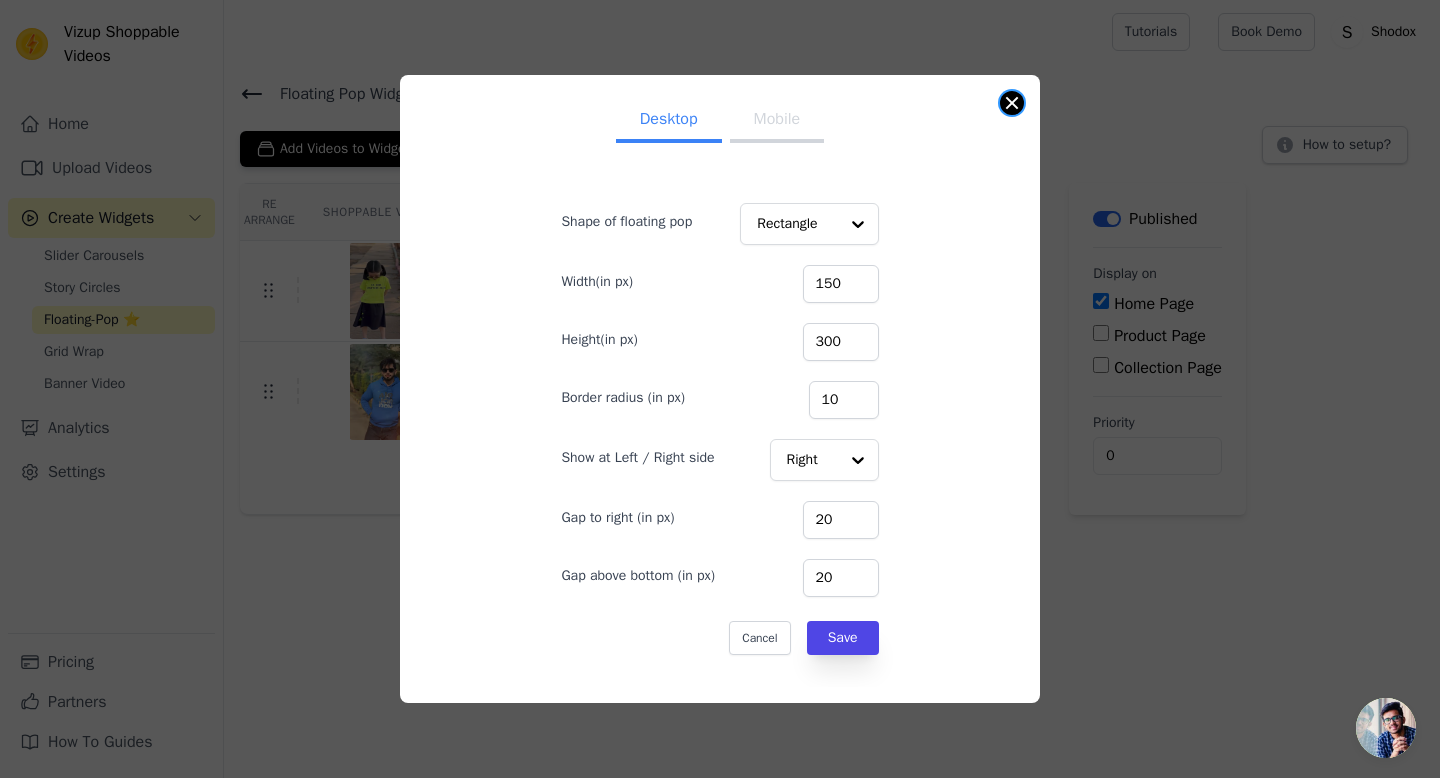 click at bounding box center (1012, 103) 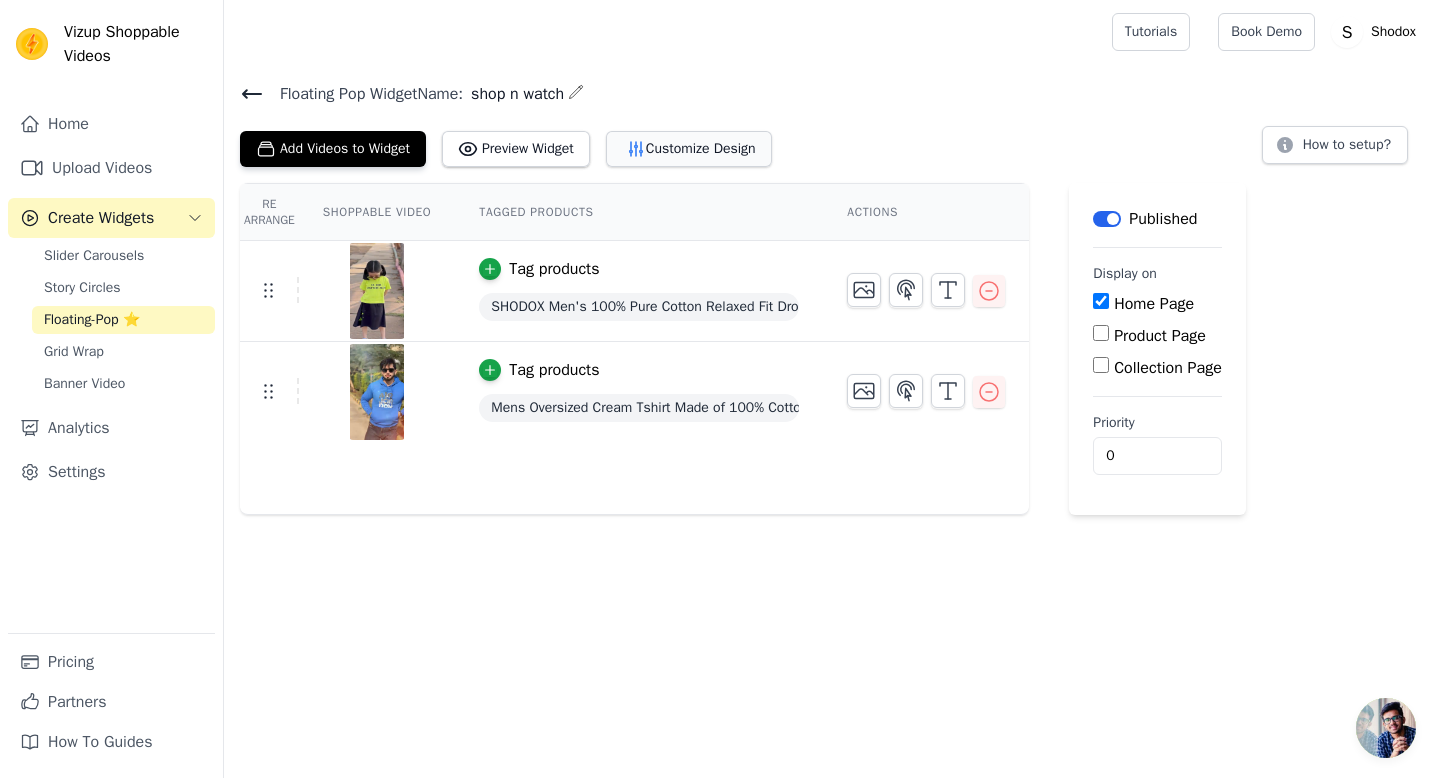 click on "Customize Design" at bounding box center (689, 149) 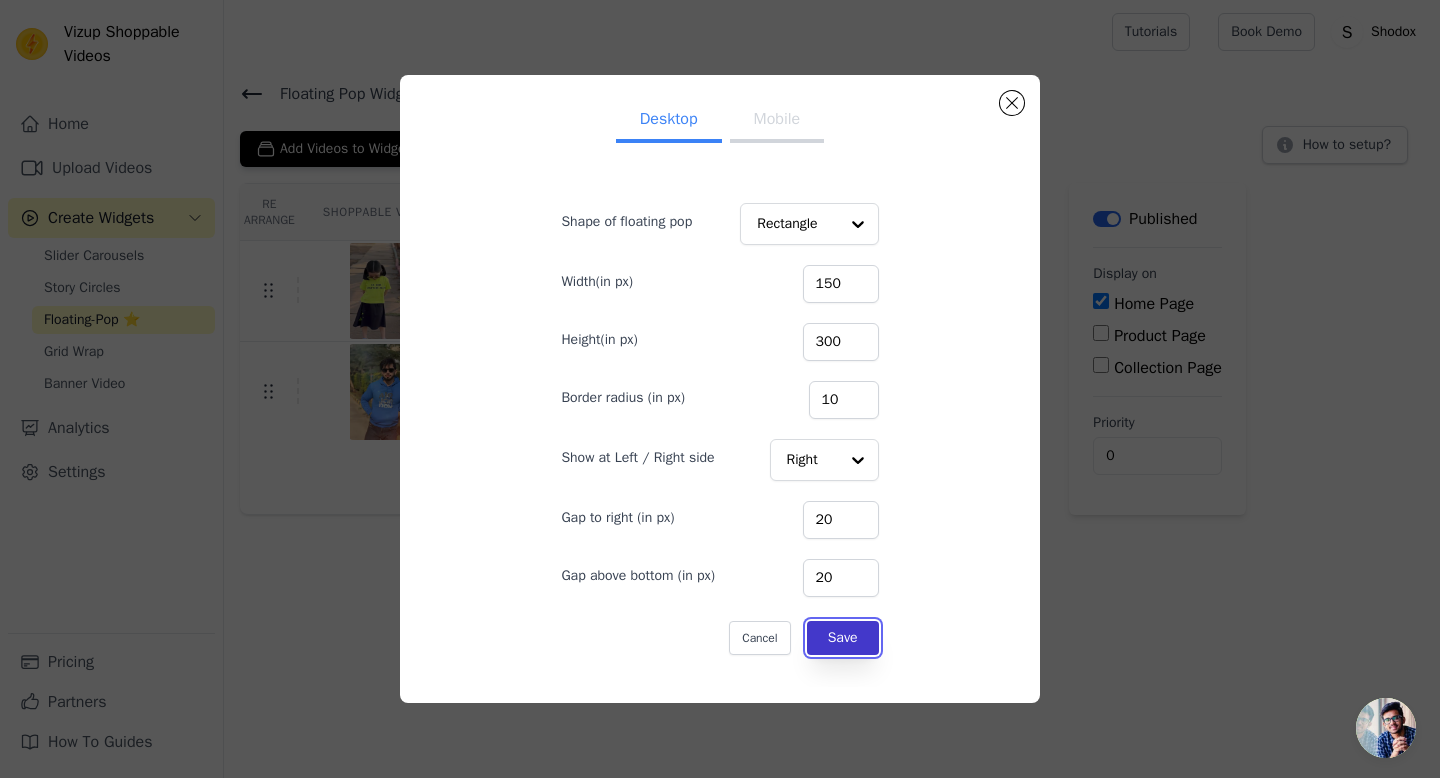 click on "Save" at bounding box center [843, 638] 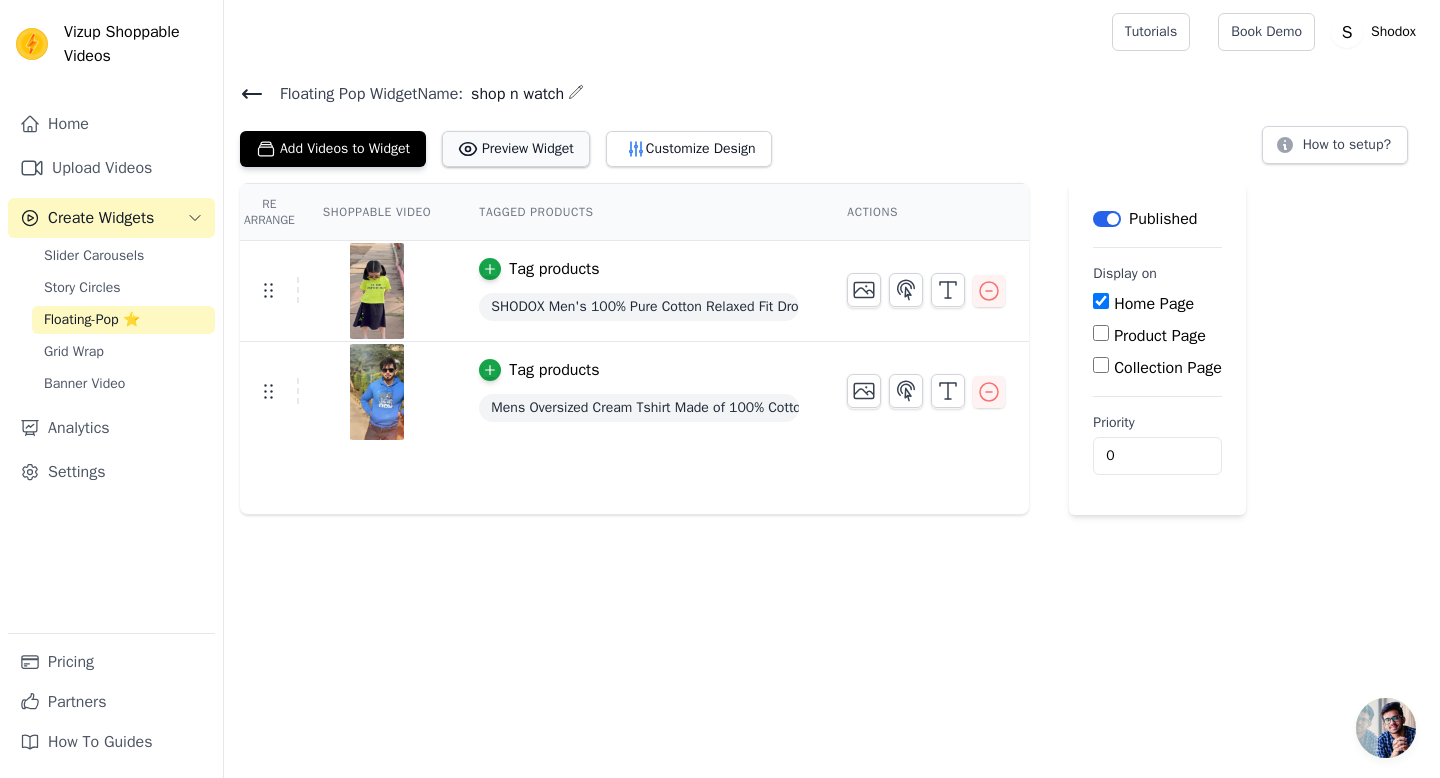 click on "Preview Widget" at bounding box center [516, 149] 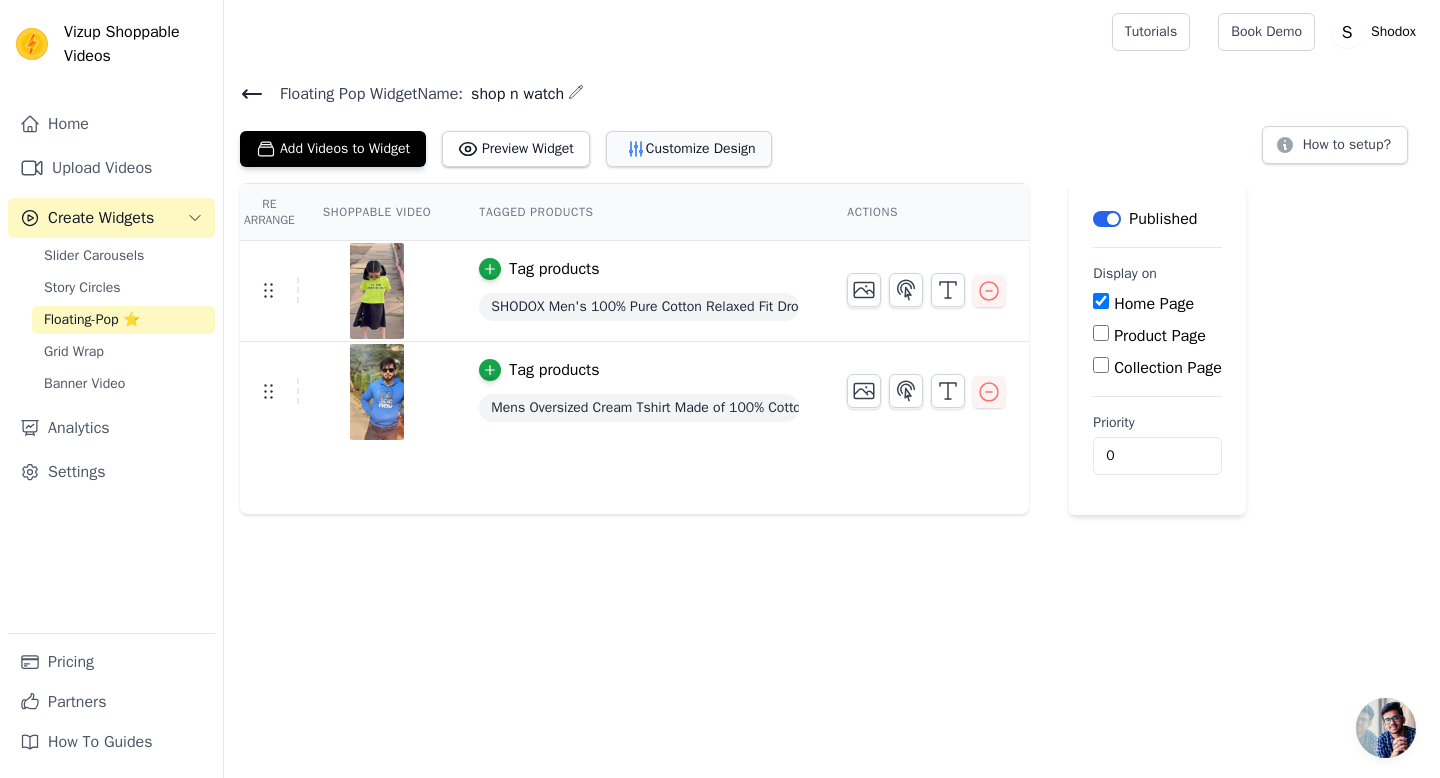 click on "Customize Design" at bounding box center [689, 149] 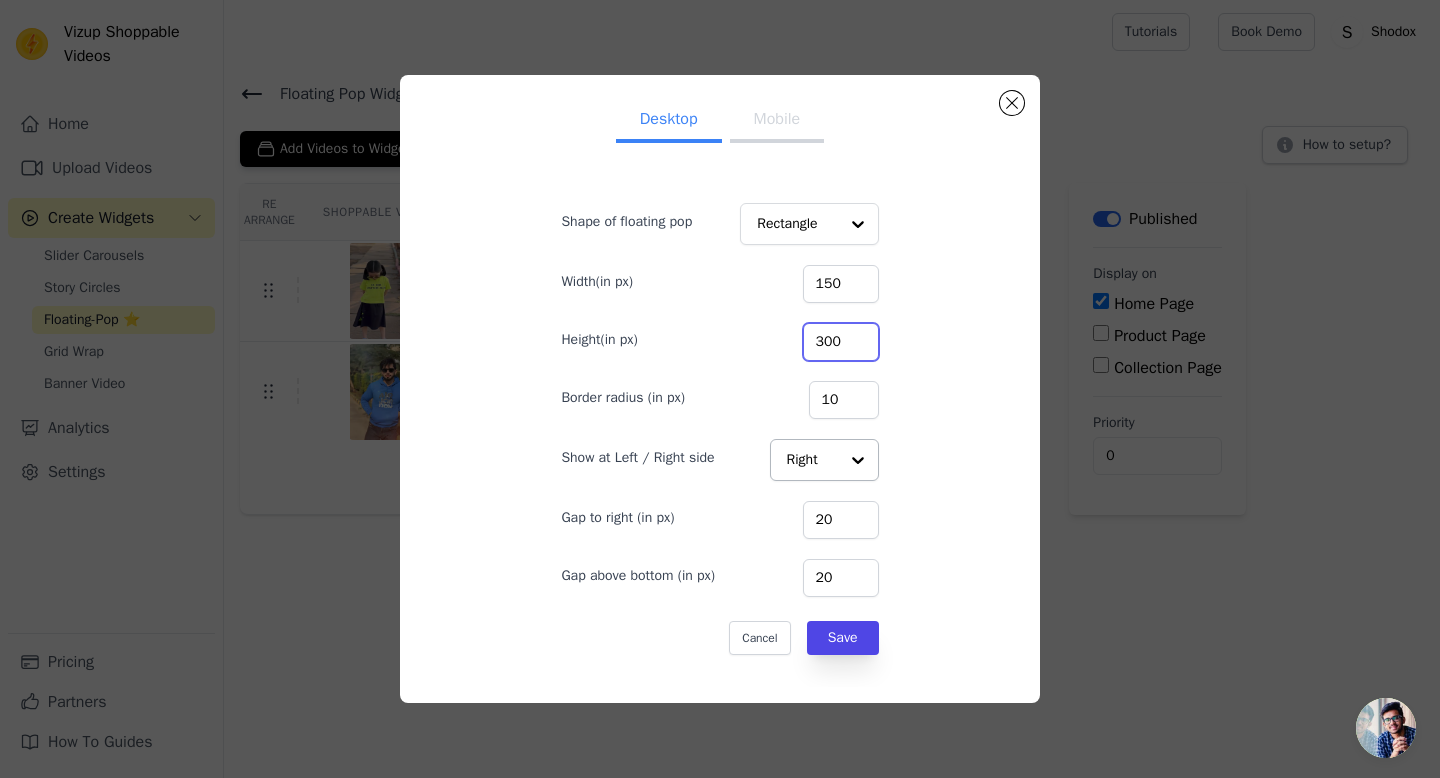 drag, startPoint x: 836, startPoint y: 337, endPoint x: 836, endPoint y: 441, distance: 104 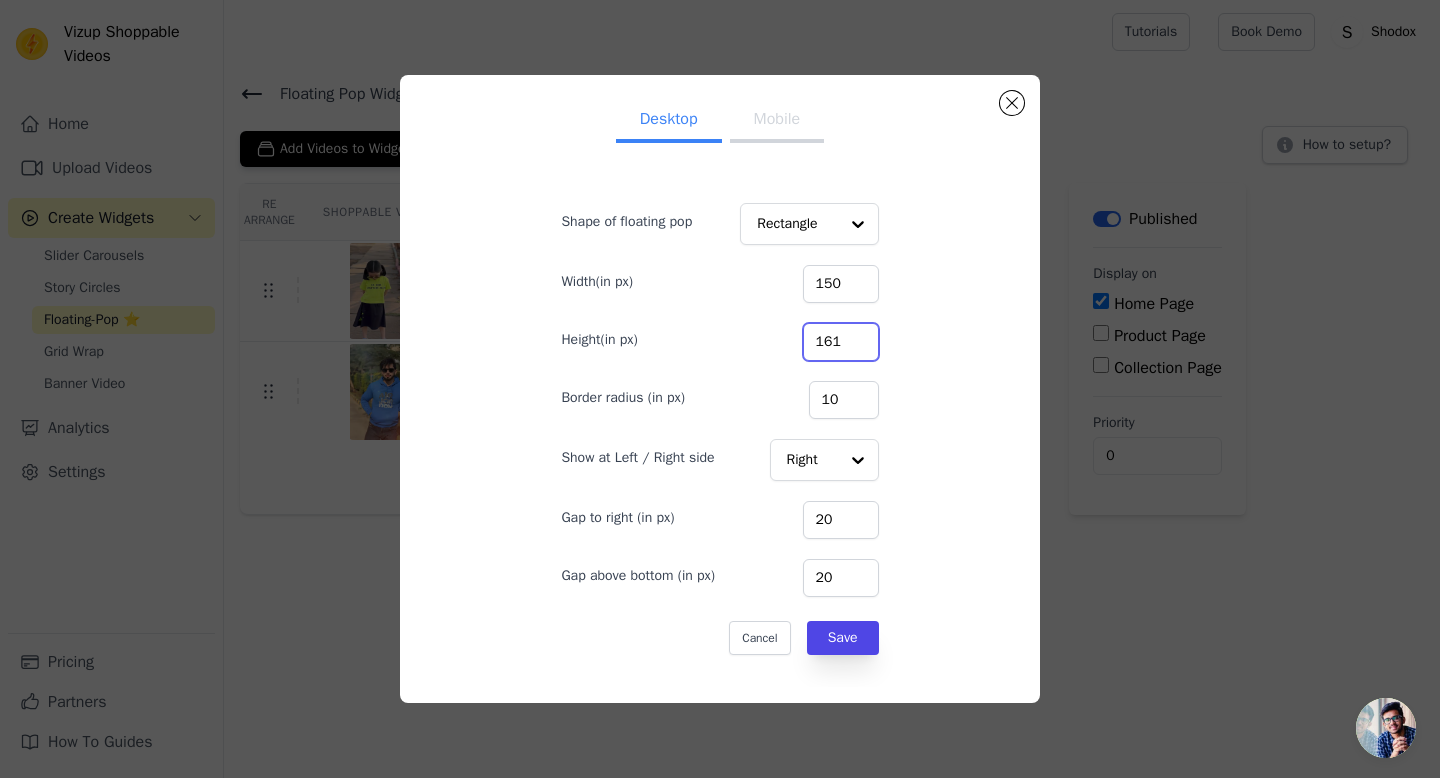 click on "161" at bounding box center (841, 342) 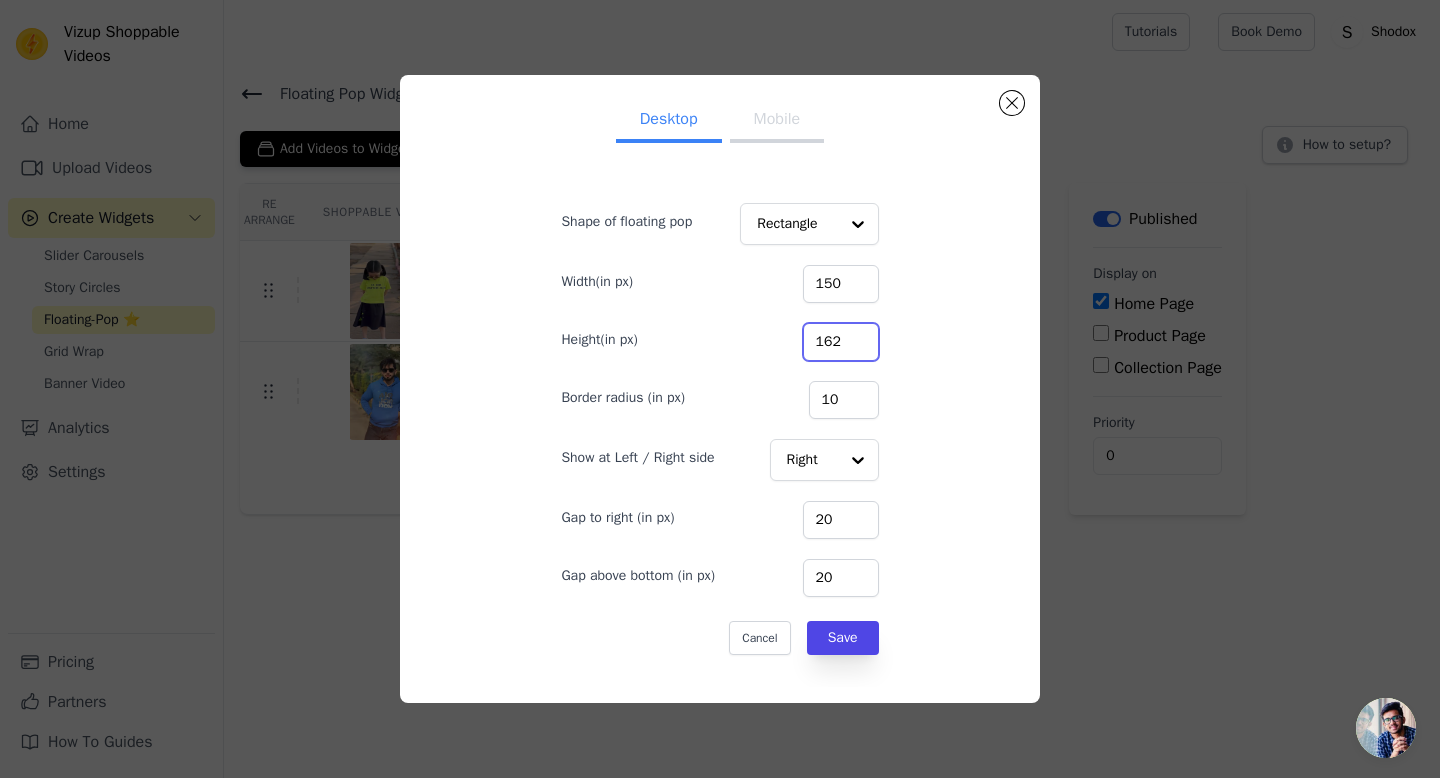 click on "162" at bounding box center [841, 342] 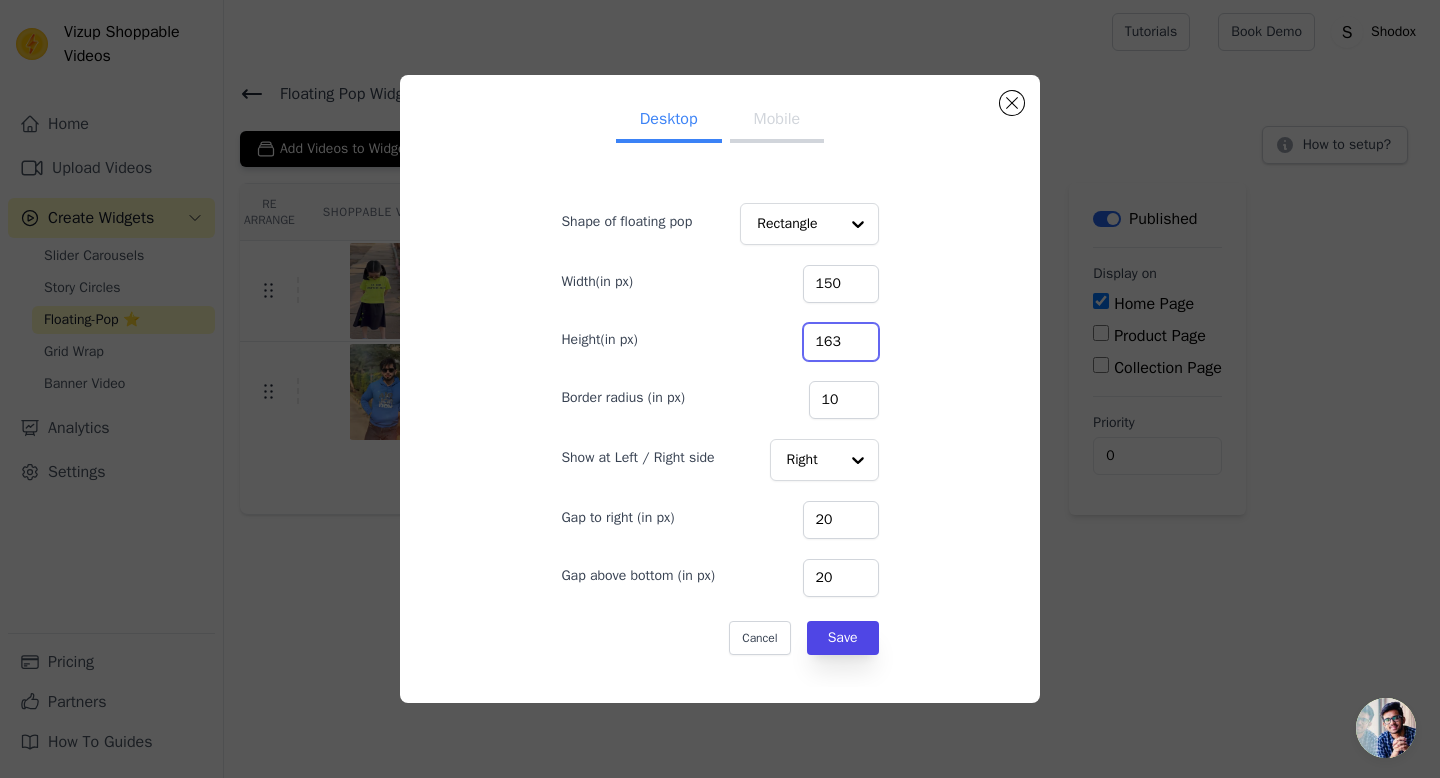 click on "163" at bounding box center [841, 342] 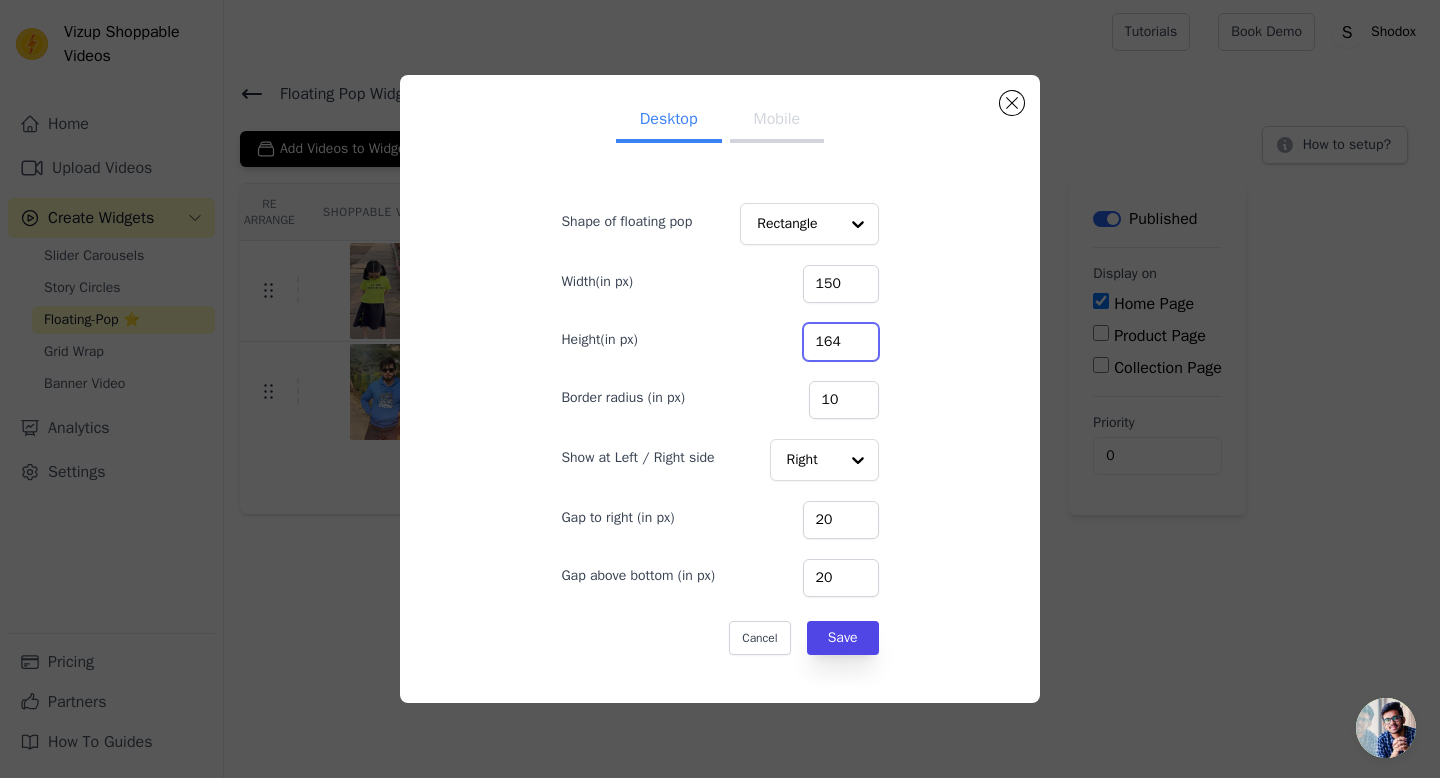 click on "164" at bounding box center [841, 342] 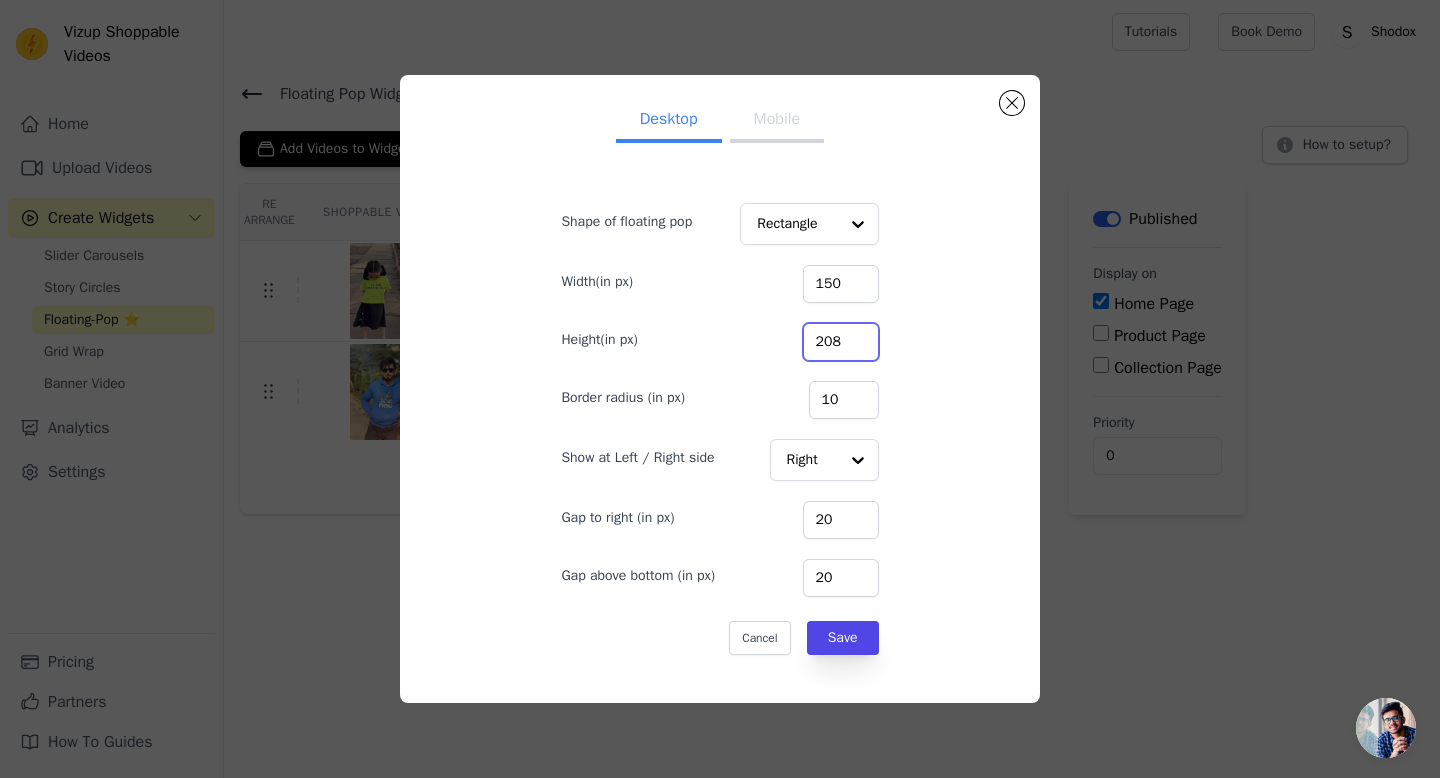 click on "208" at bounding box center [841, 342] 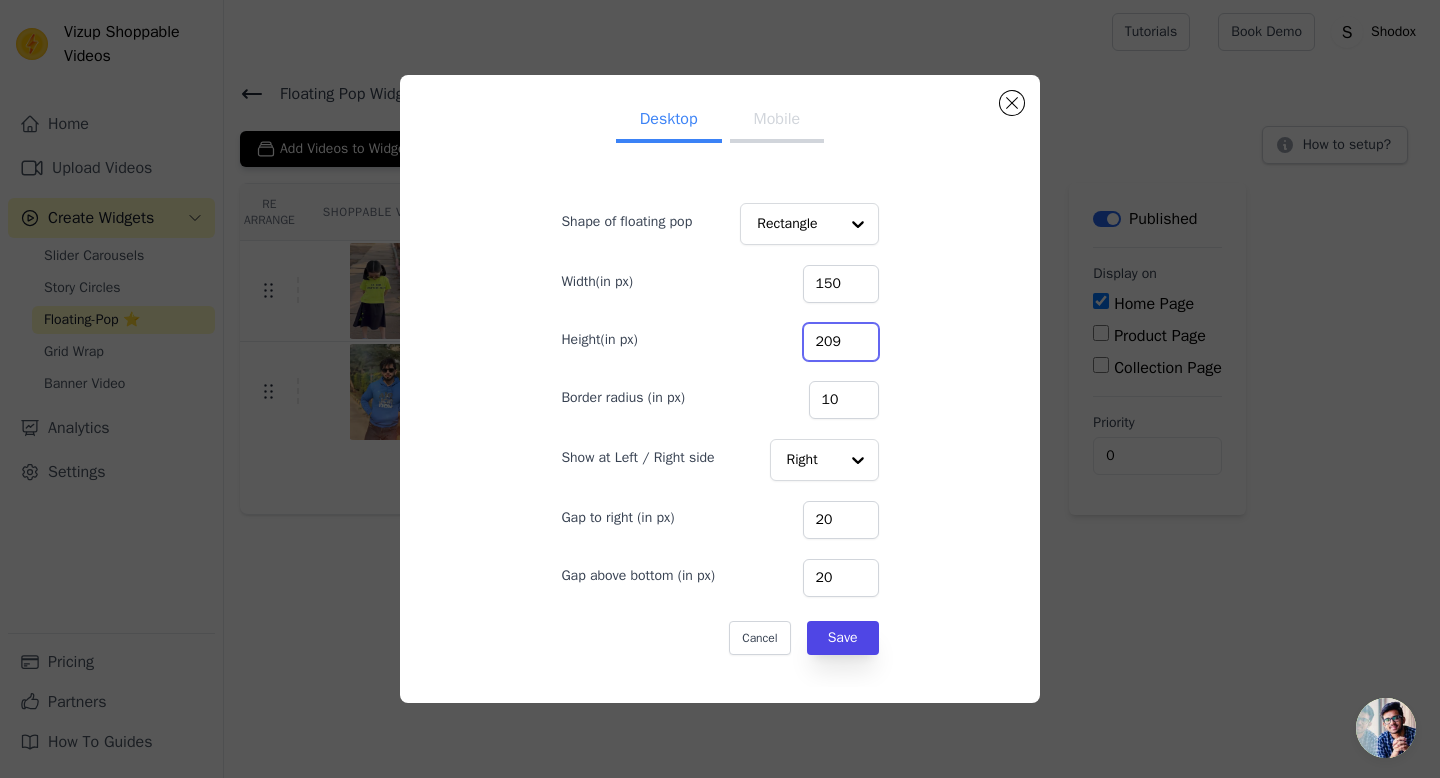 click on "209" at bounding box center [841, 342] 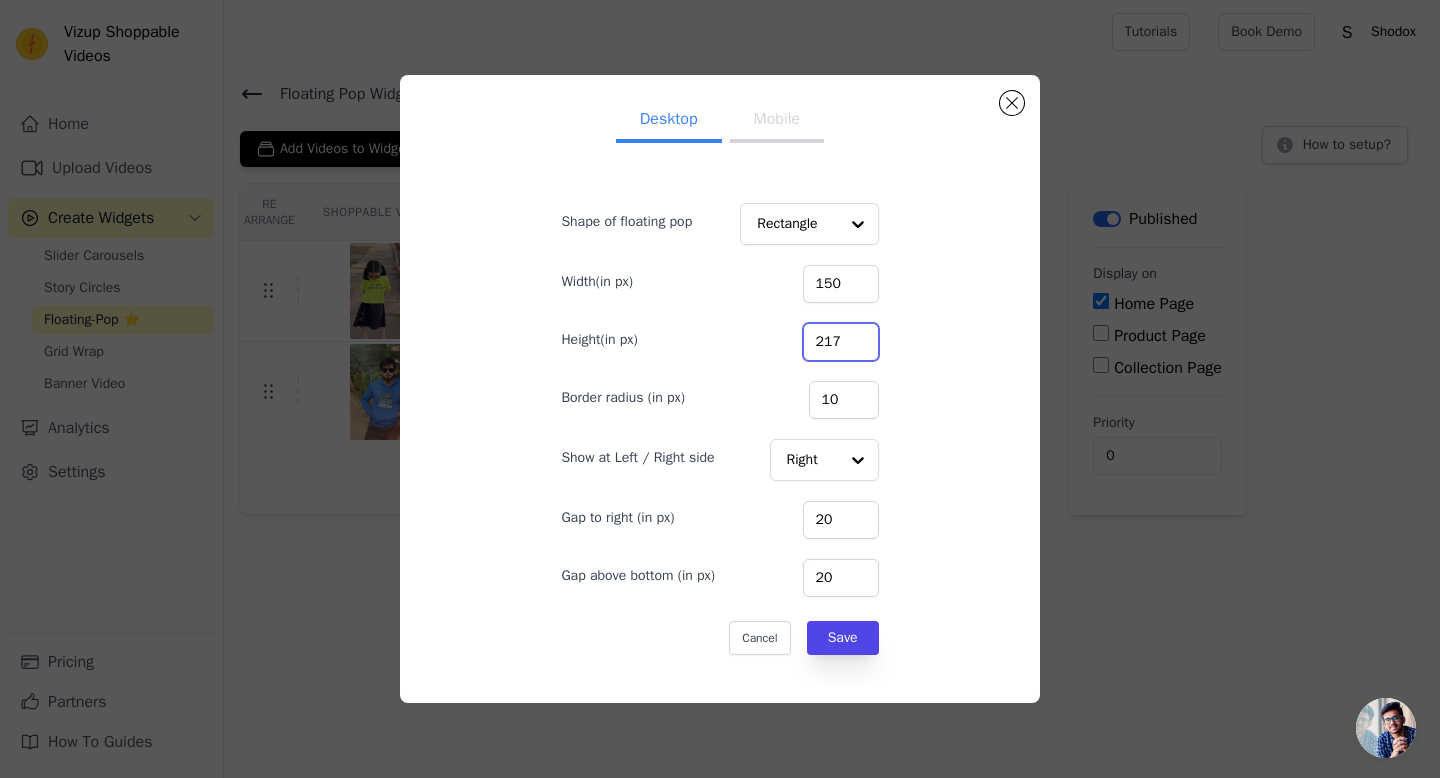 click on "217" at bounding box center (841, 342) 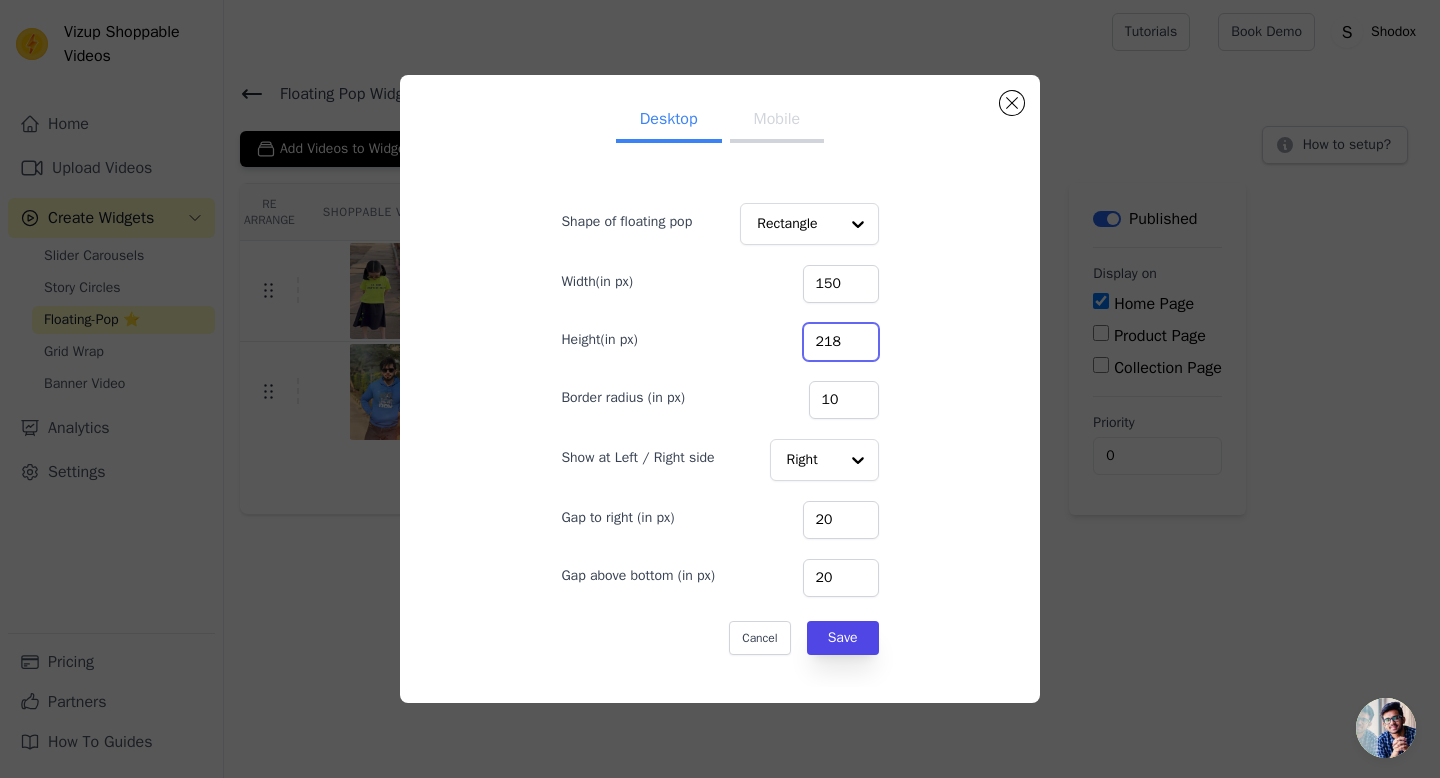 click on "218" at bounding box center [841, 342] 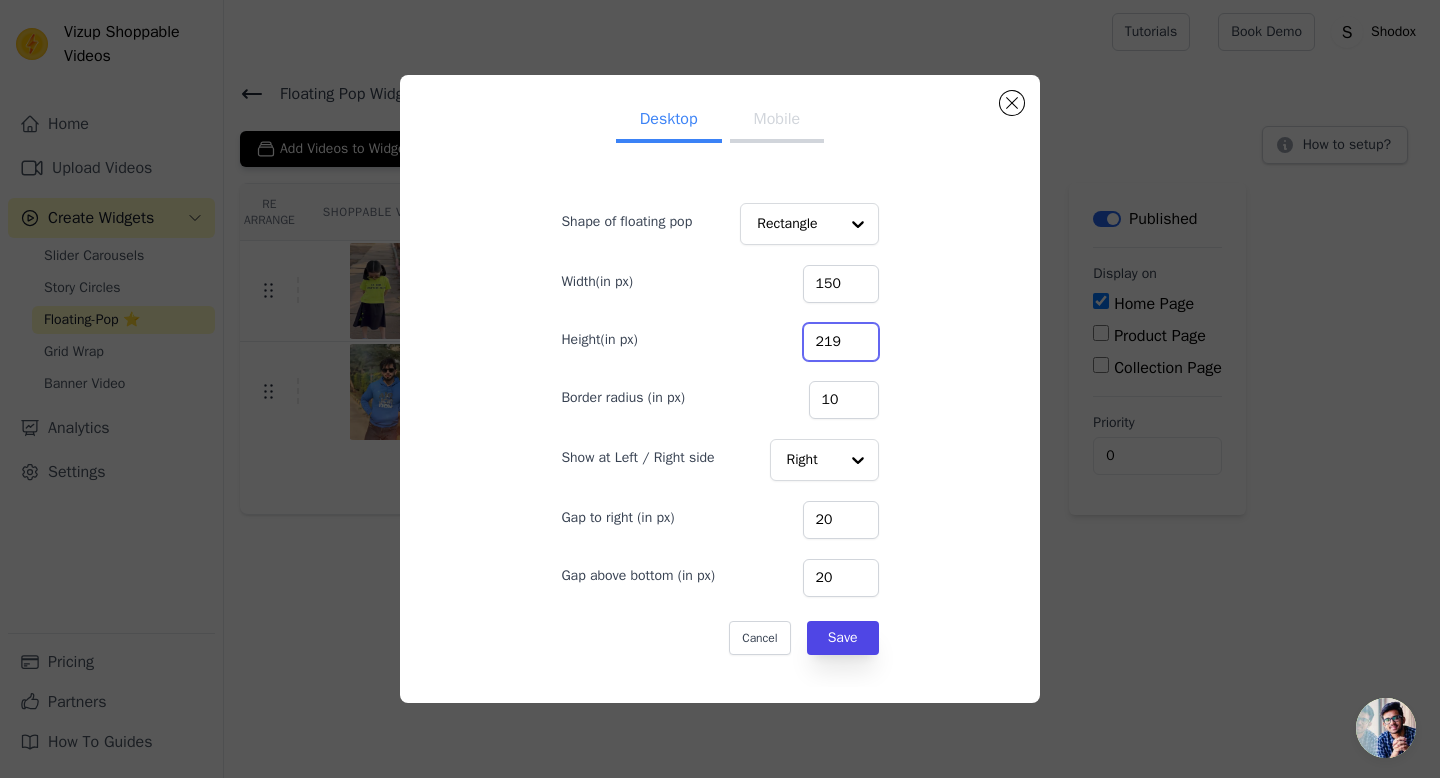 click on "219" at bounding box center [841, 342] 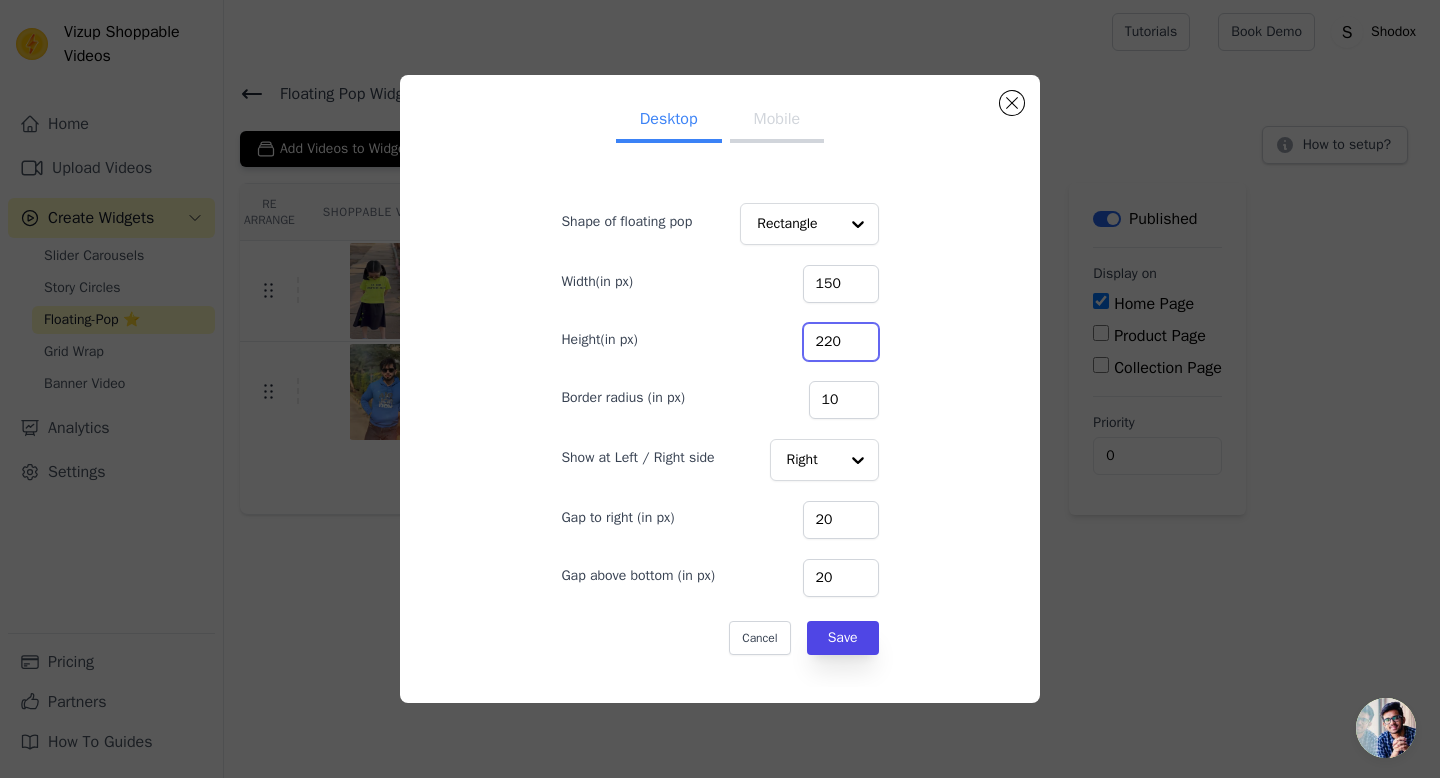 click on "220" at bounding box center (841, 342) 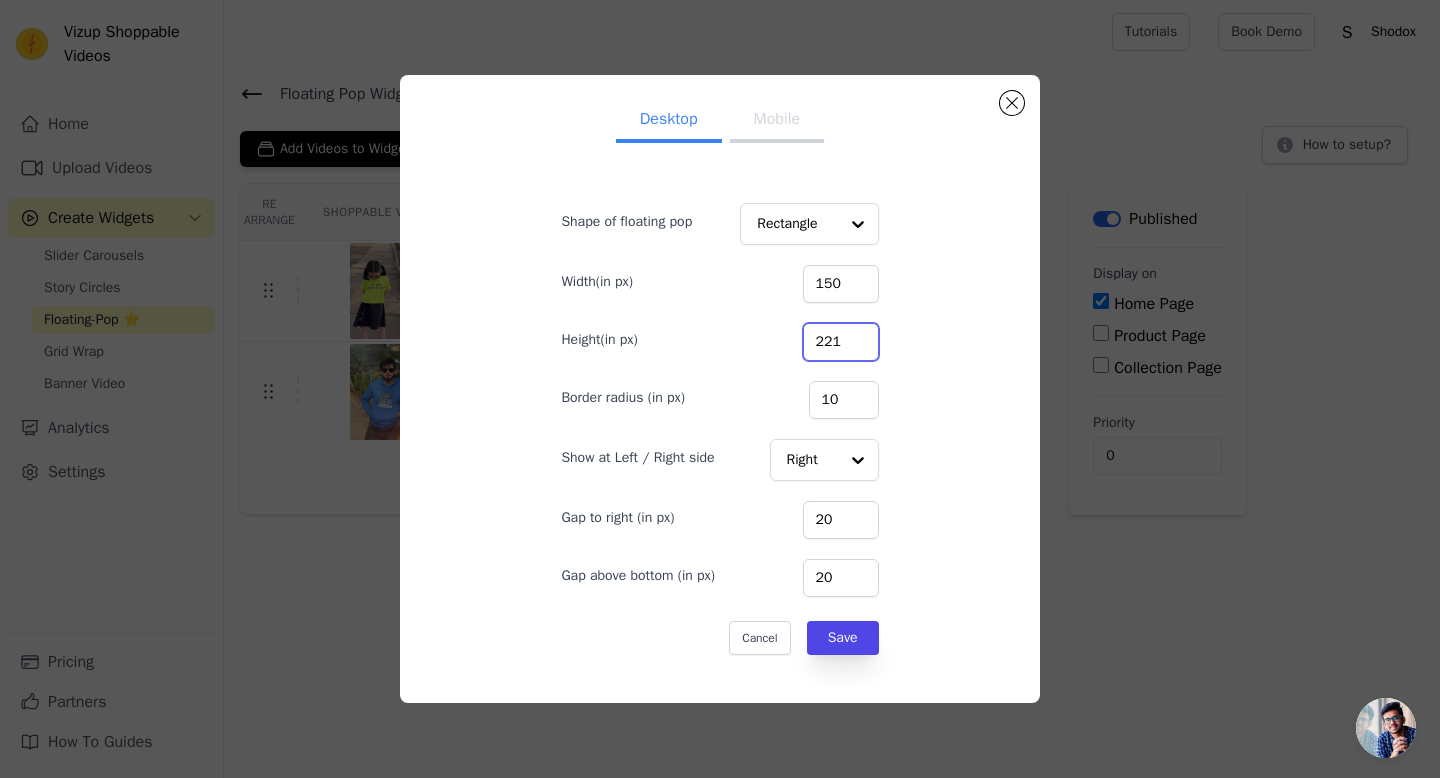 click on "221" at bounding box center [841, 342] 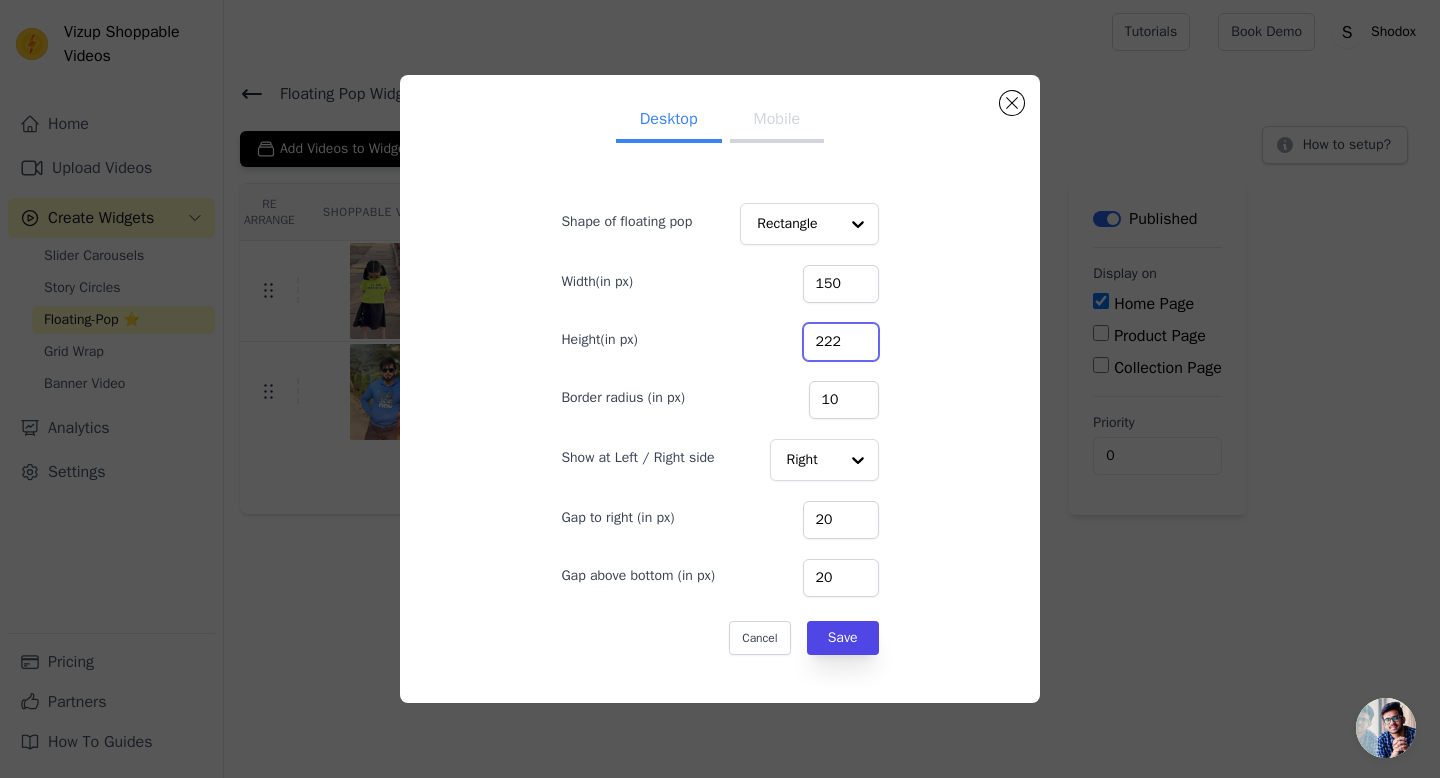 click on "222" at bounding box center [841, 342] 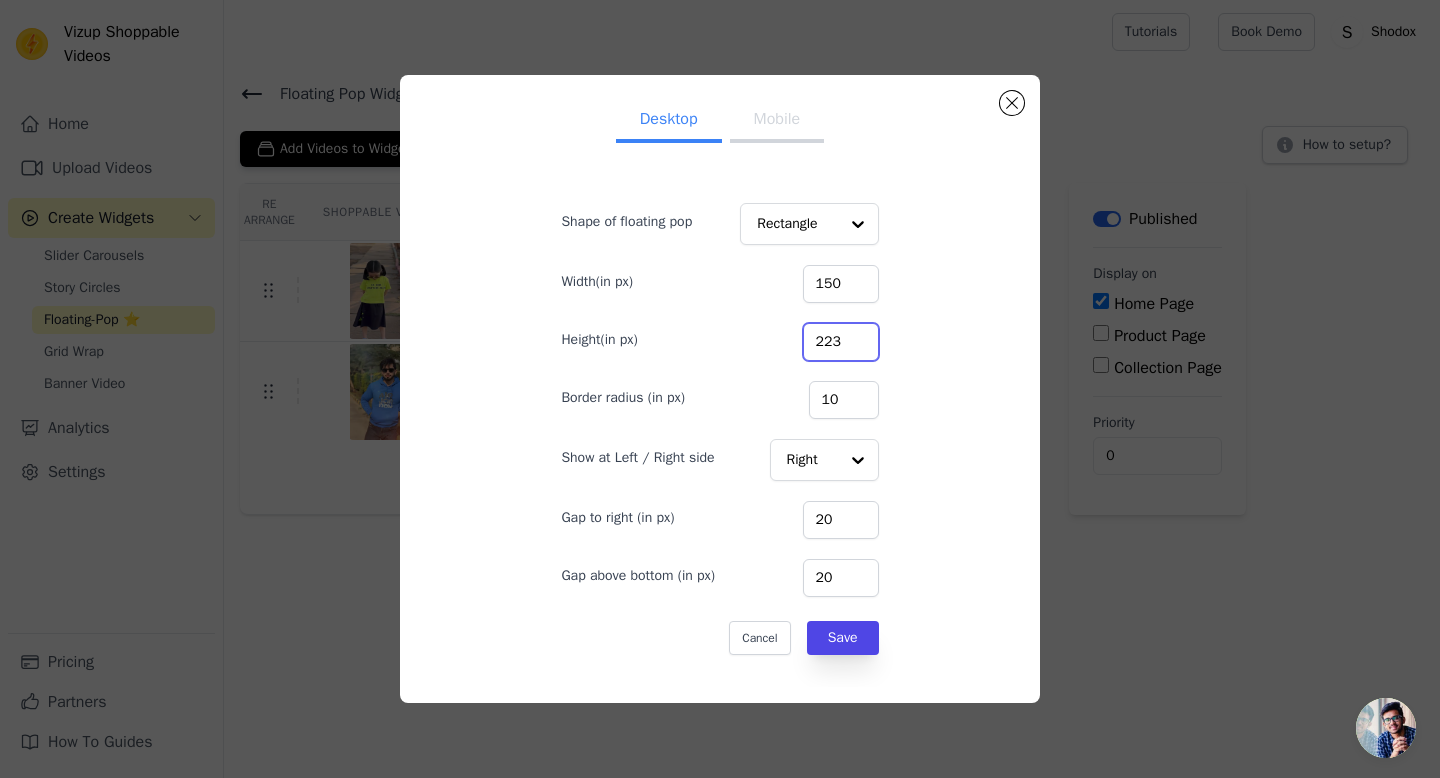click on "223" at bounding box center [841, 342] 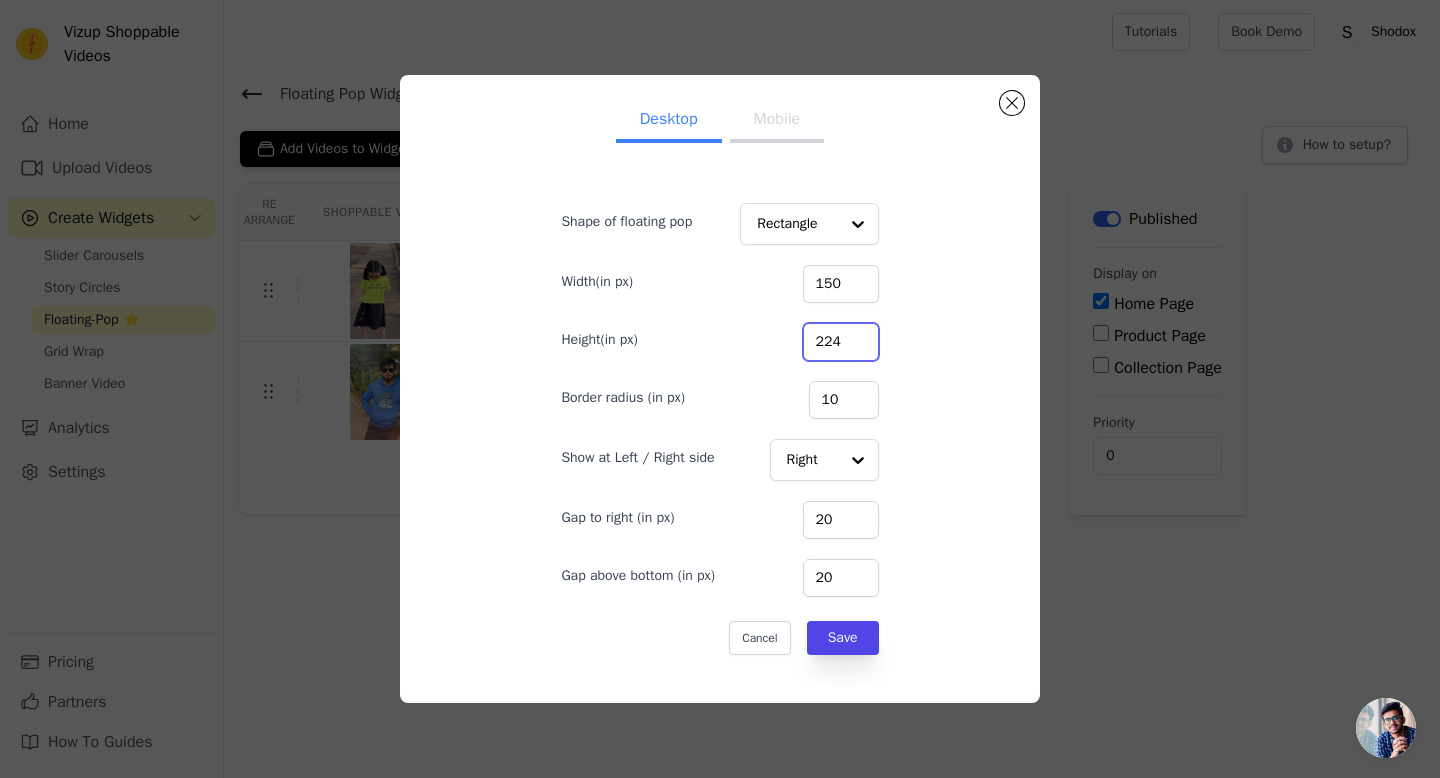 click on "224" at bounding box center [841, 342] 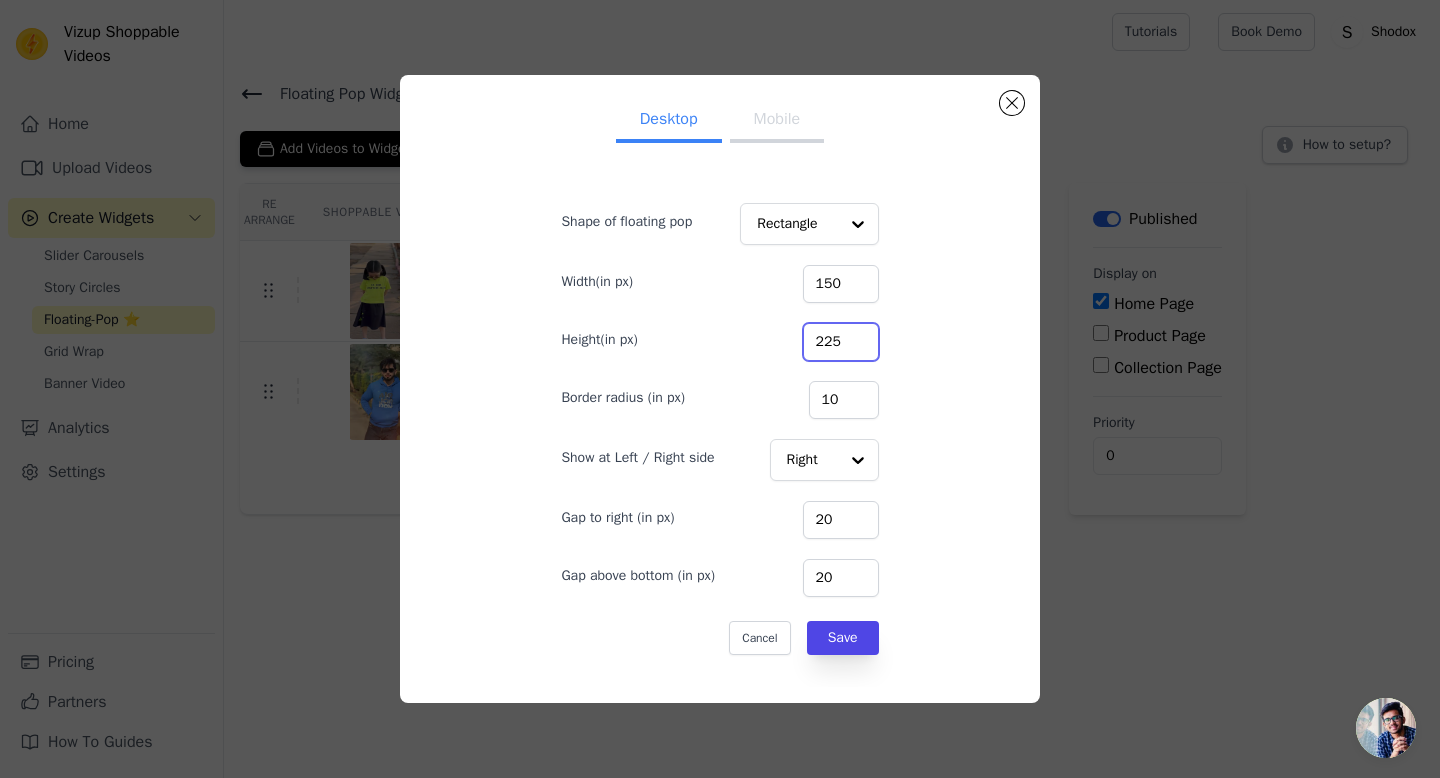 click on "225" at bounding box center [841, 342] 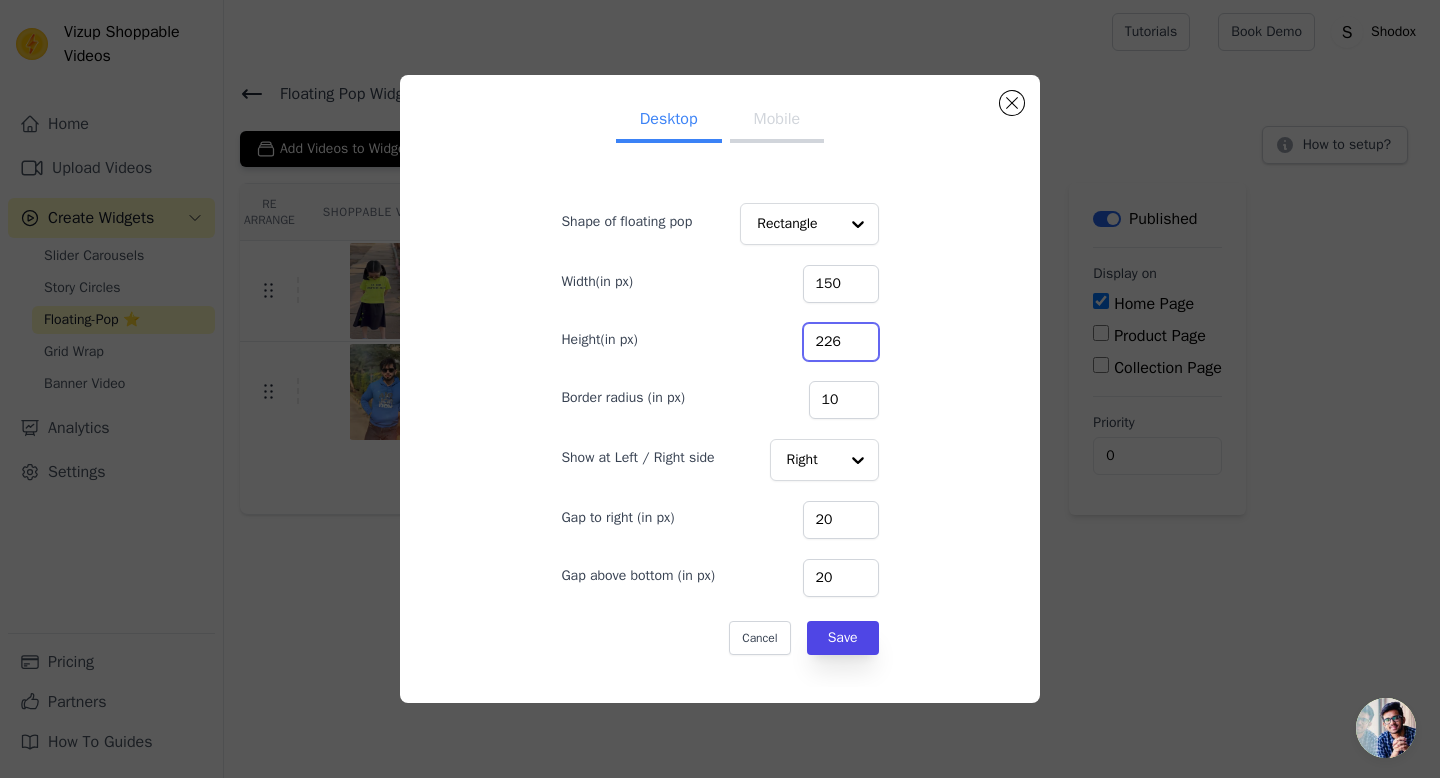 click on "226" at bounding box center (841, 342) 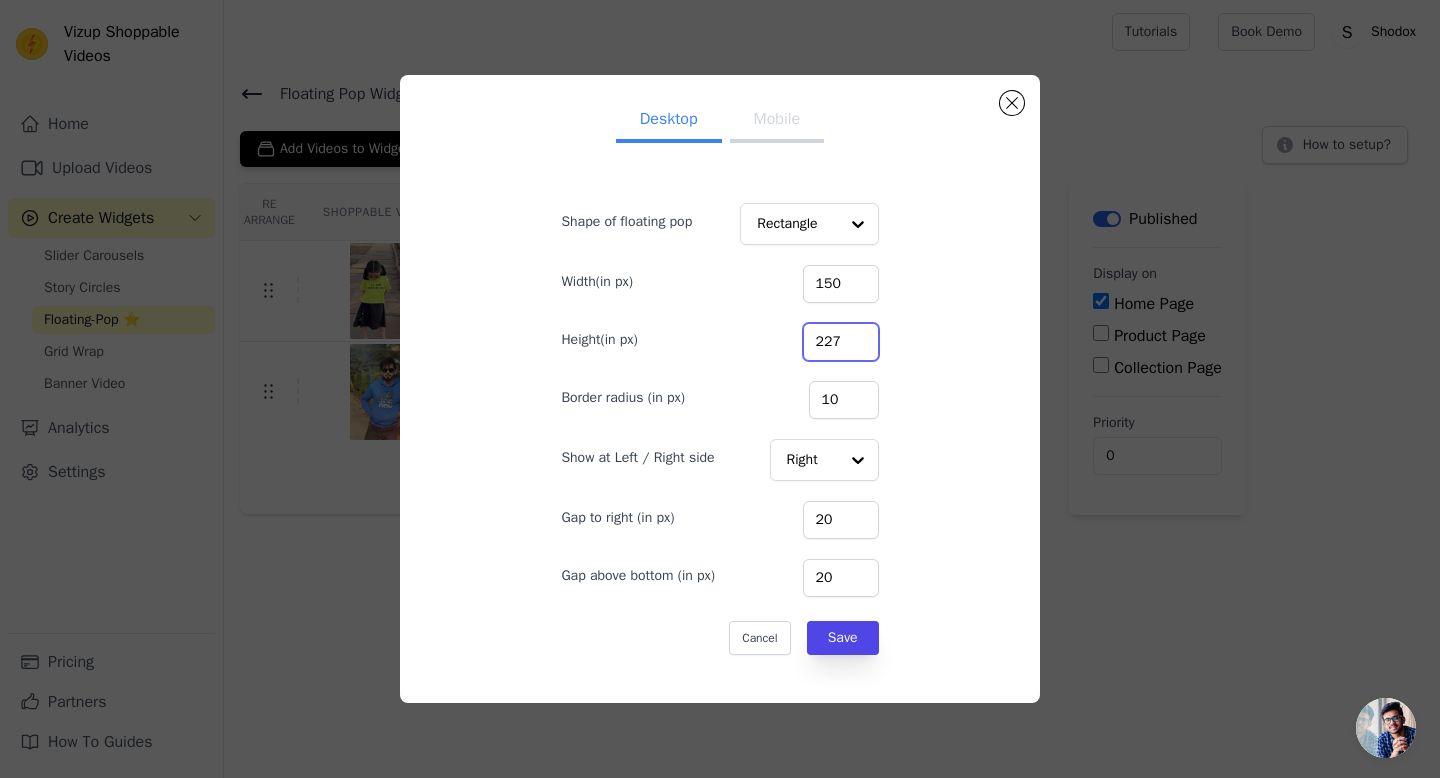 click on "227" at bounding box center [841, 342] 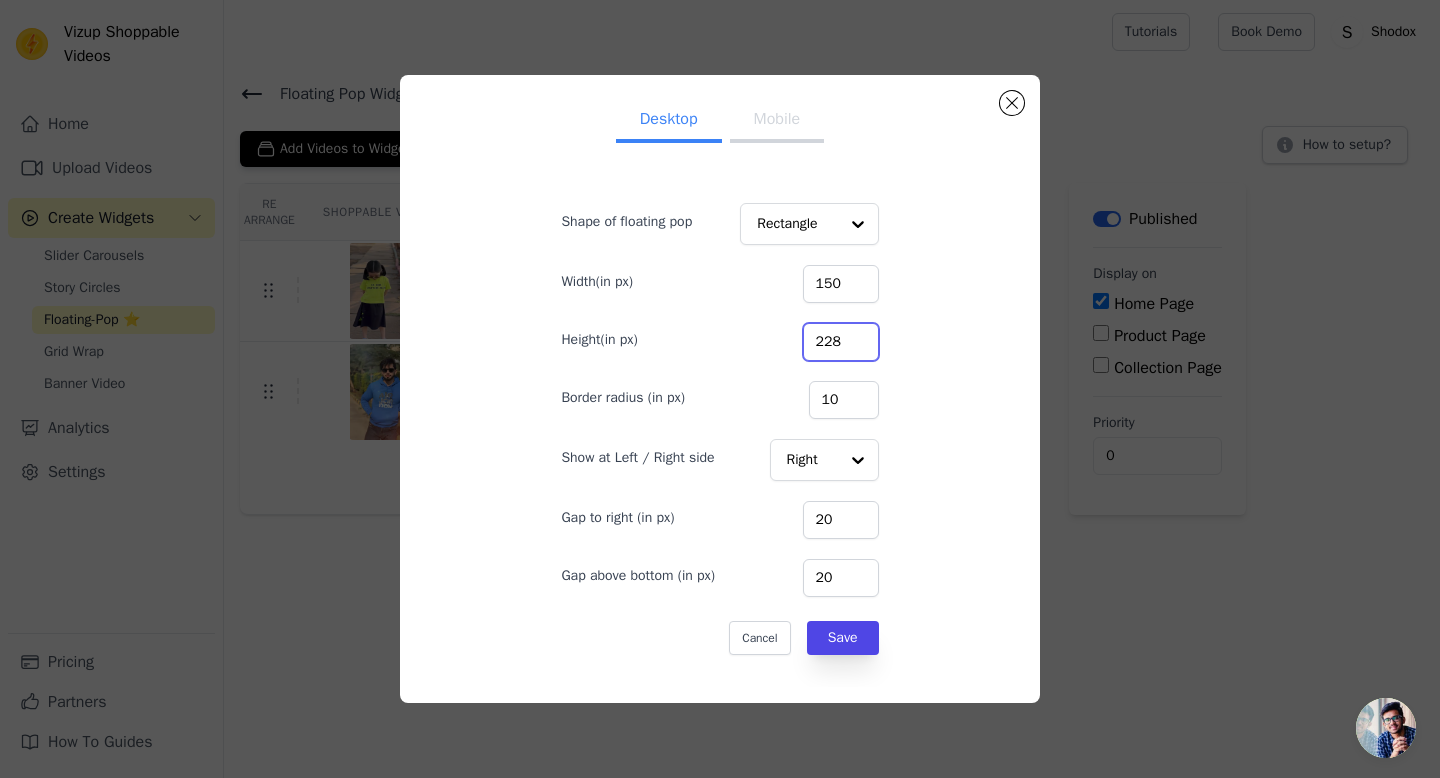 click on "228" at bounding box center [841, 342] 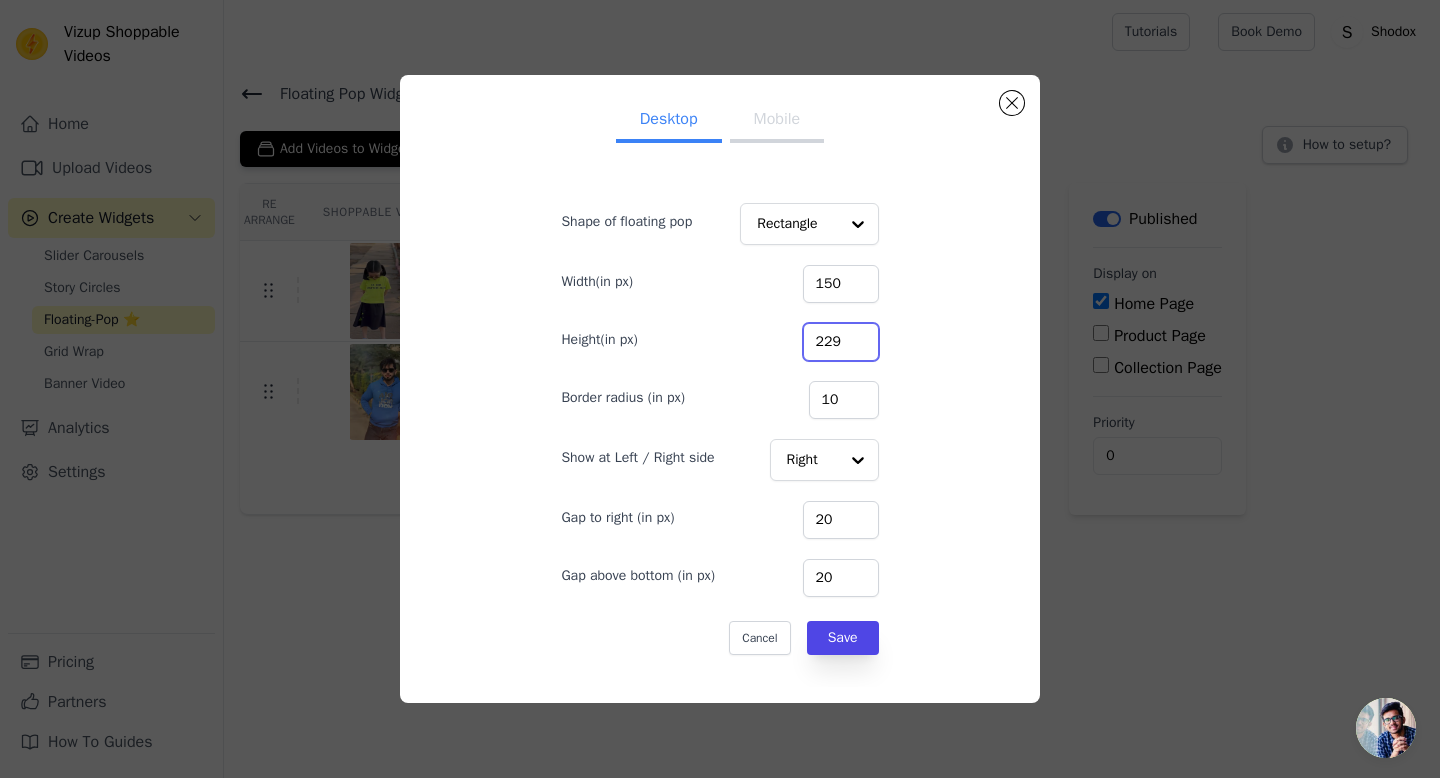 click on "229" at bounding box center [841, 342] 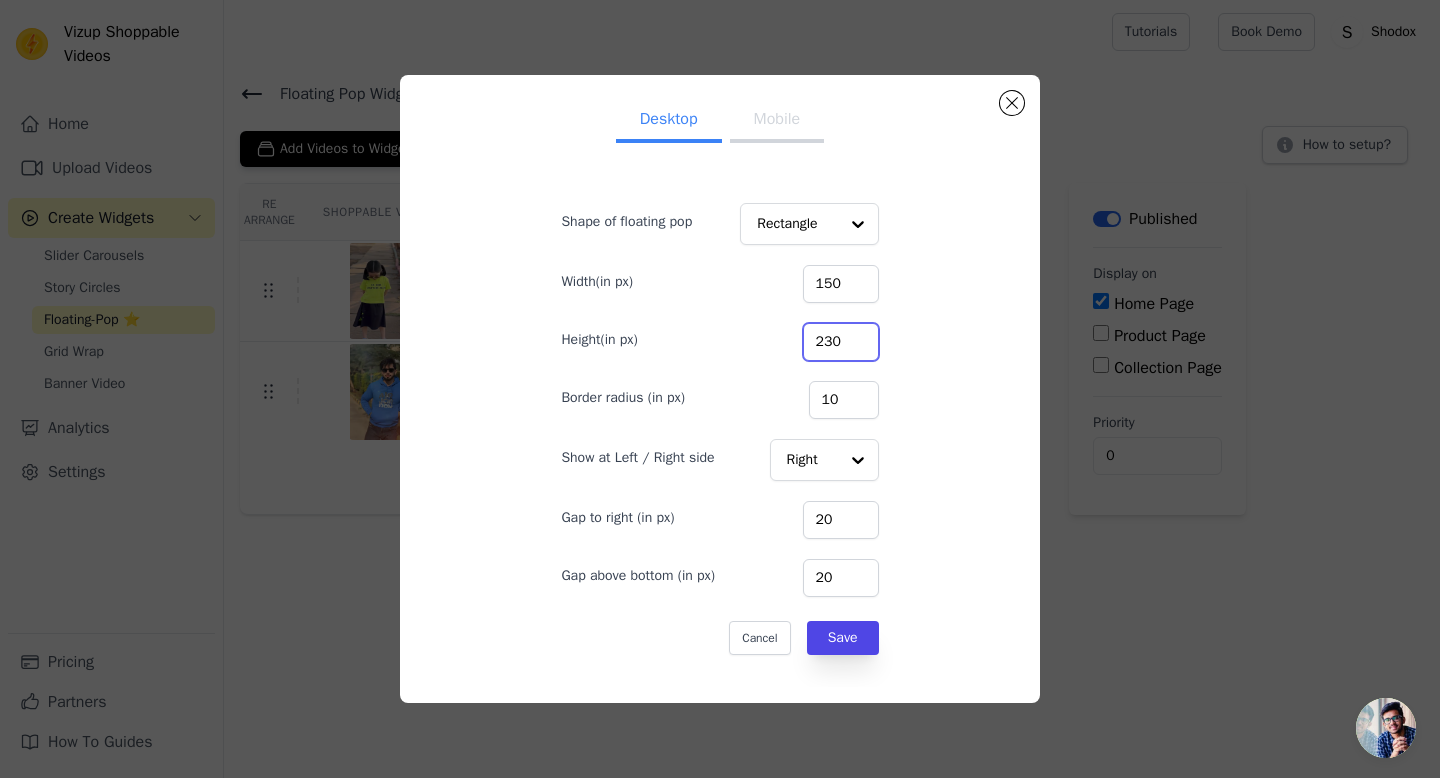 click on "230" at bounding box center (841, 342) 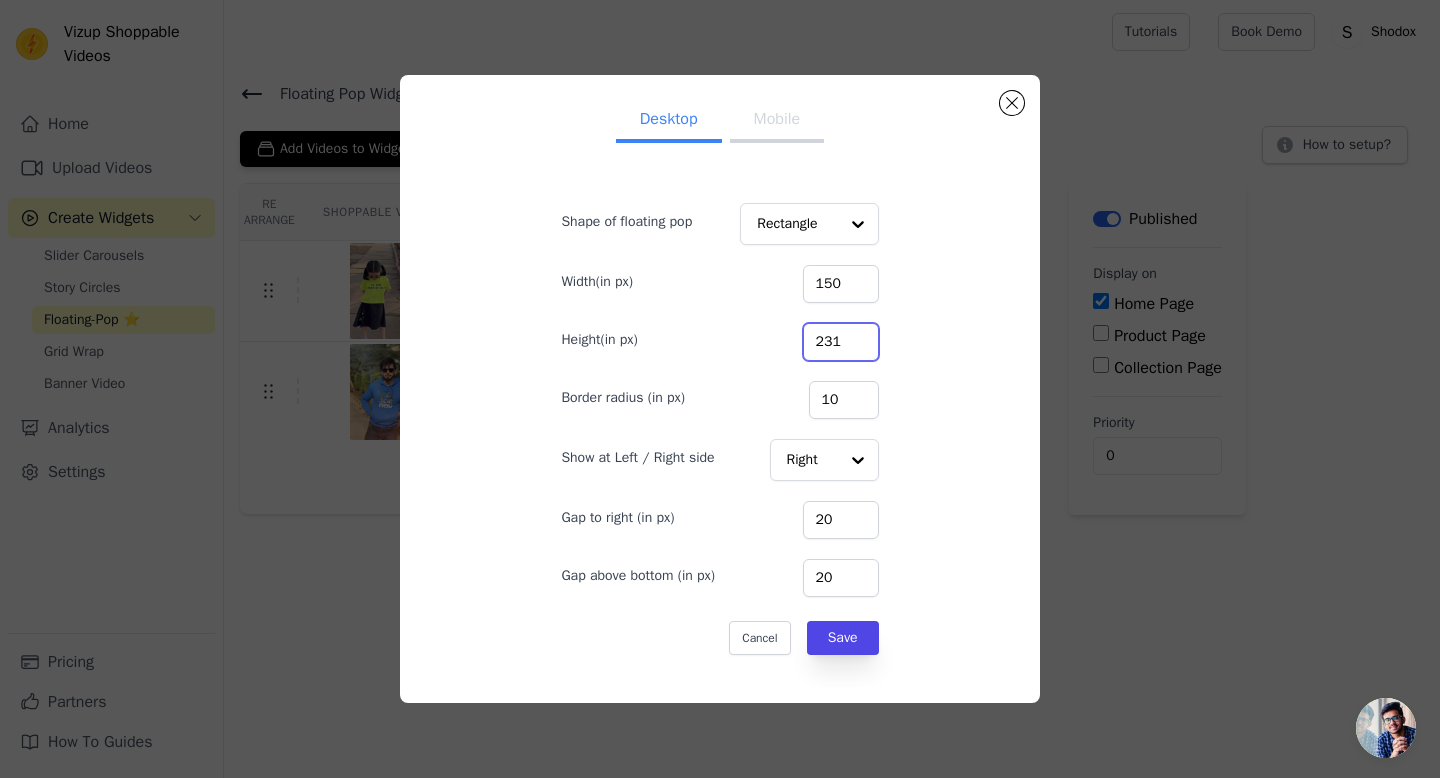 click on "231" at bounding box center [841, 342] 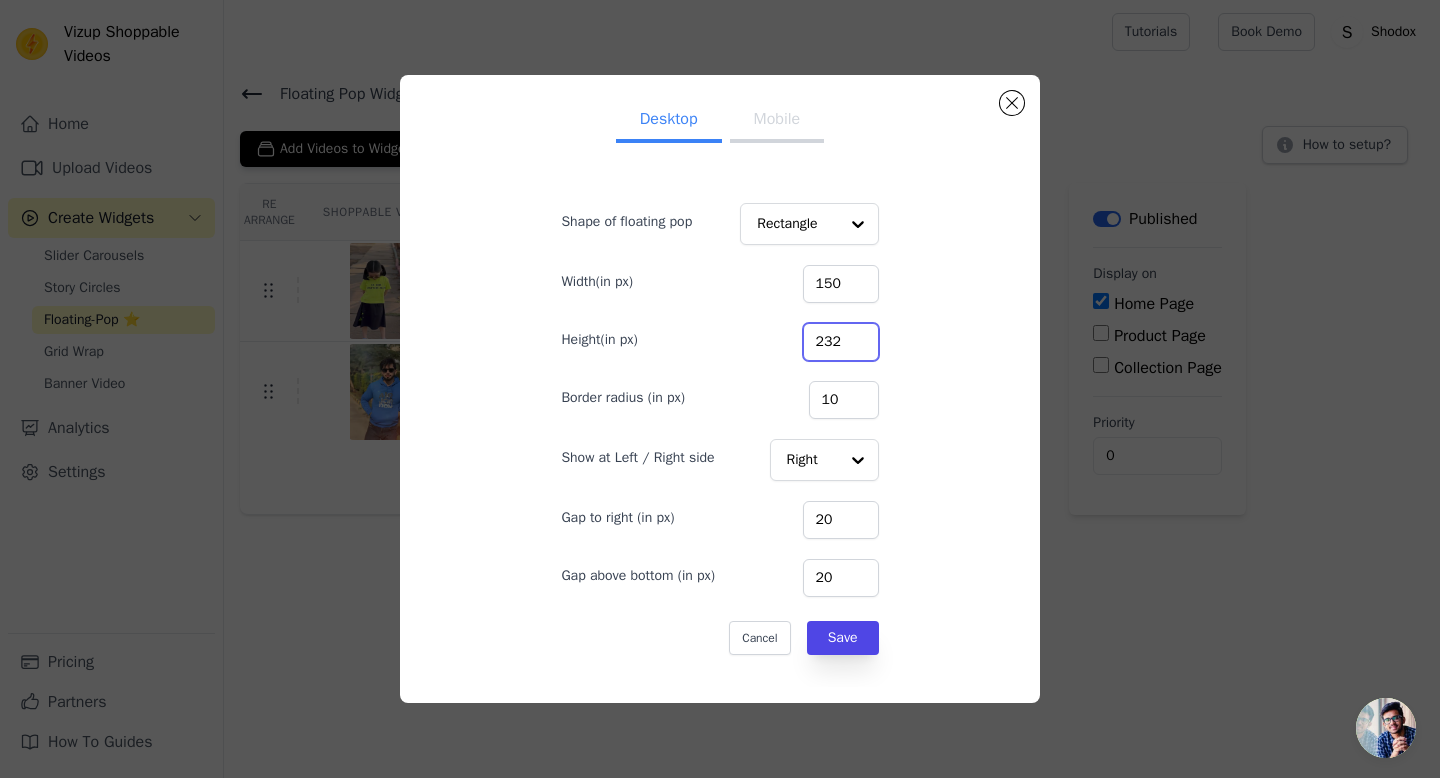 click on "232" at bounding box center (841, 342) 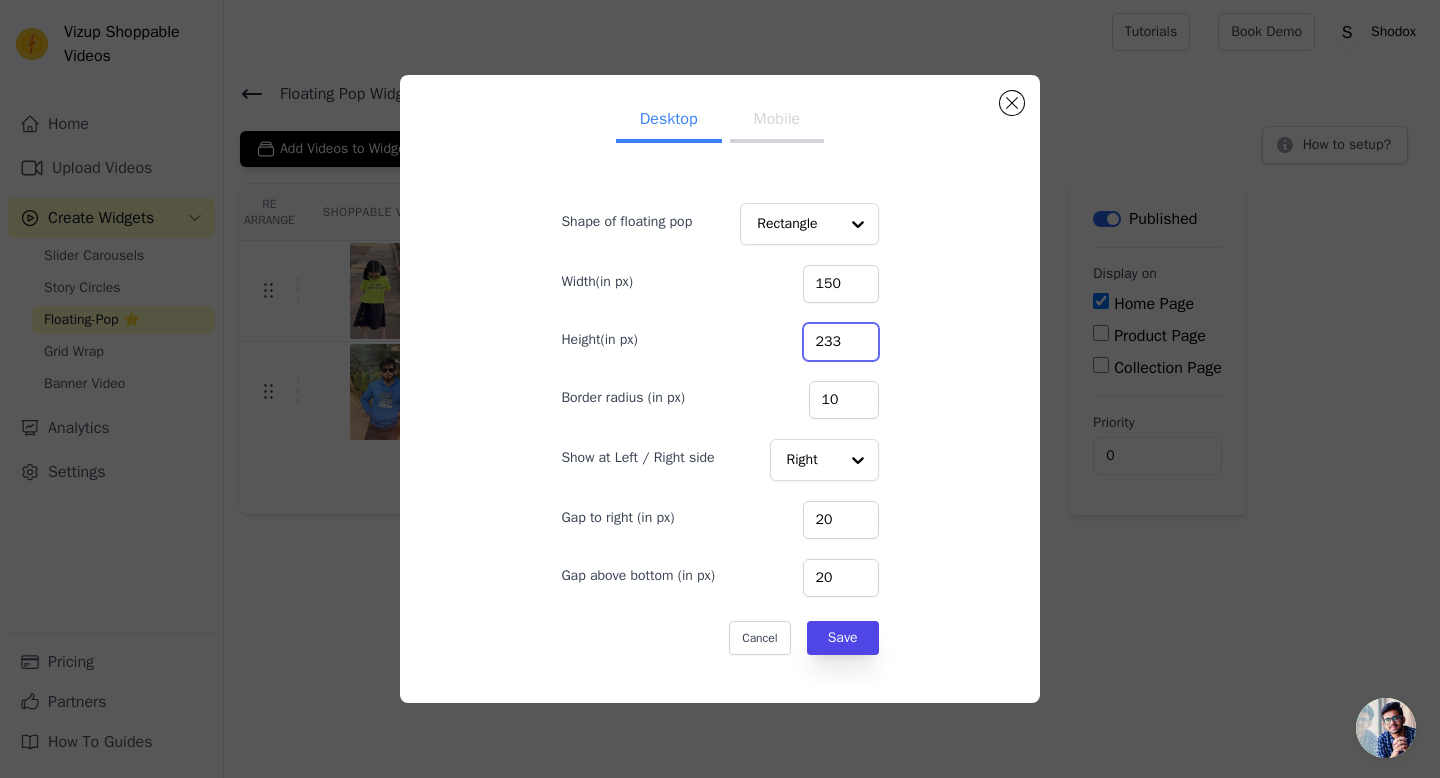 click on "233" at bounding box center (841, 342) 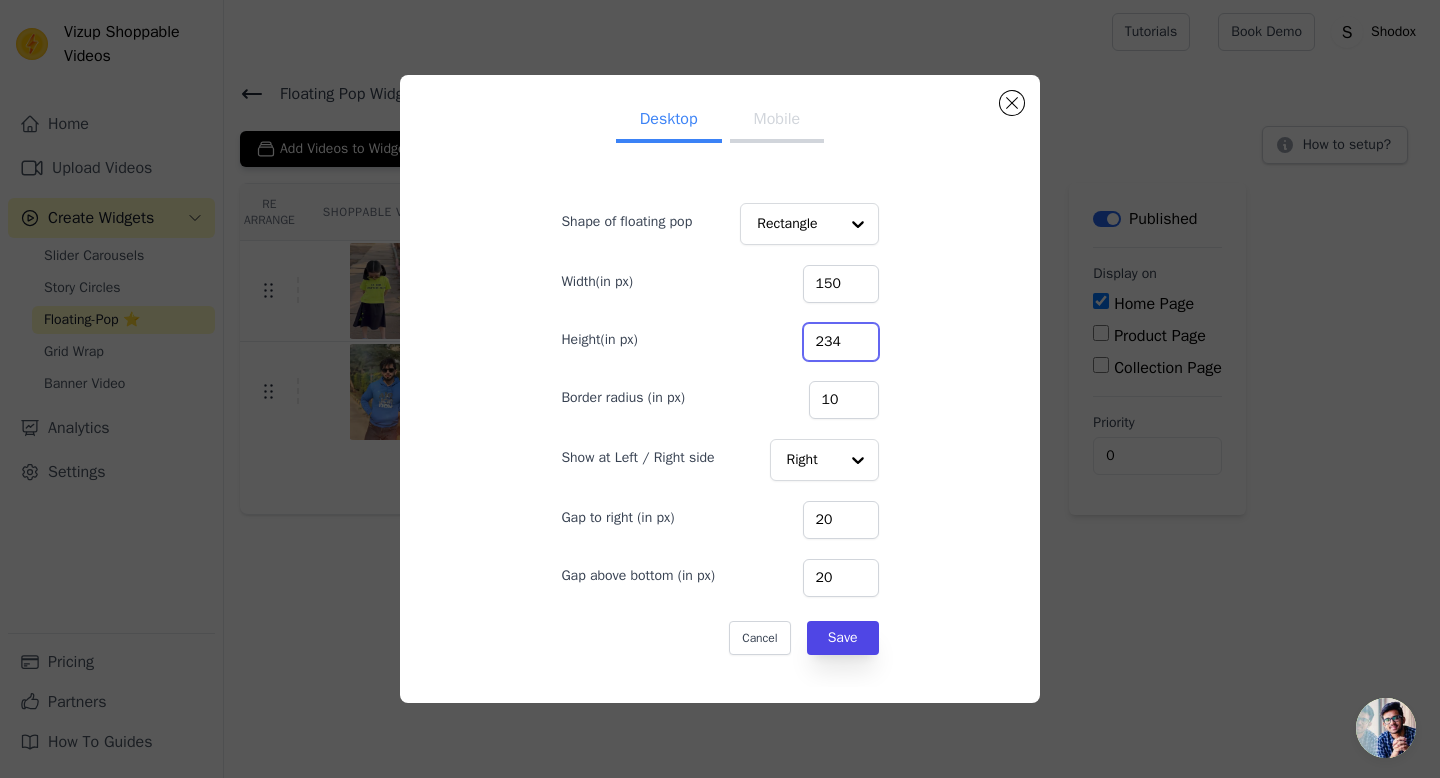 click on "234" at bounding box center (841, 342) 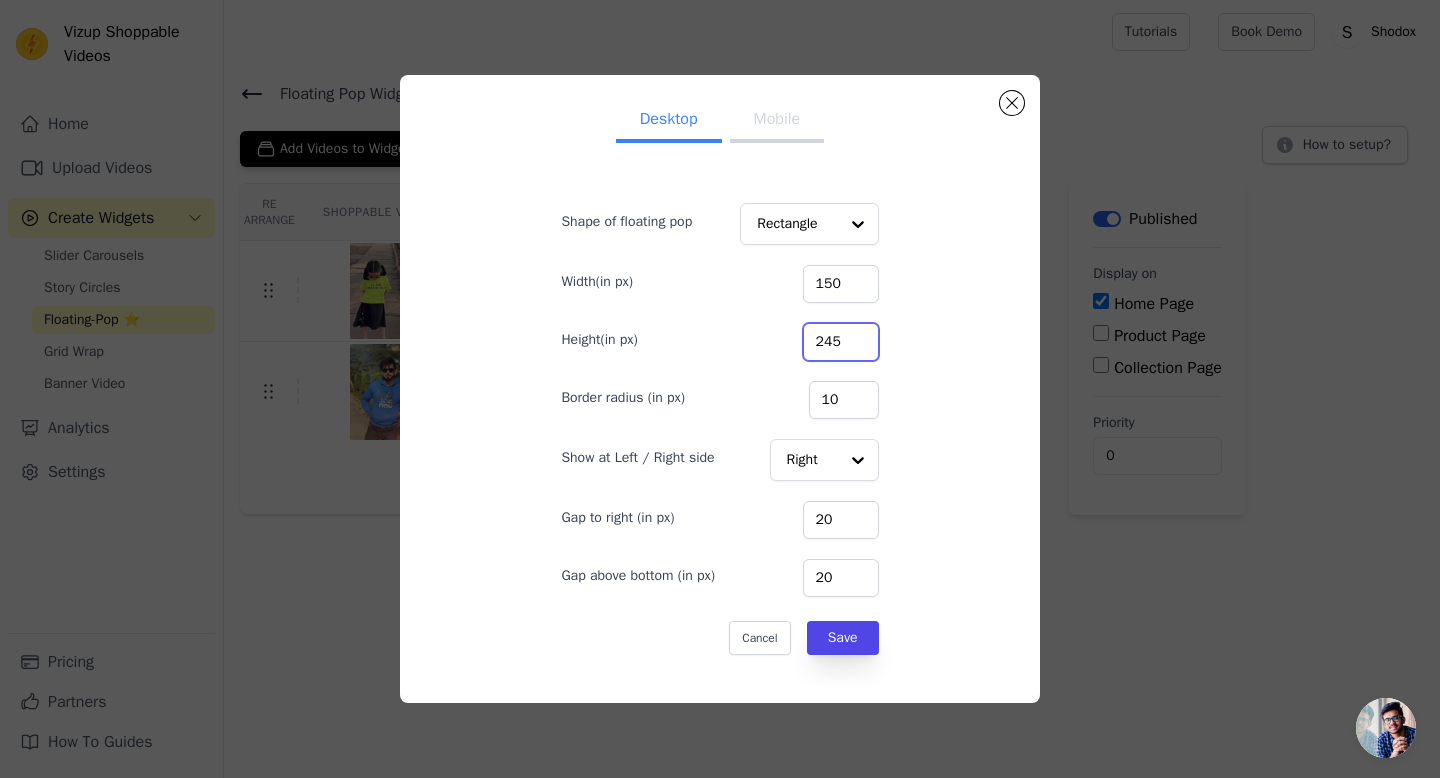 click on "245" at bounding box center (841, 342) 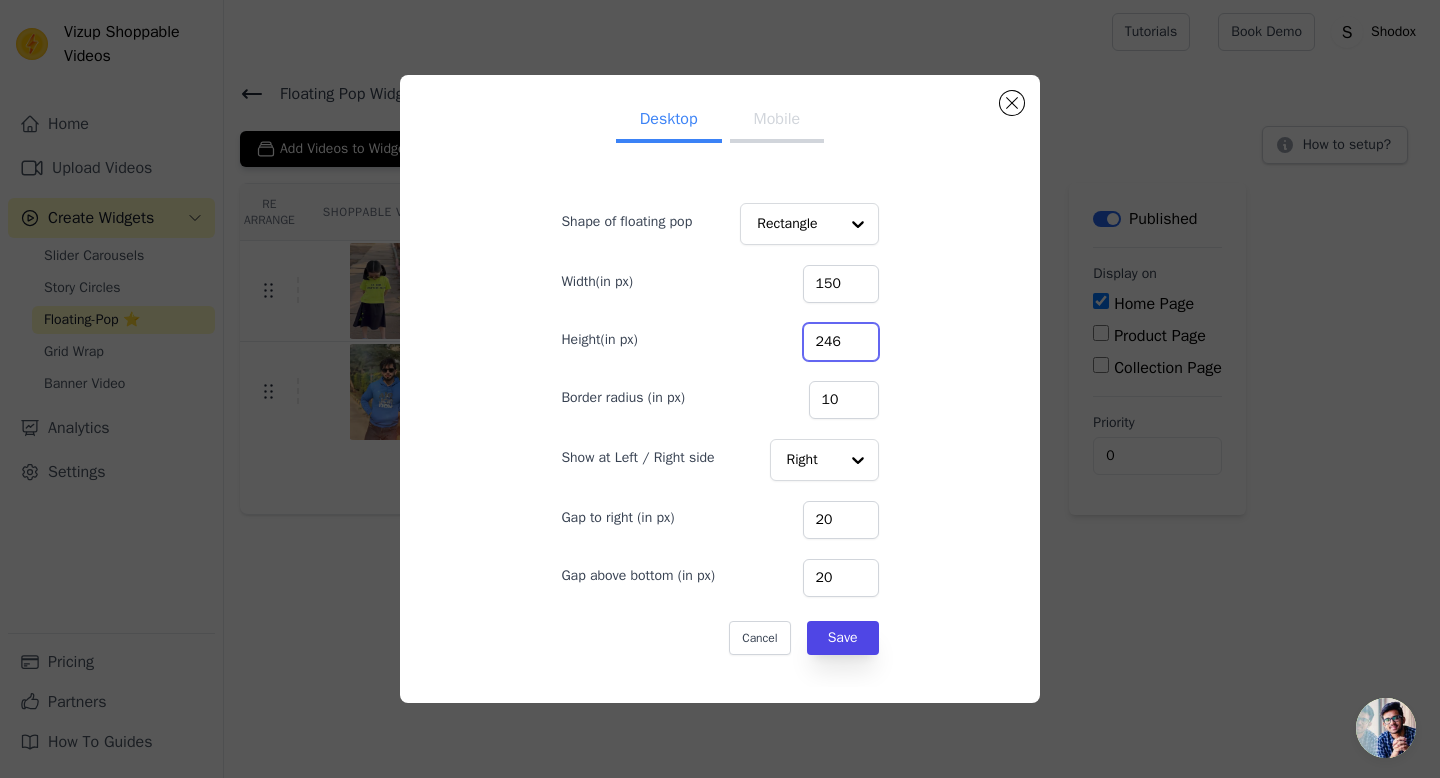 click on "246" at bounding box center (841, 342) 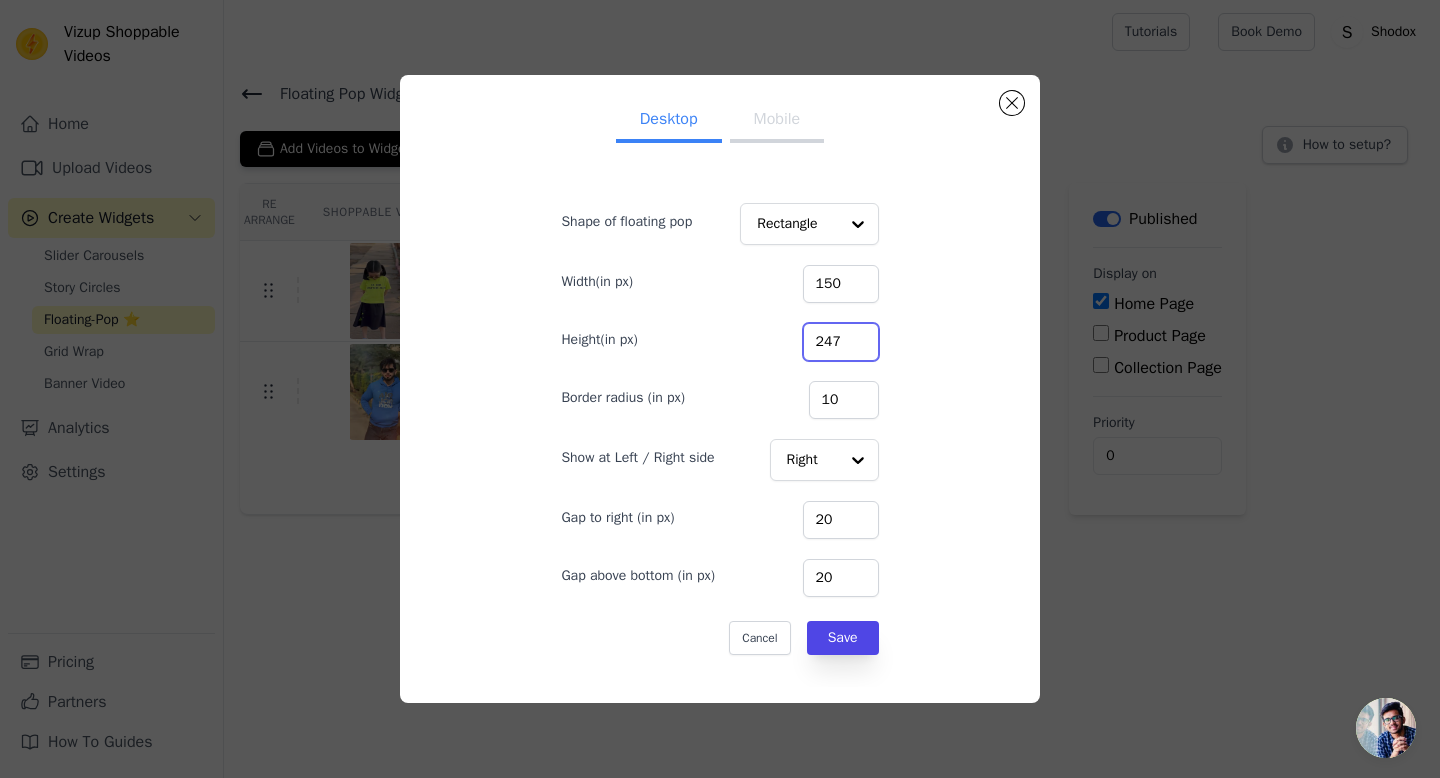 click on "247" at bounding box center (841, 342) 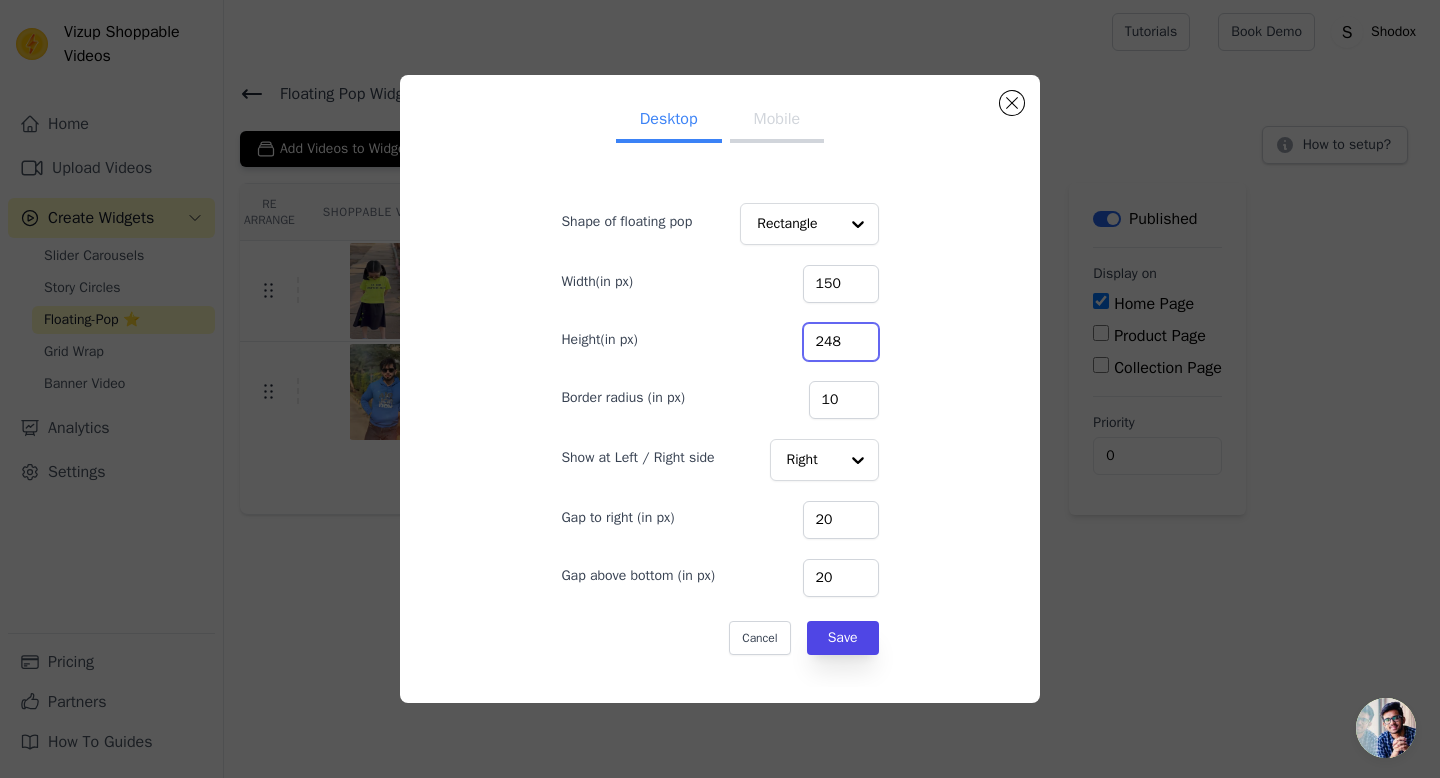 click on "248" at bounding box center (841, 342) 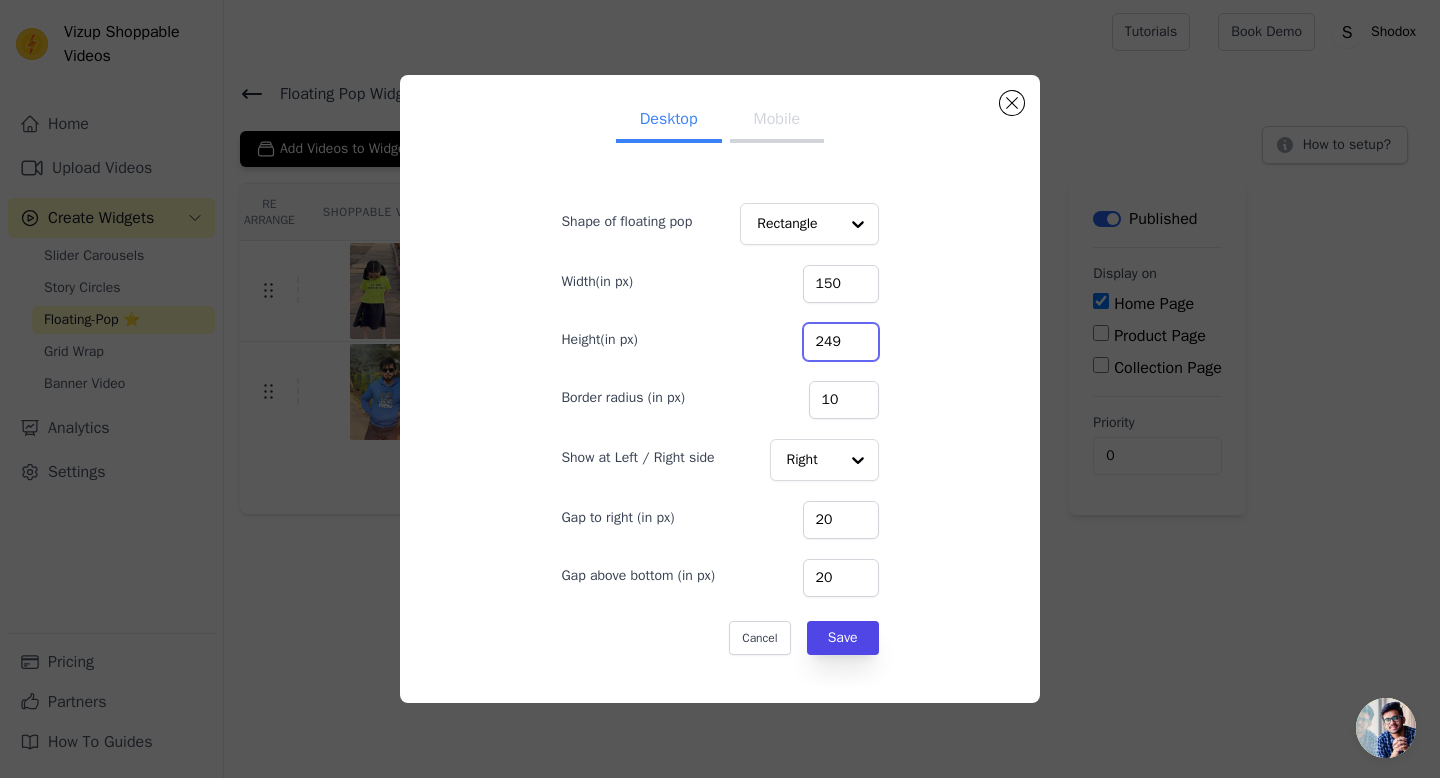 click on "249" at bounding box center [841, 342] 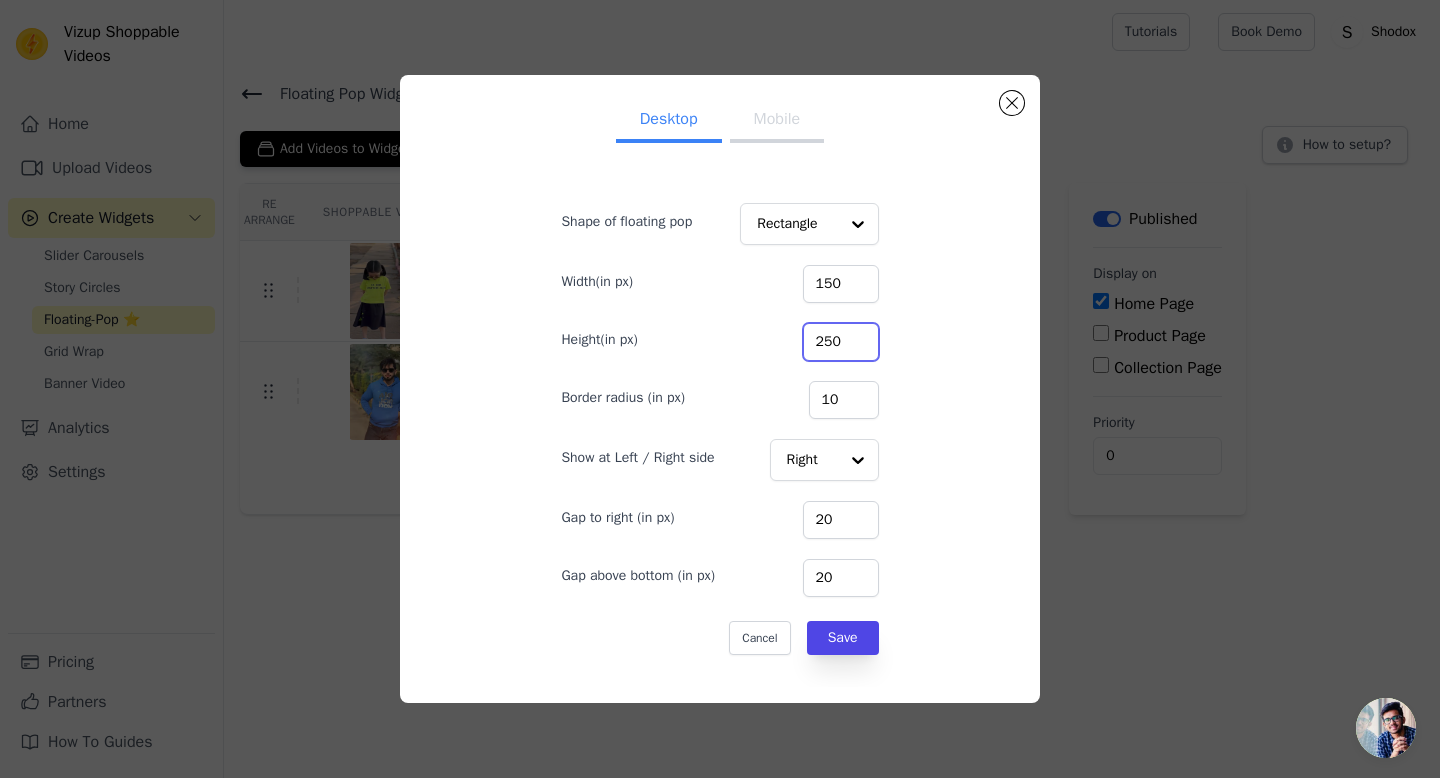 type on "250" 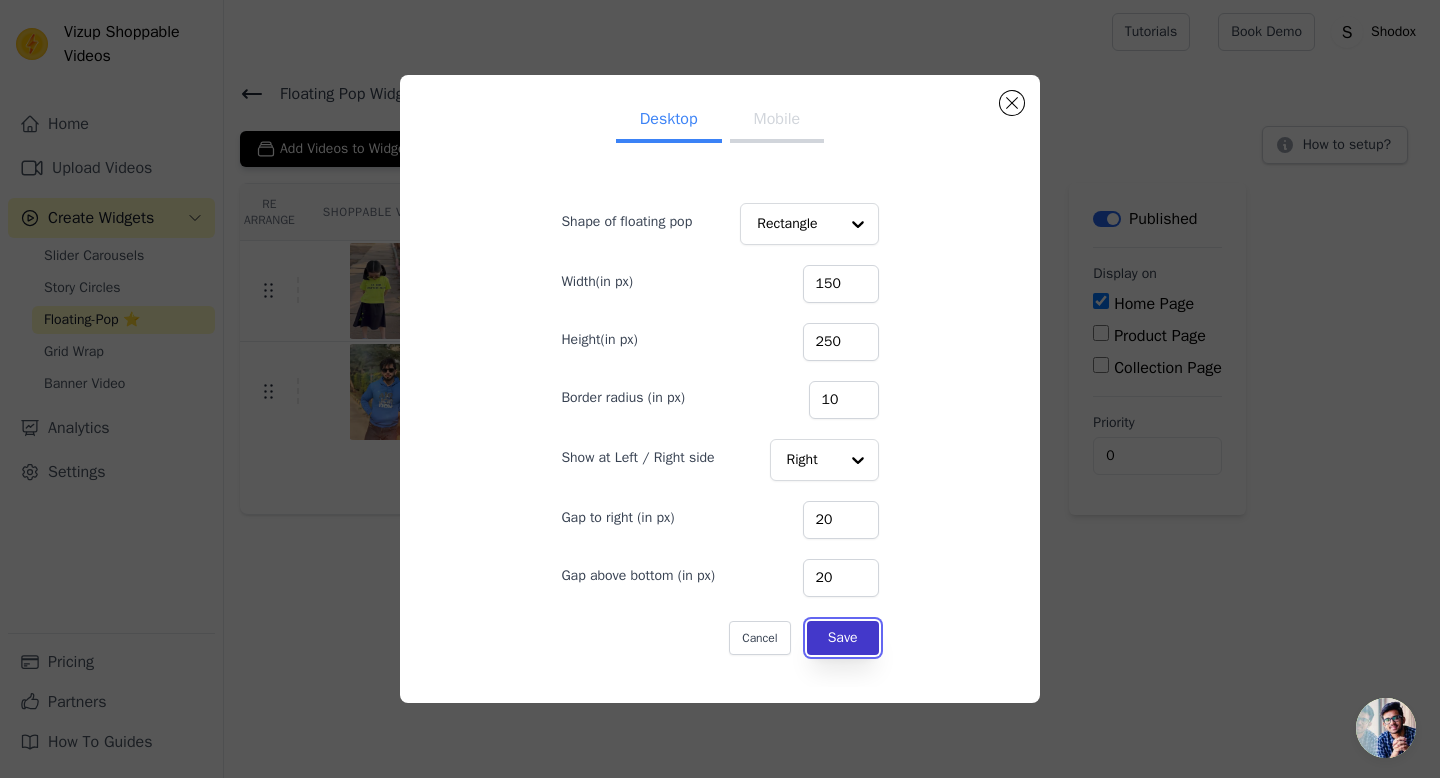 click on "Save" at bounding box center [843, 638] 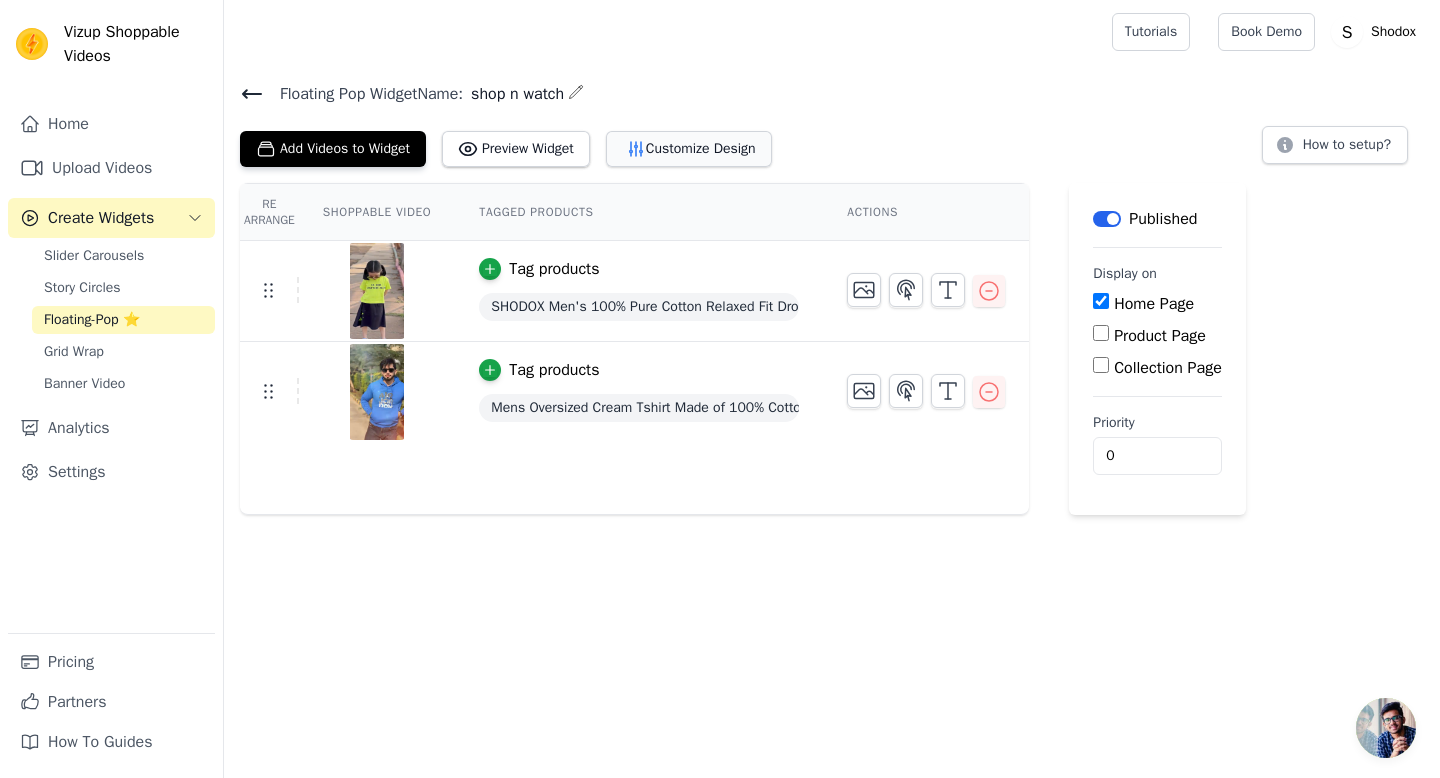 click on "Customize Design" at bounding box center (689, 149) 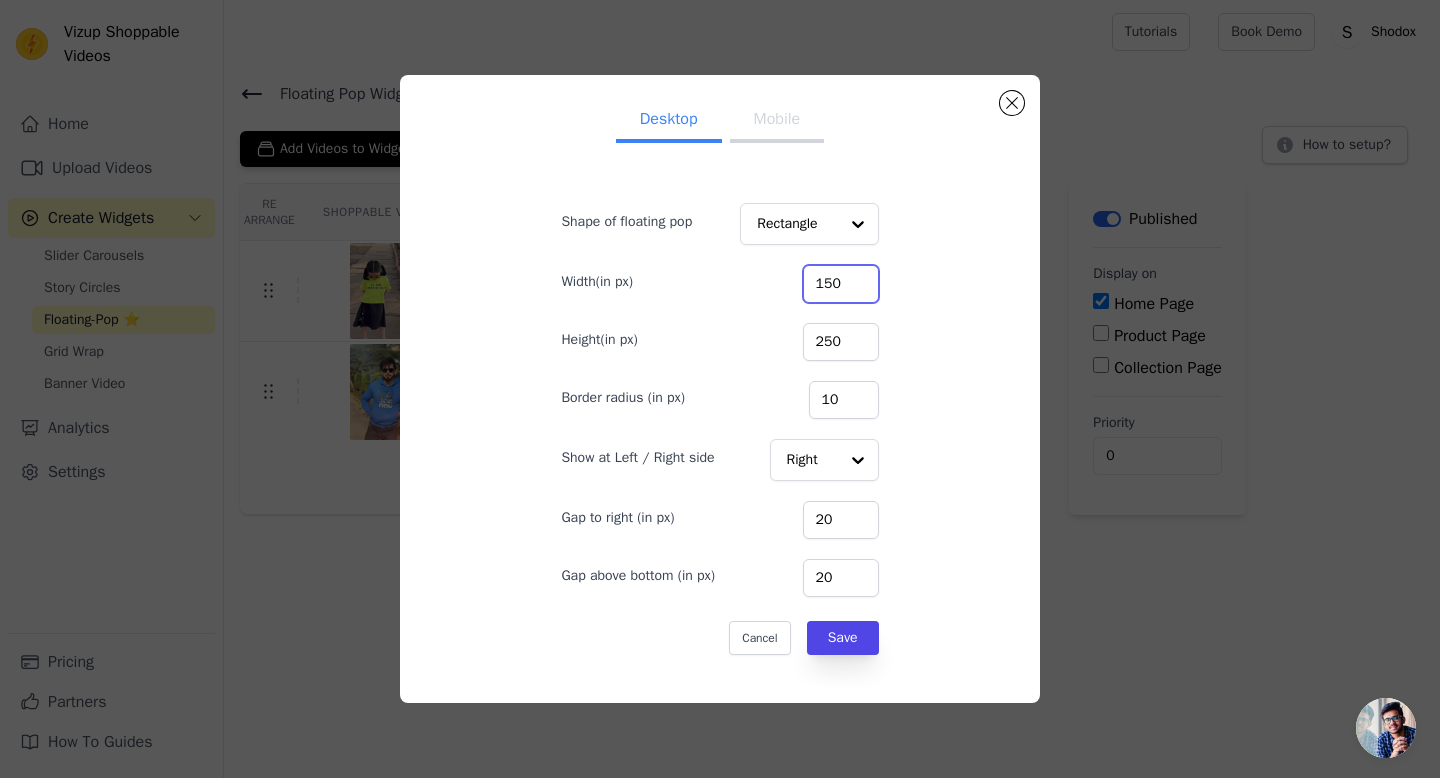 click on "150" at bounding box center [841, 284] 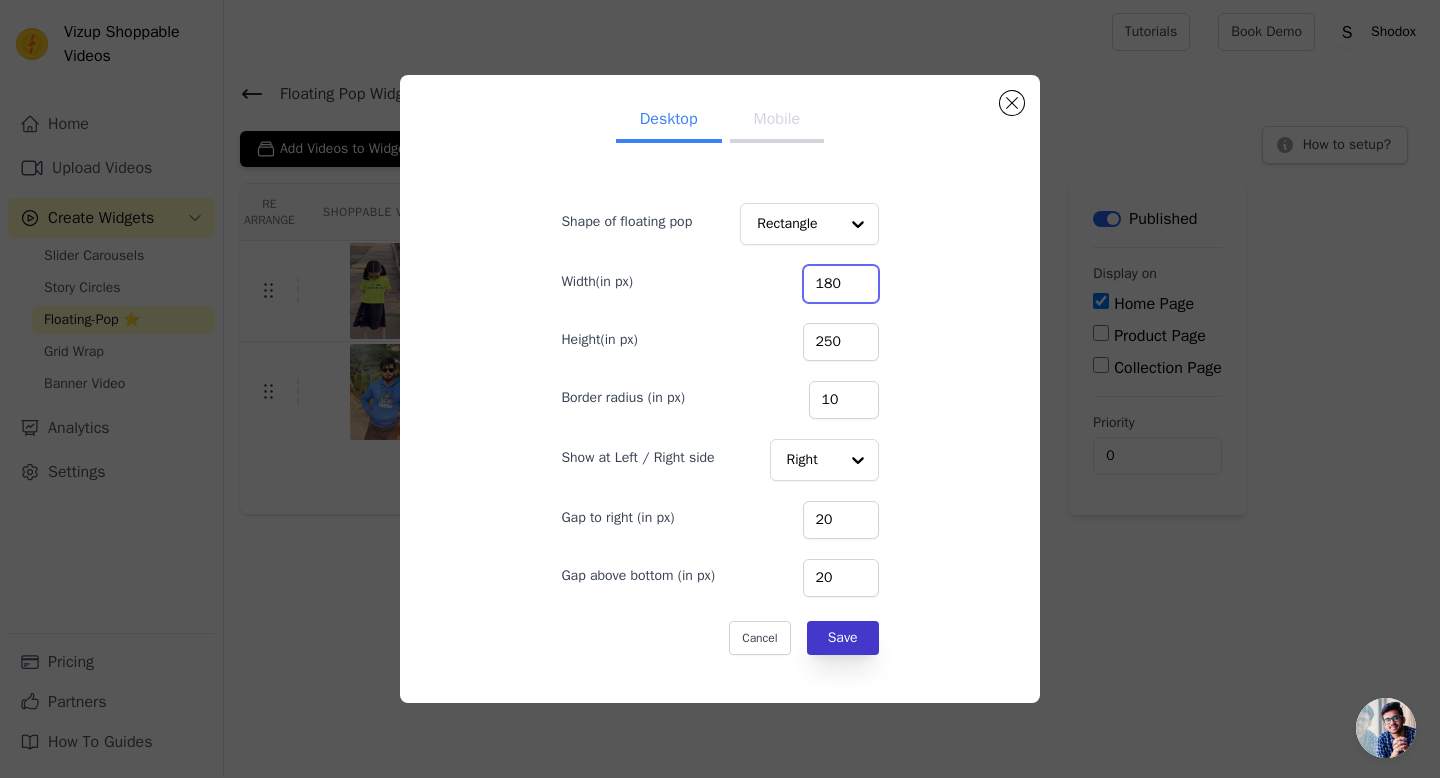 type on "180" 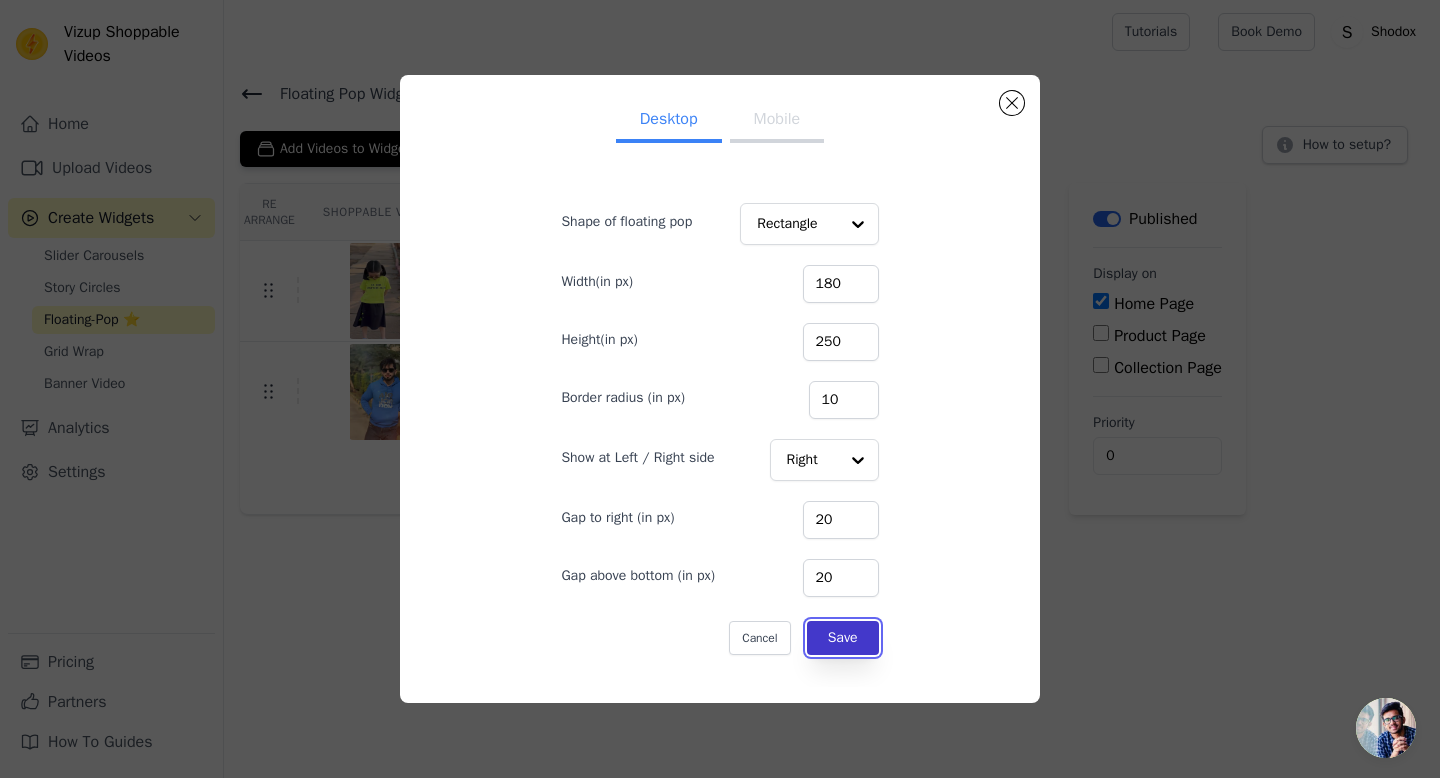 click on "Save" at bounding box center [843, 638] 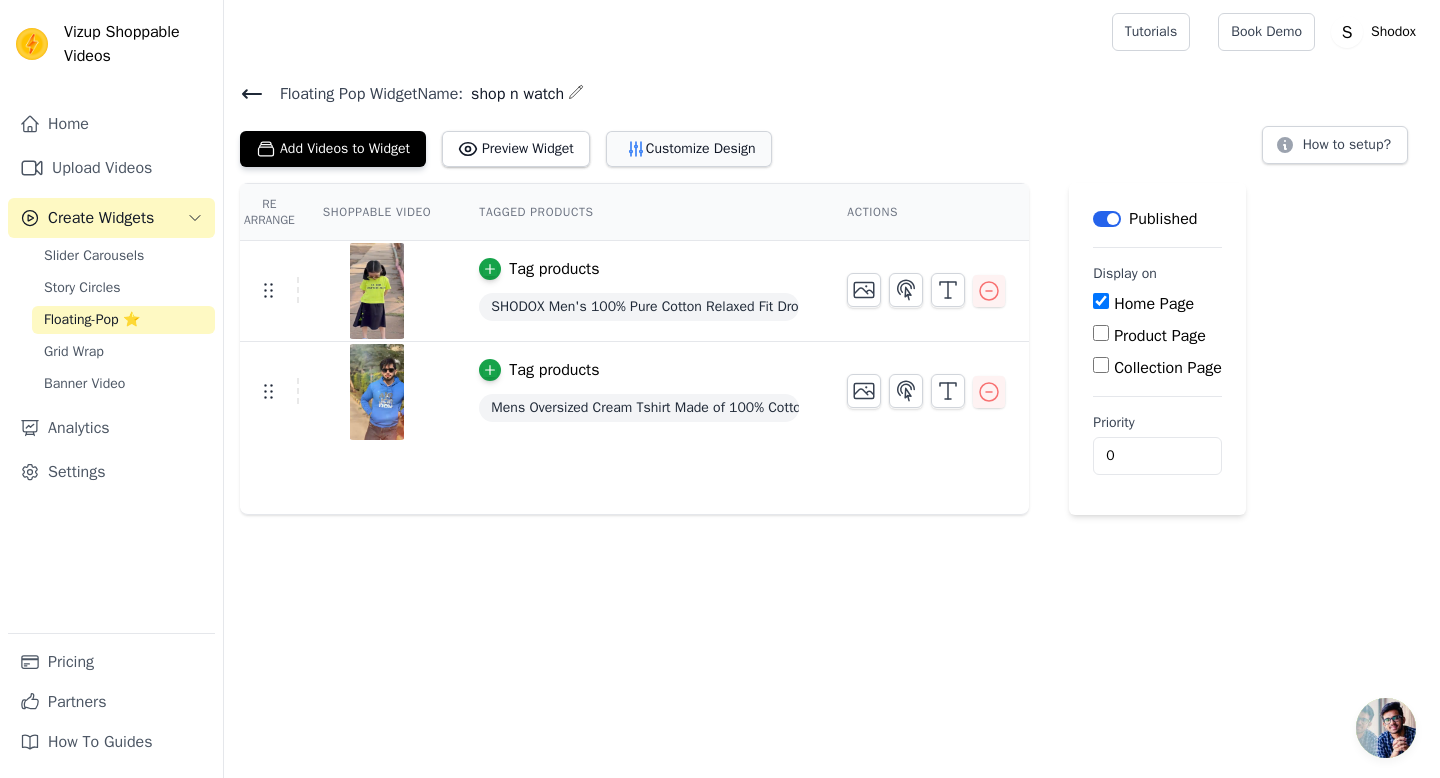 click on "Customize Design" at bounding box center [689, 149] 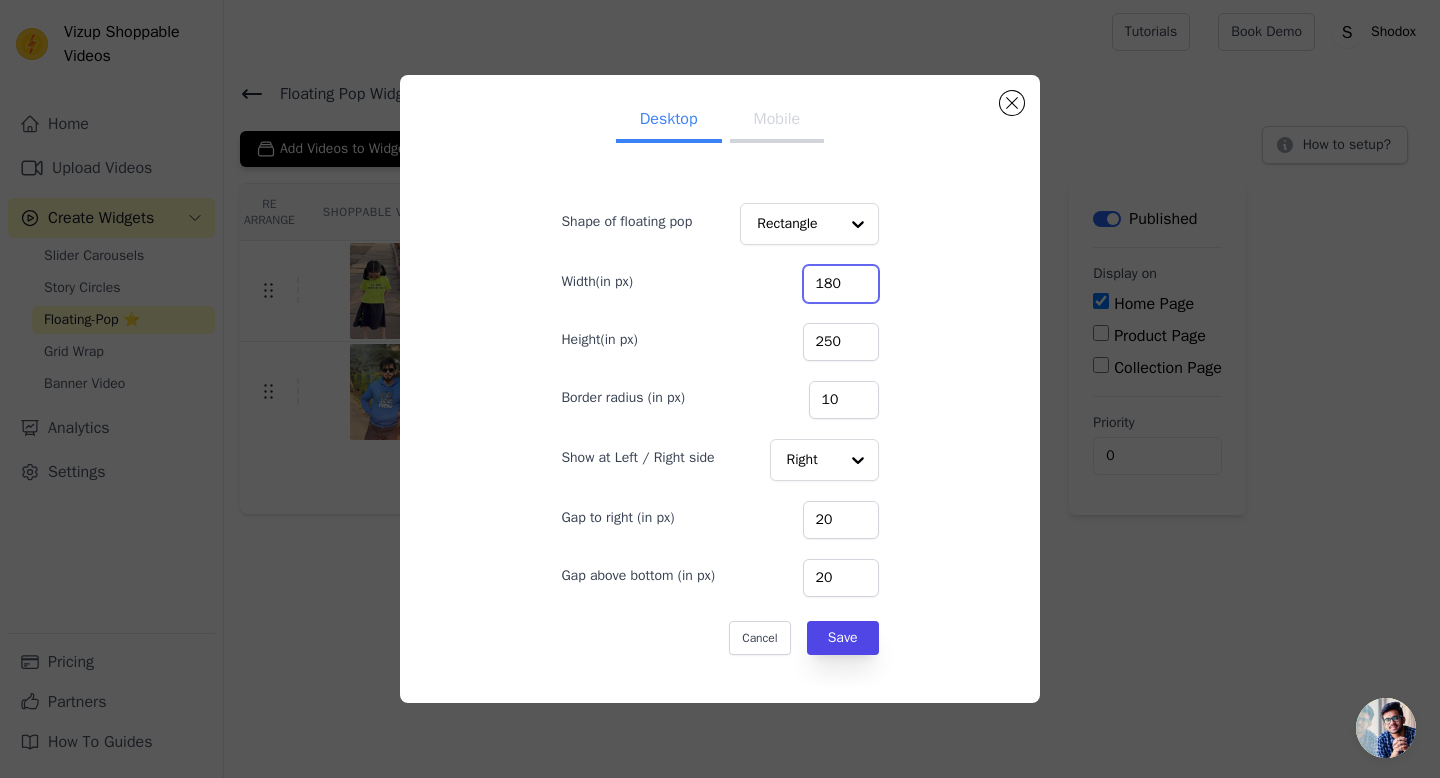 drag, startPoint x: 838, startPoint y: 284, endPoint x: 836, endPoint y: 346, distance: 62.03225 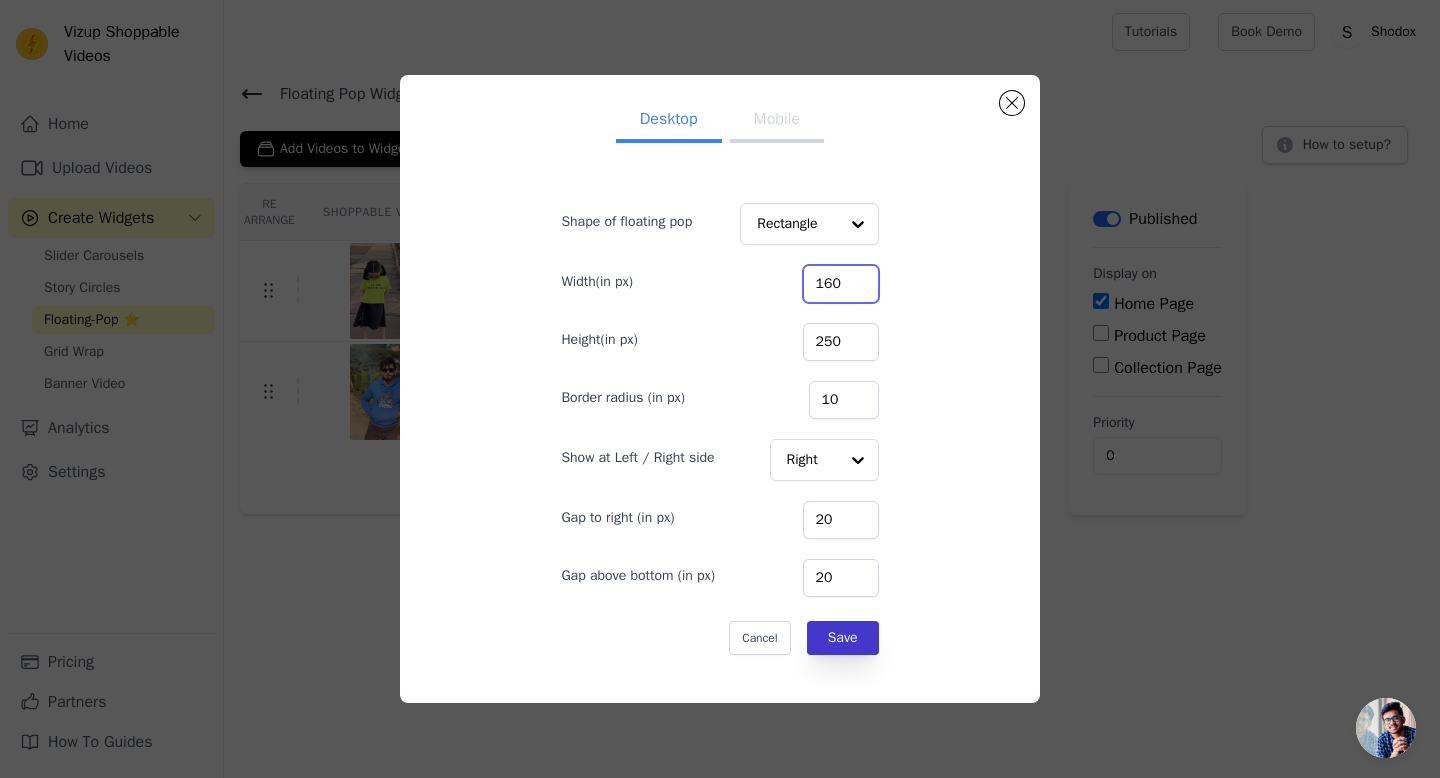 type on "160" 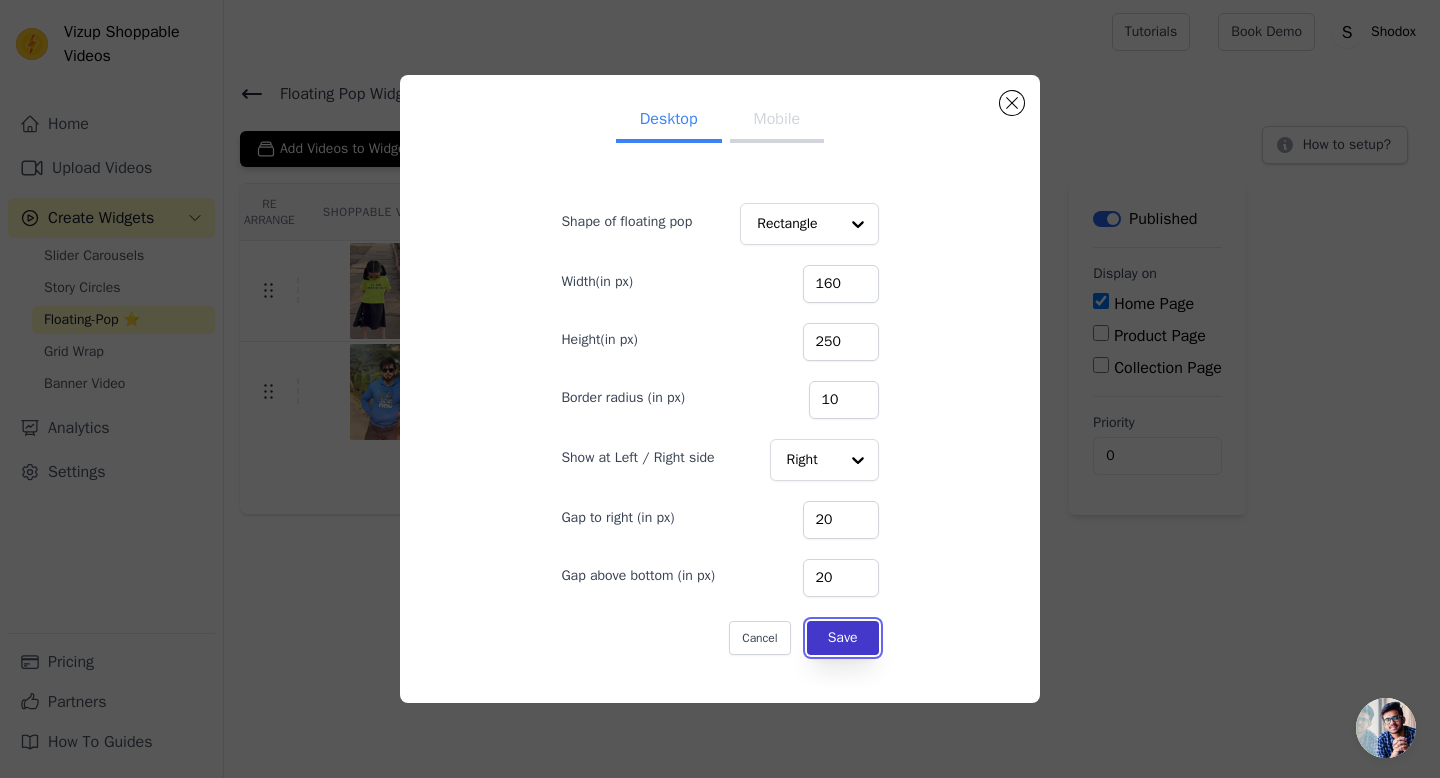 click on "Save" at bounding box center (843, 638) 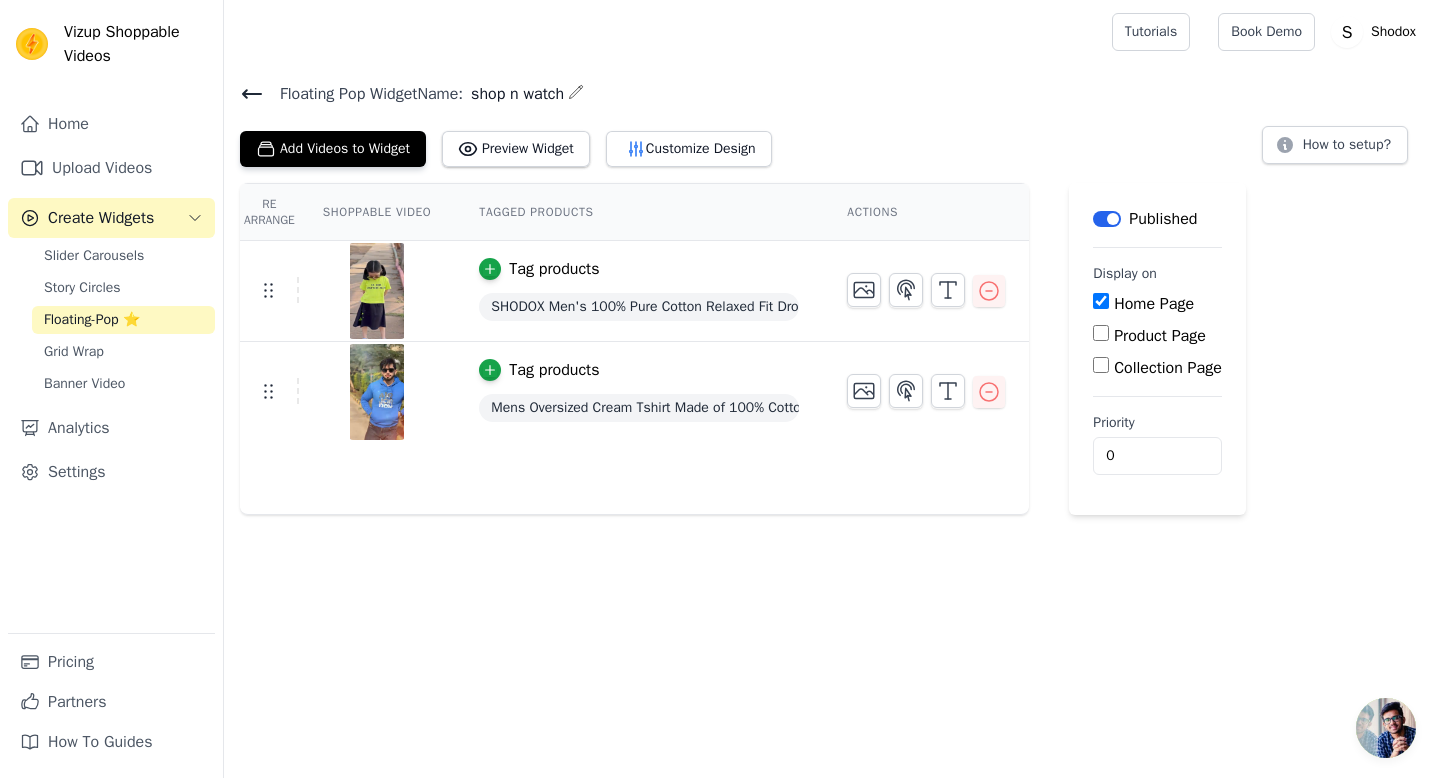 click on "Tag products   SHODOX Men's 100% Pure Cotton Relaxed Fit Drop Shoulder Premium Front & Back Printed Black Oversized T-Shirt" at bounding box center [639, 291] 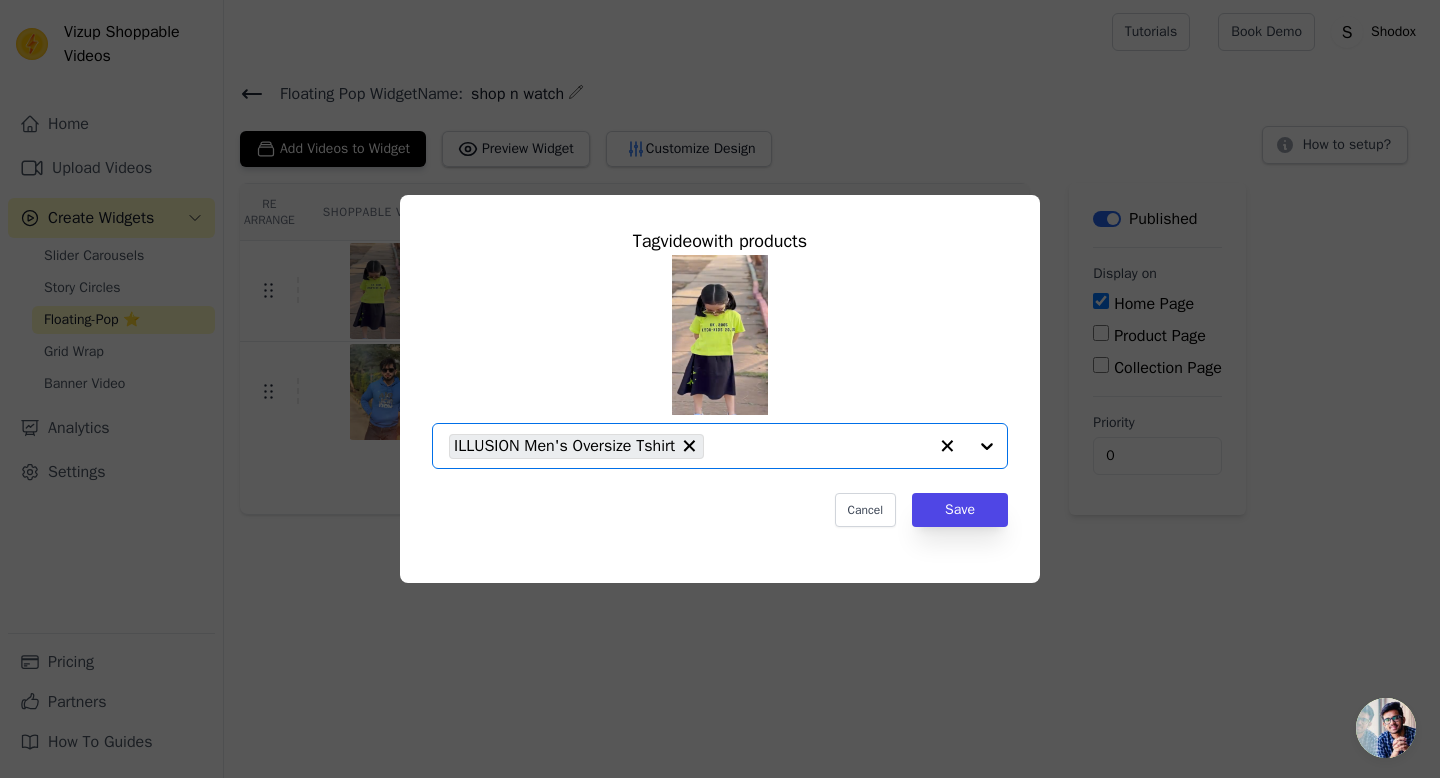 click 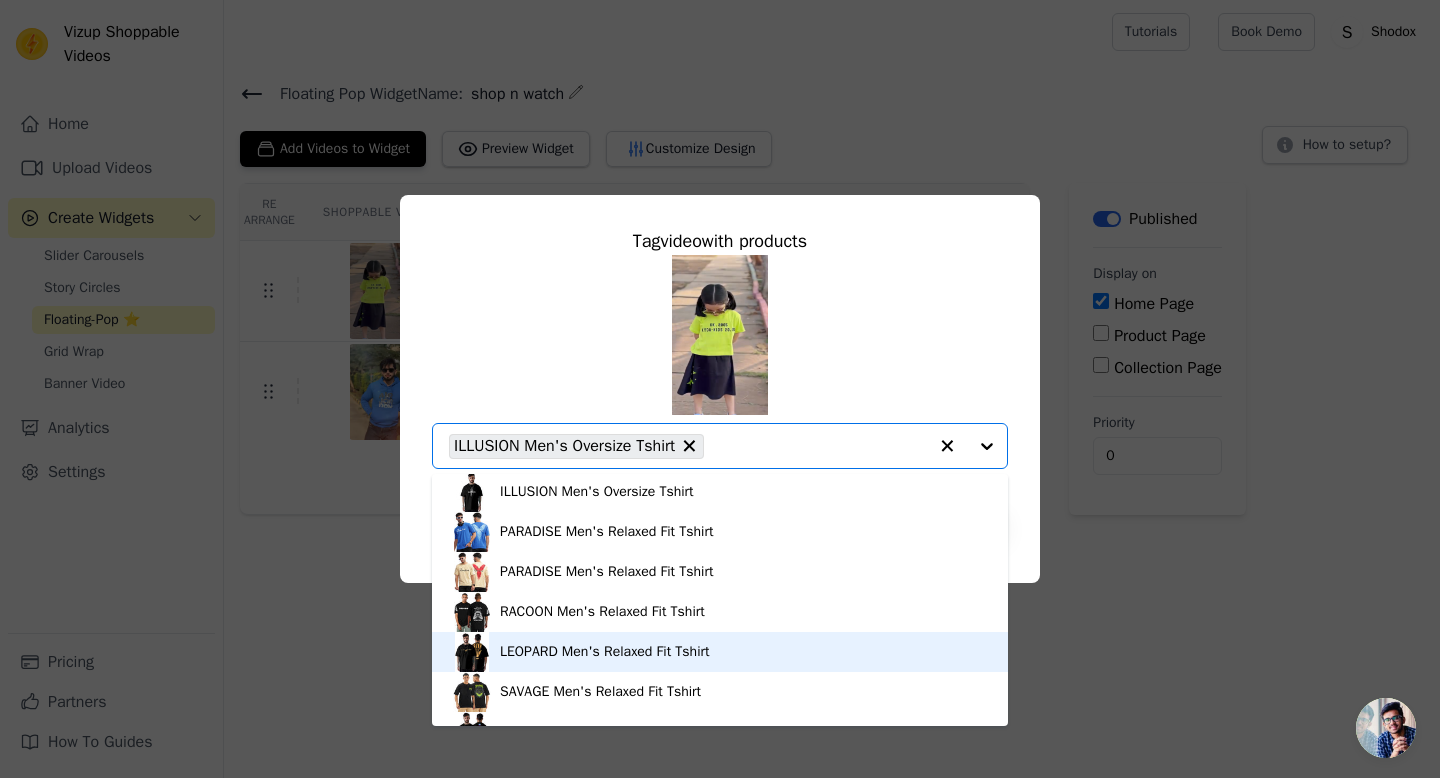 scroll, scrollTop: 0, scrollLeft: 0, axis: both 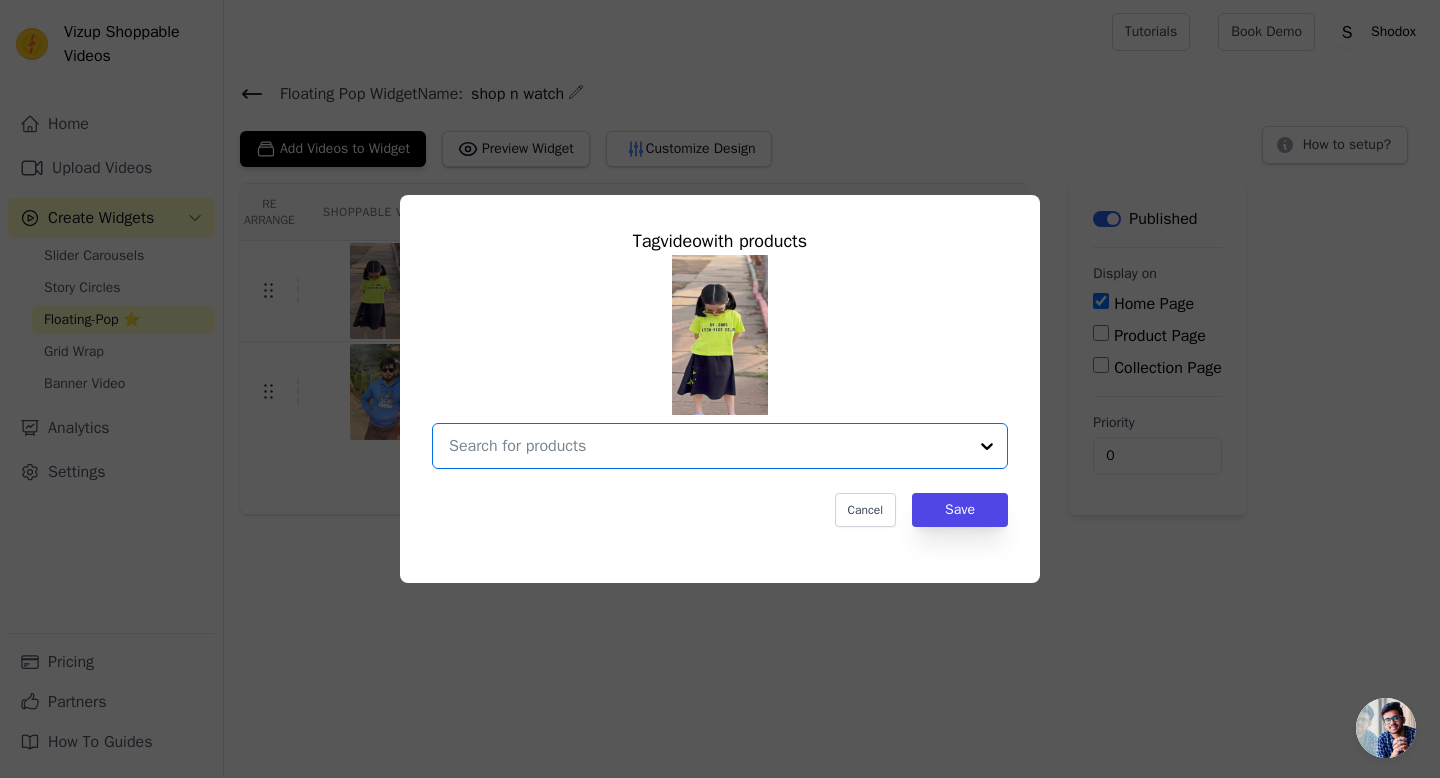 click at bounding box center (708, 446) 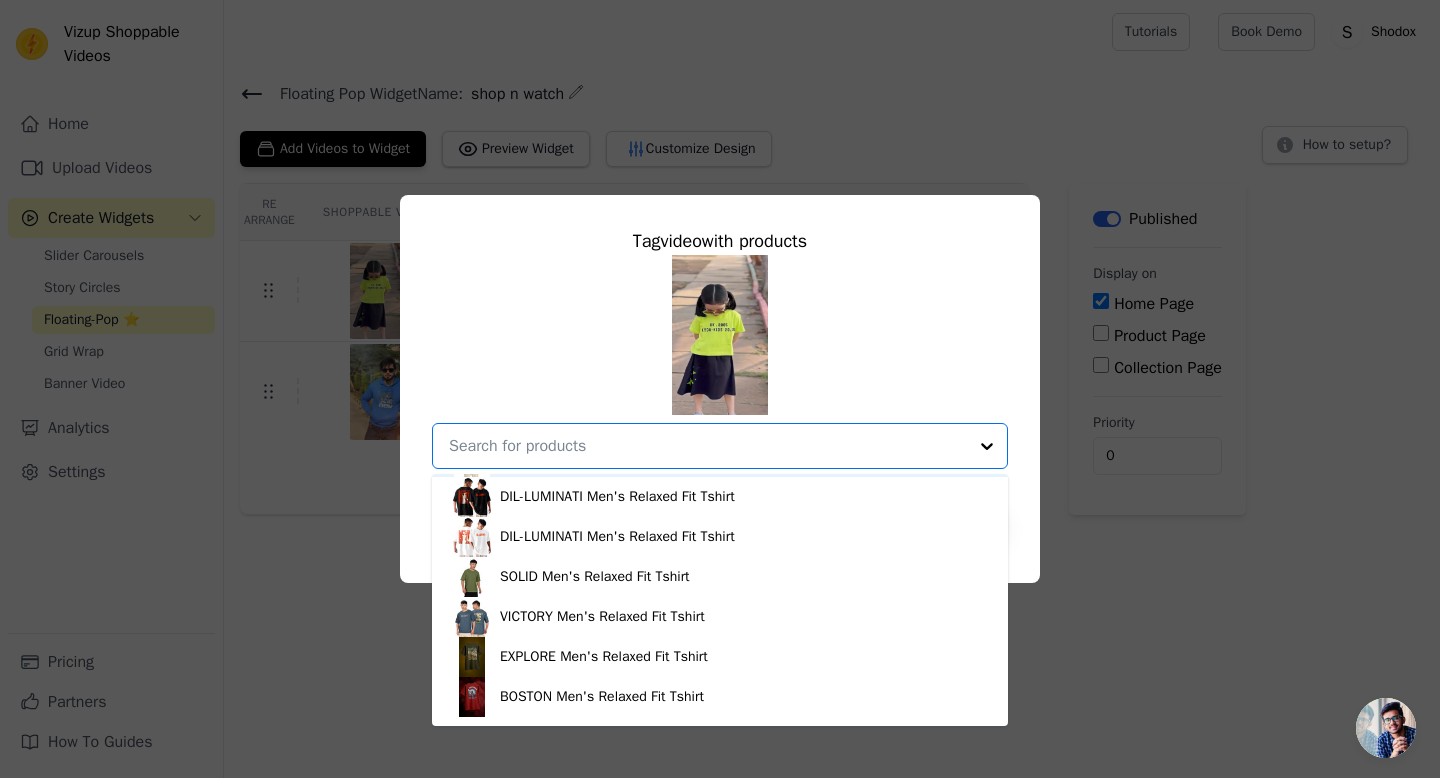 scroll, scrollTop: 788, scrollLeft: 0, axis: vertical 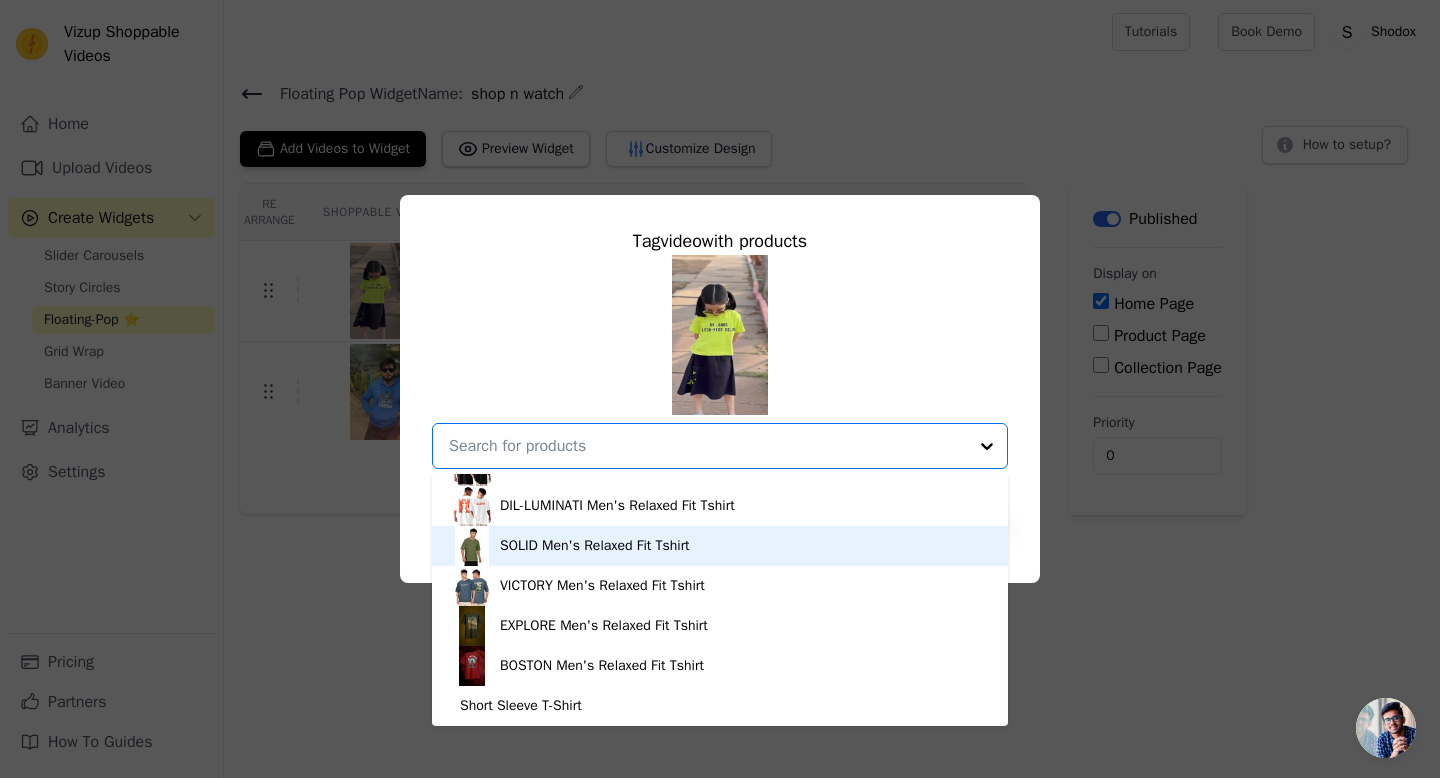 click on "SOLID Men's Relaxed Fit Tshirt" at bounding box center (595, 546) 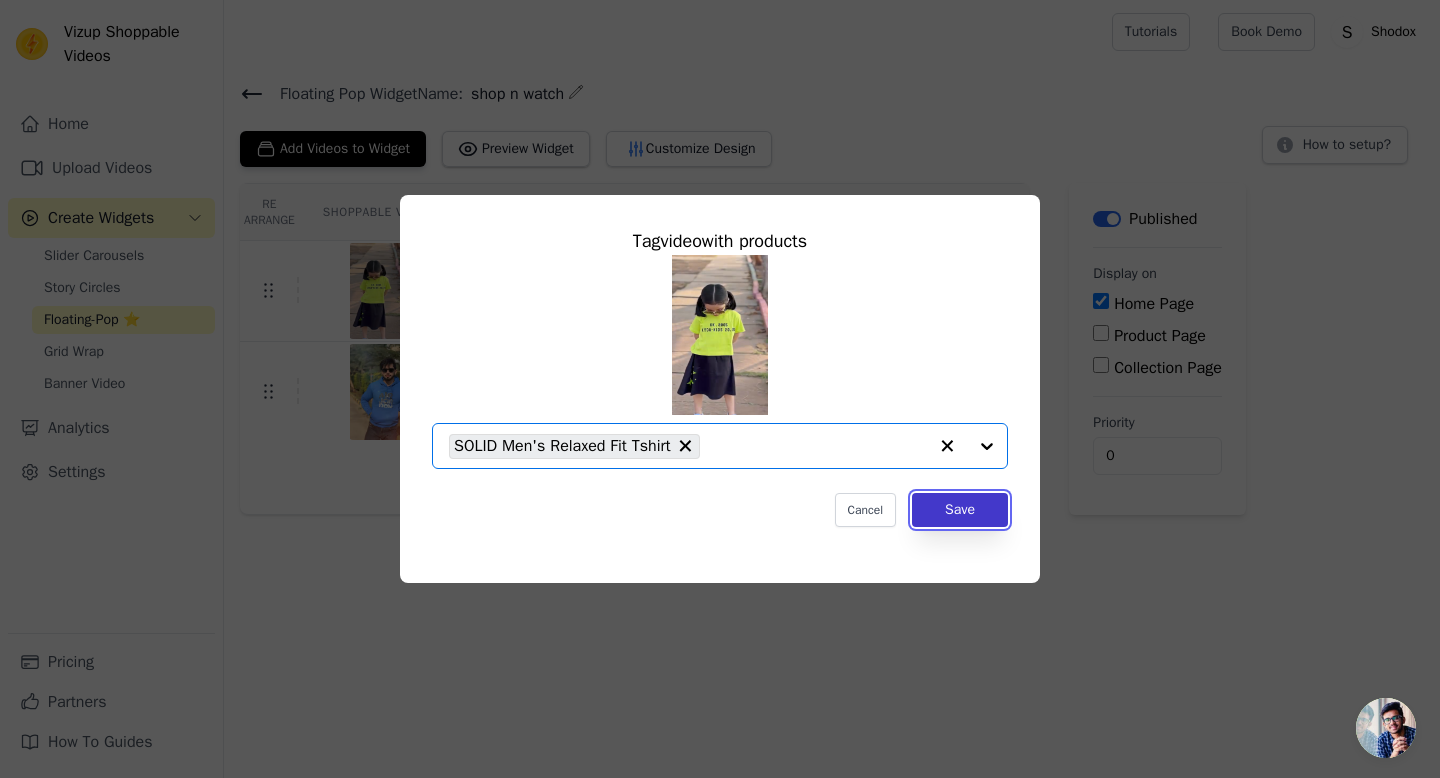 click on "Save" at bounding box center [960, 510] 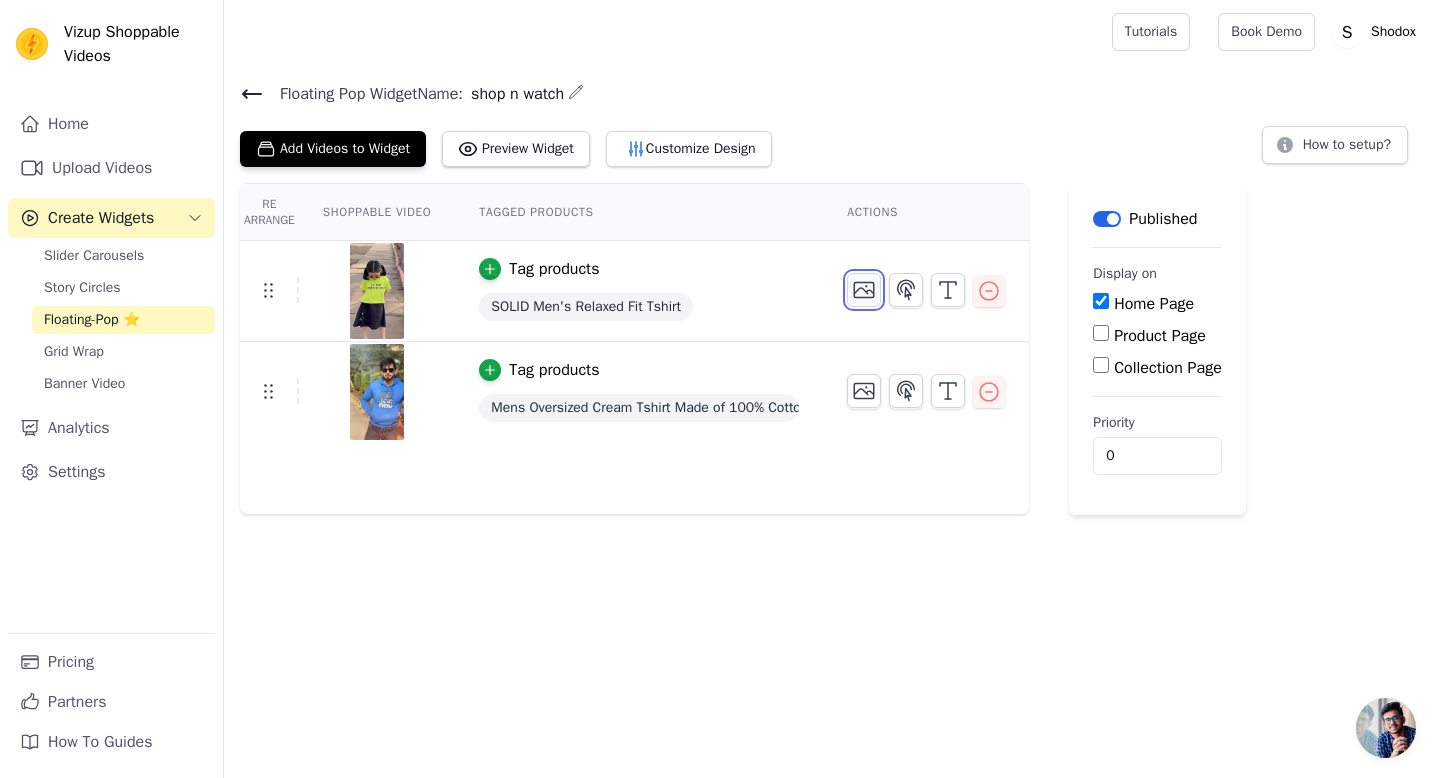 click 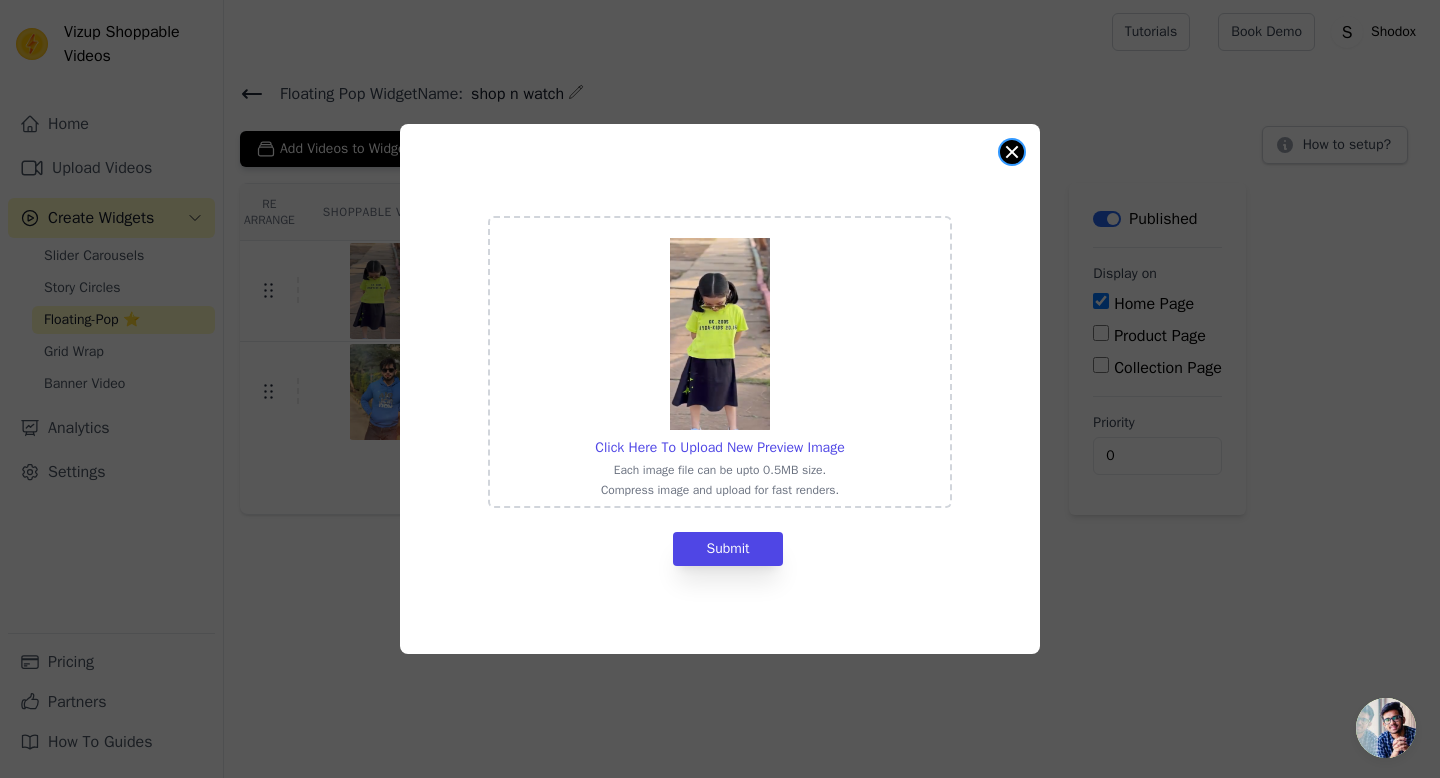 click at bounding box center [1012, 152] 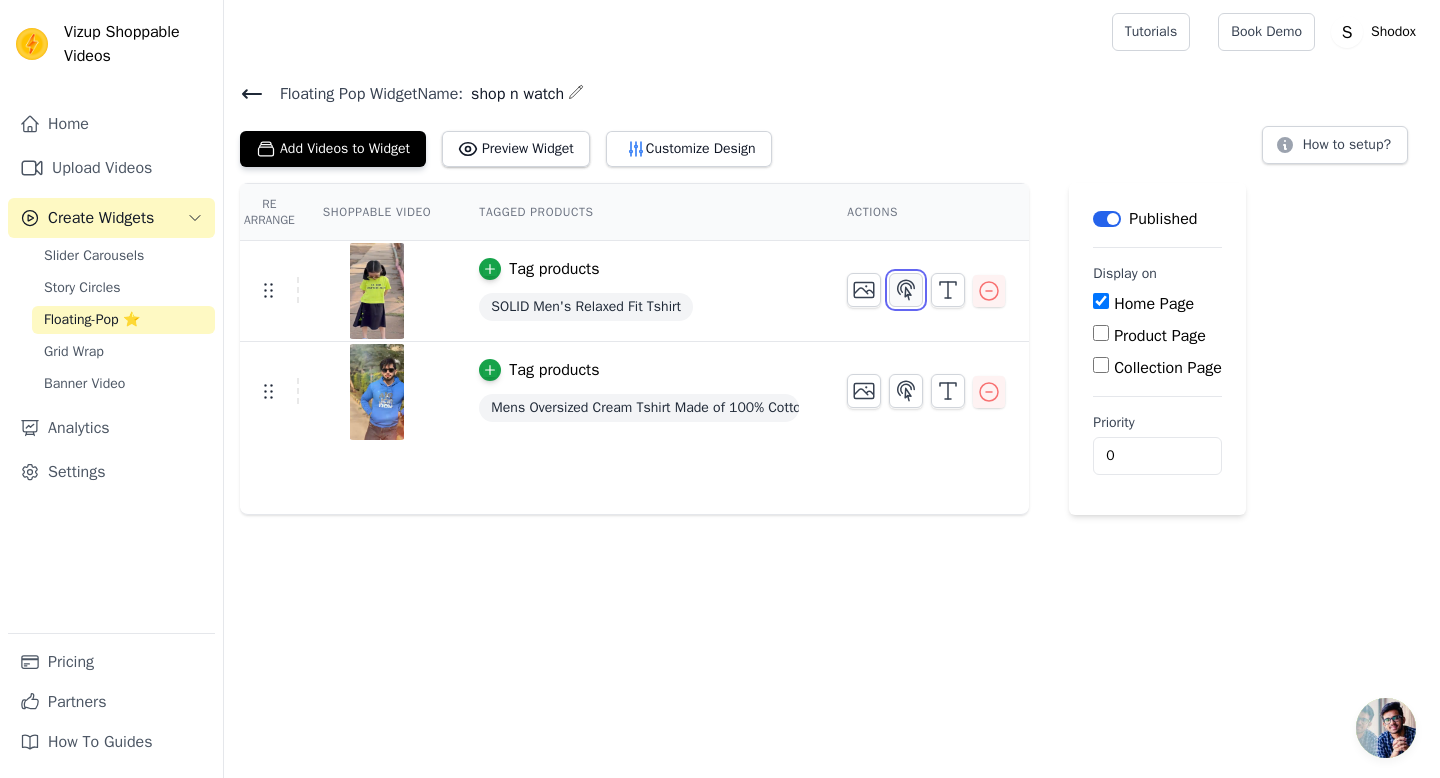 click 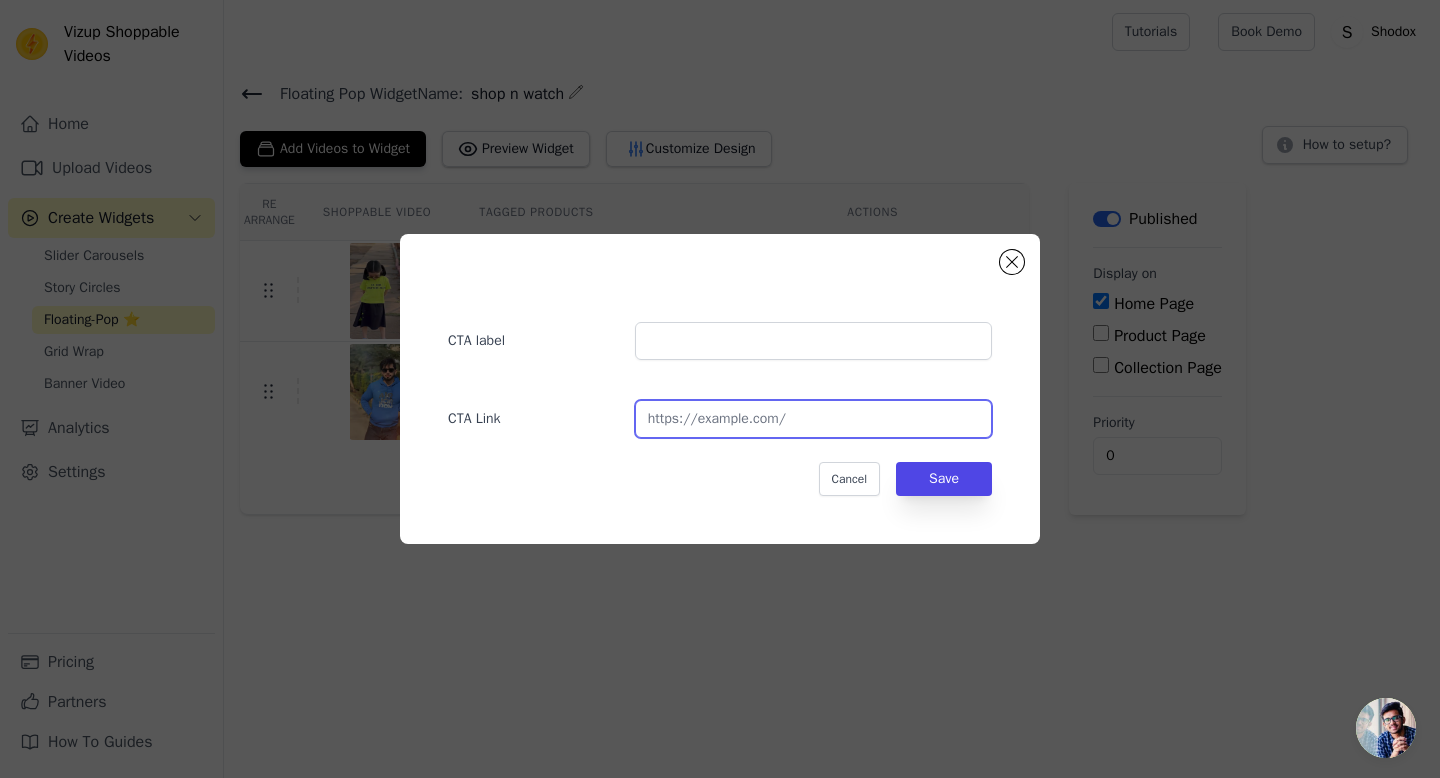 click at bounding box center (813, 419) 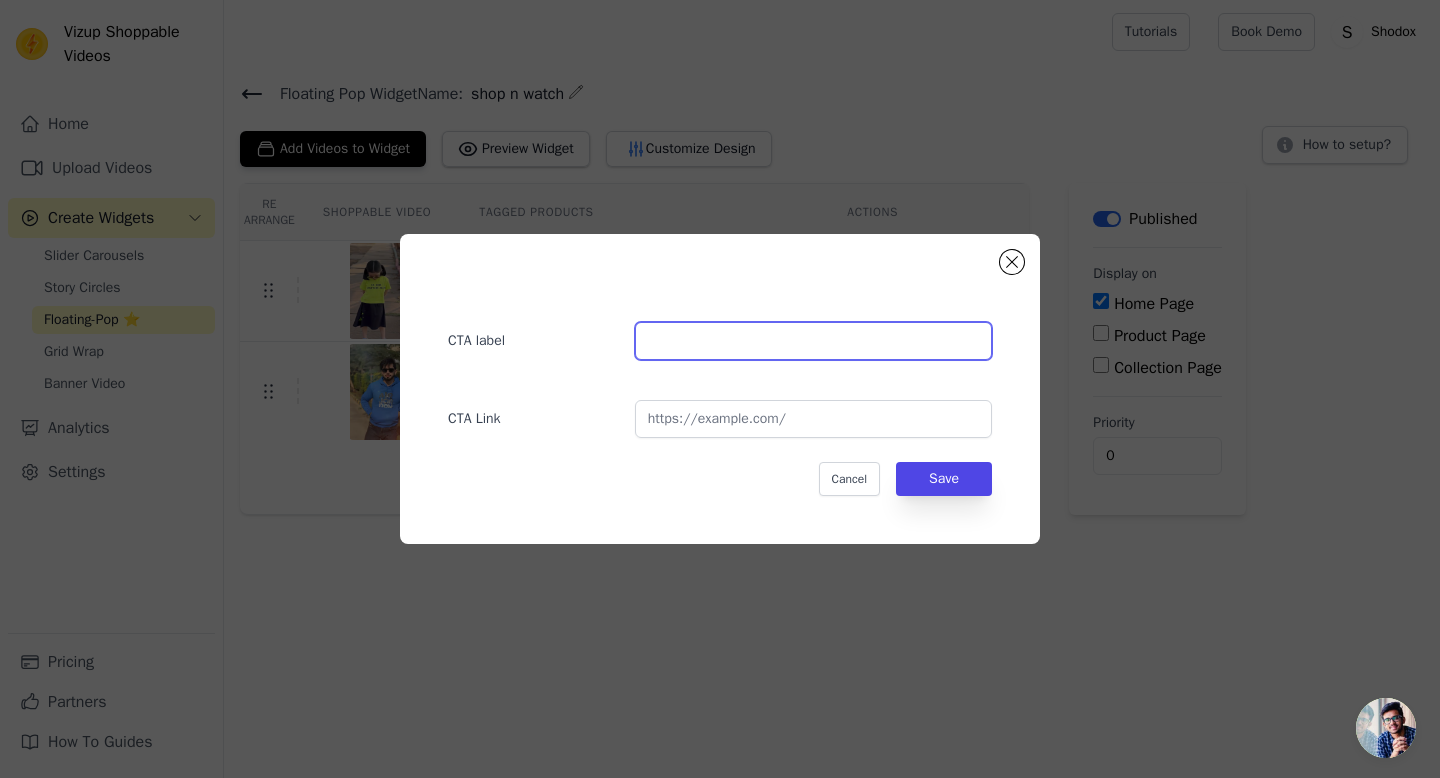 click at bounding box center [813, 341] 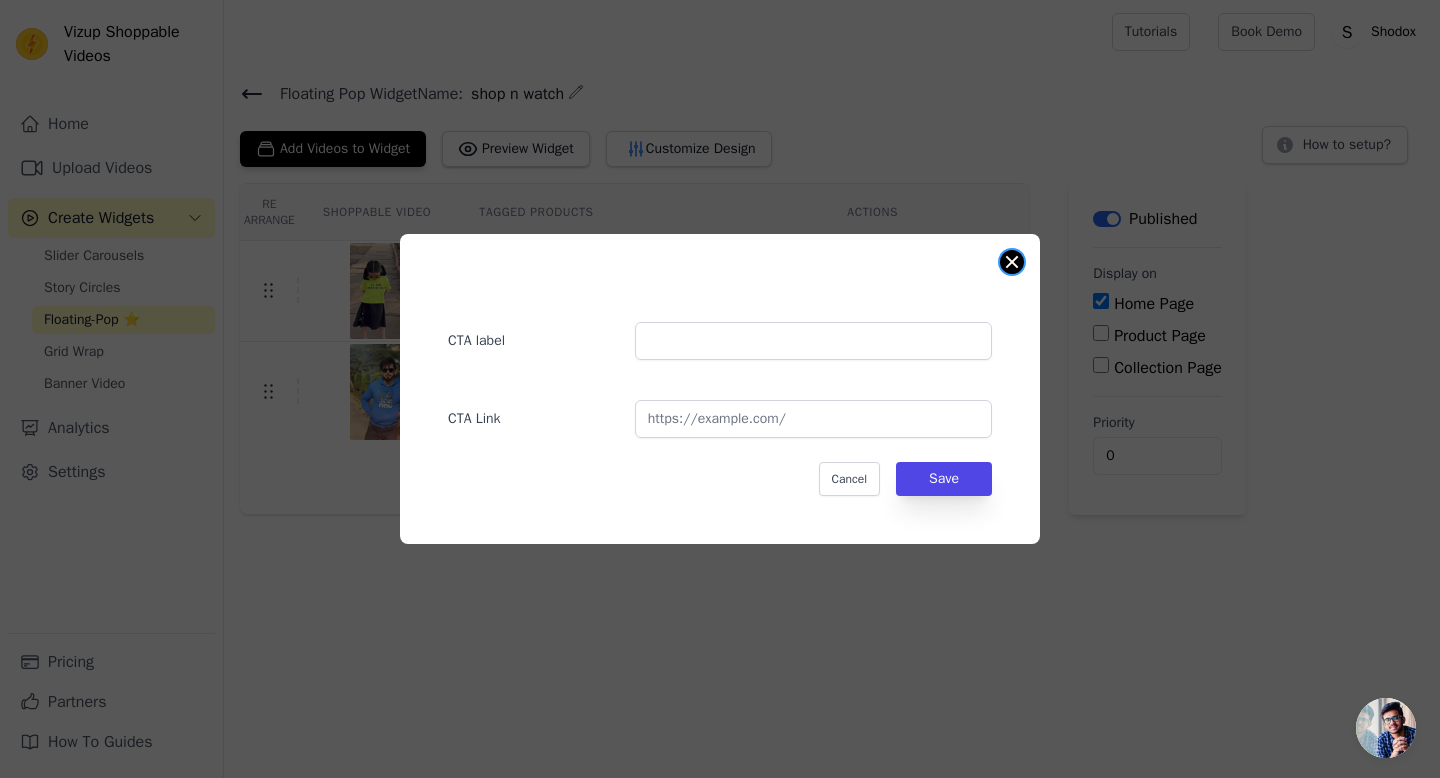 click at bounding box center (1012, 262) 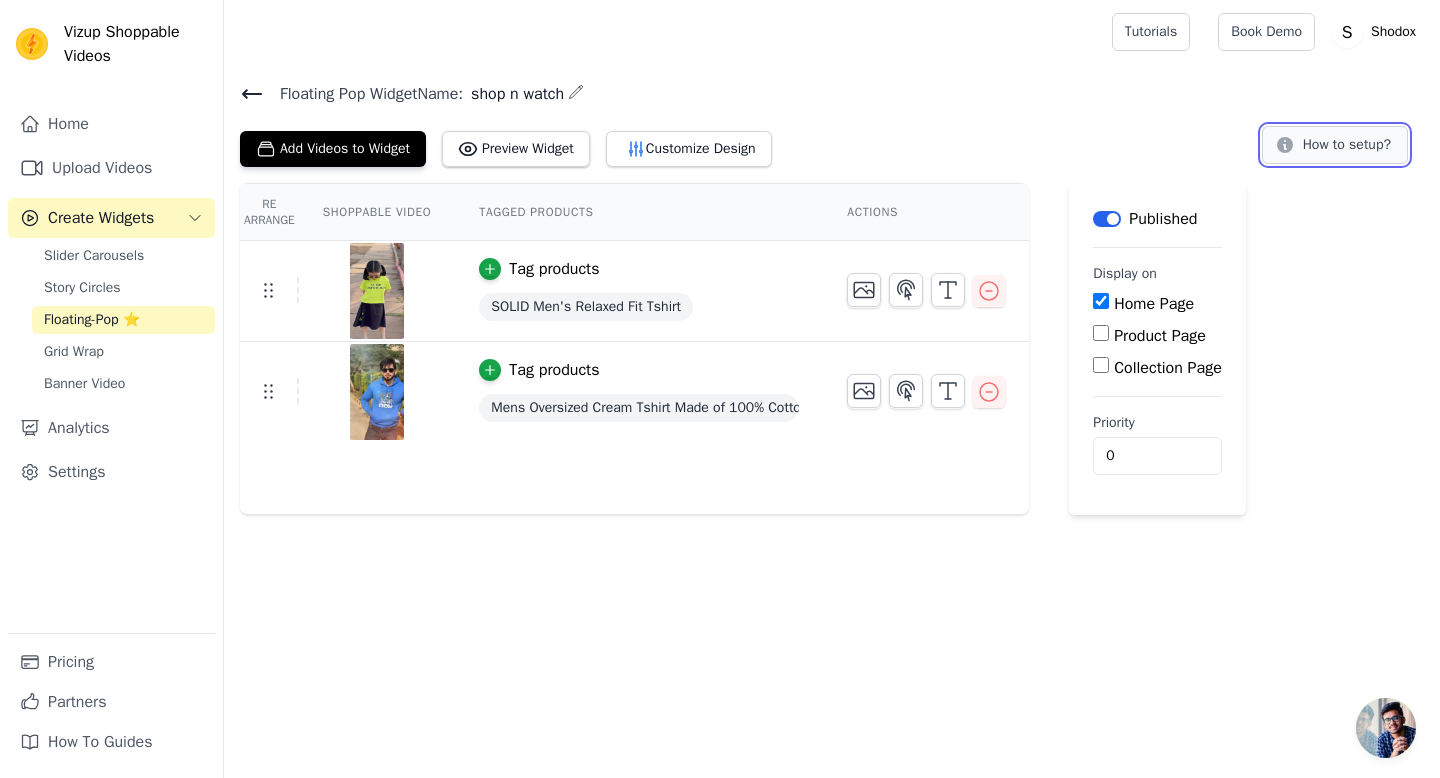 click on "How to setup?" at bounding box center [1335, 145] 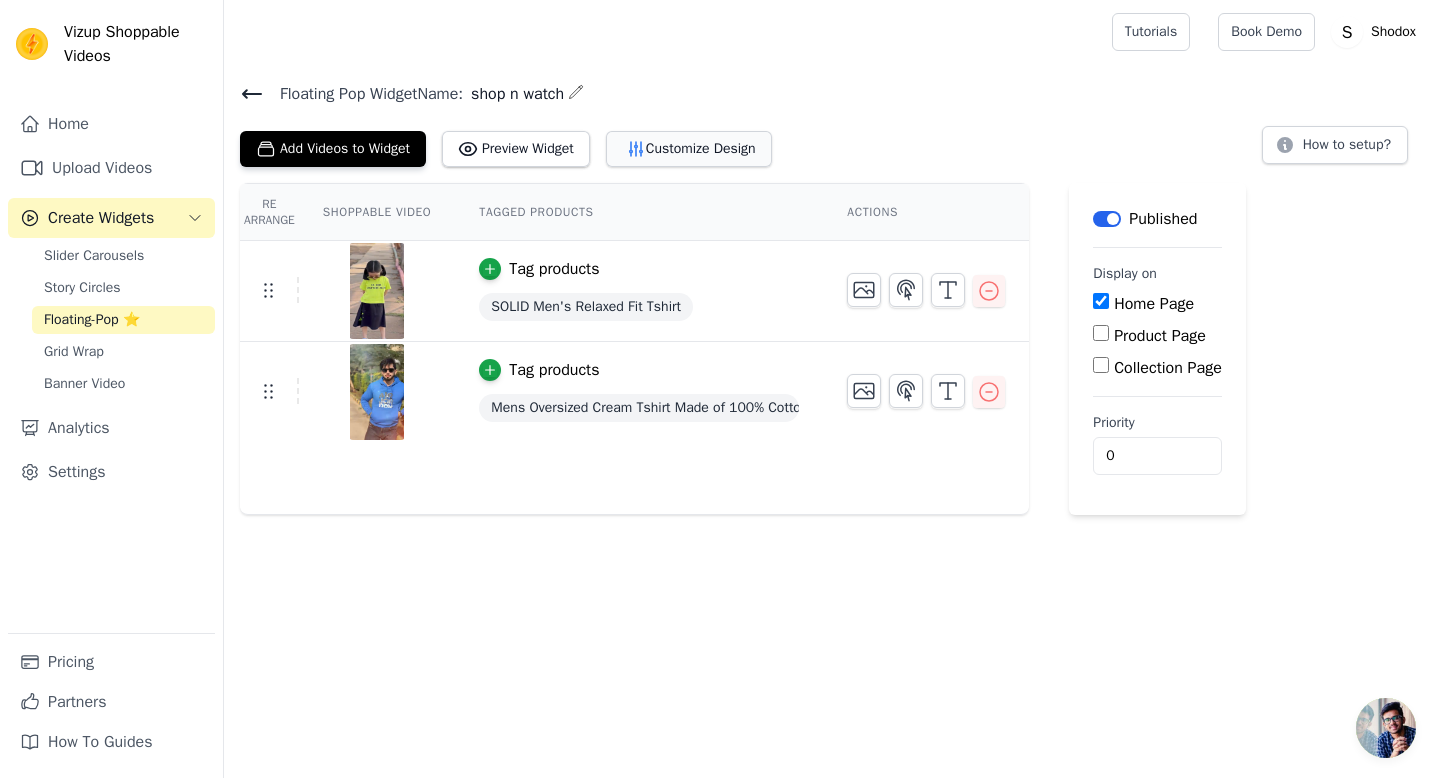 click on "Customize Design" at bounding box center [689, 149] 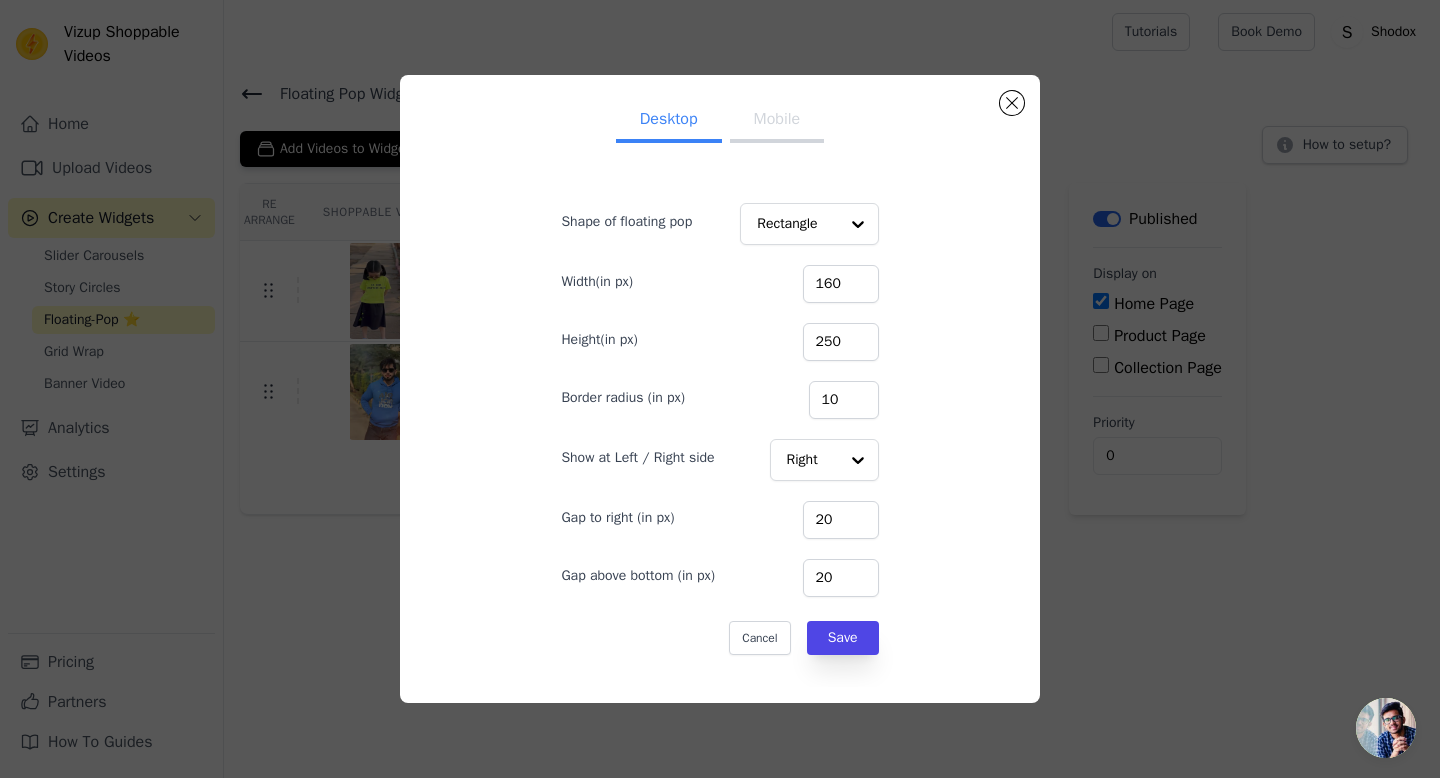 click on "Mobile" at bounding box center [777, 121] 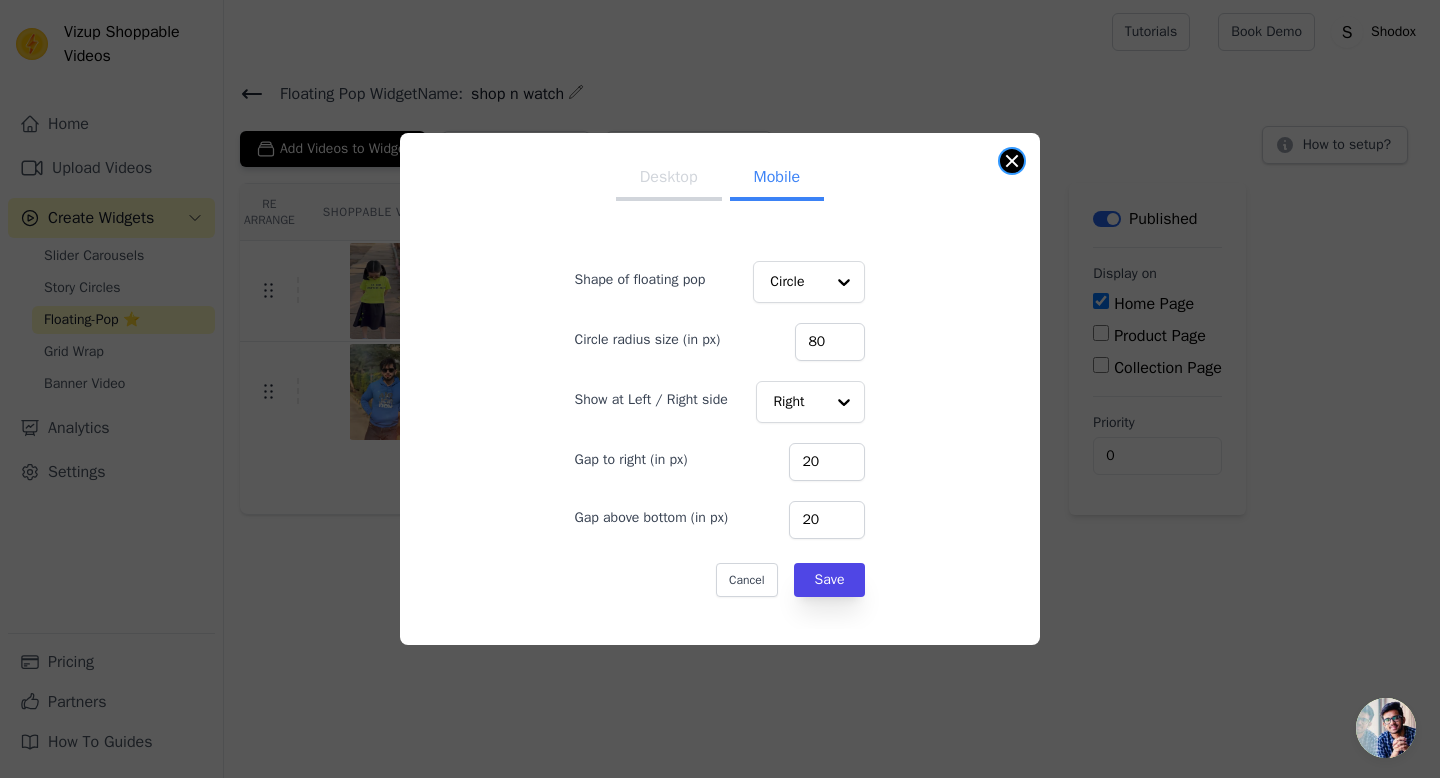 click at bounding box center [1012, 161] 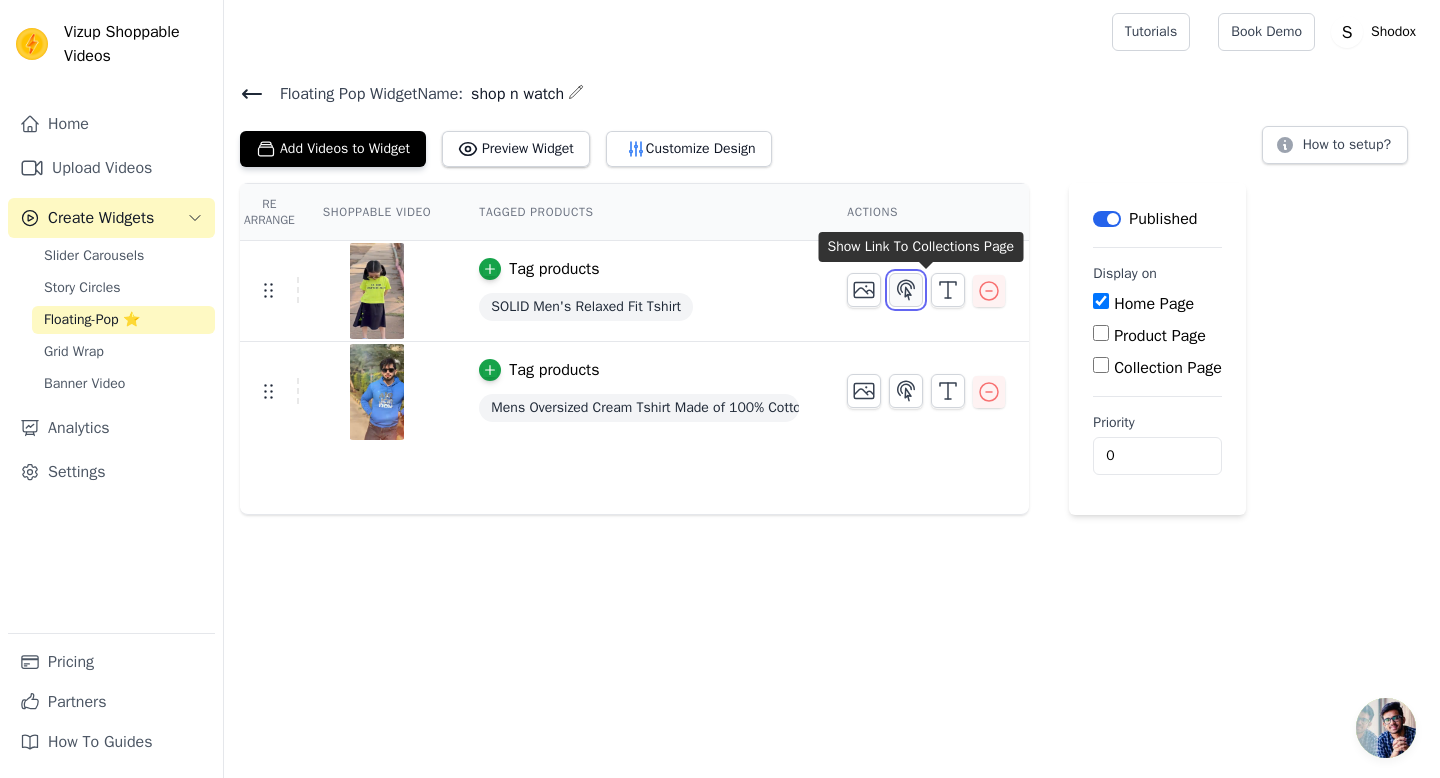 click 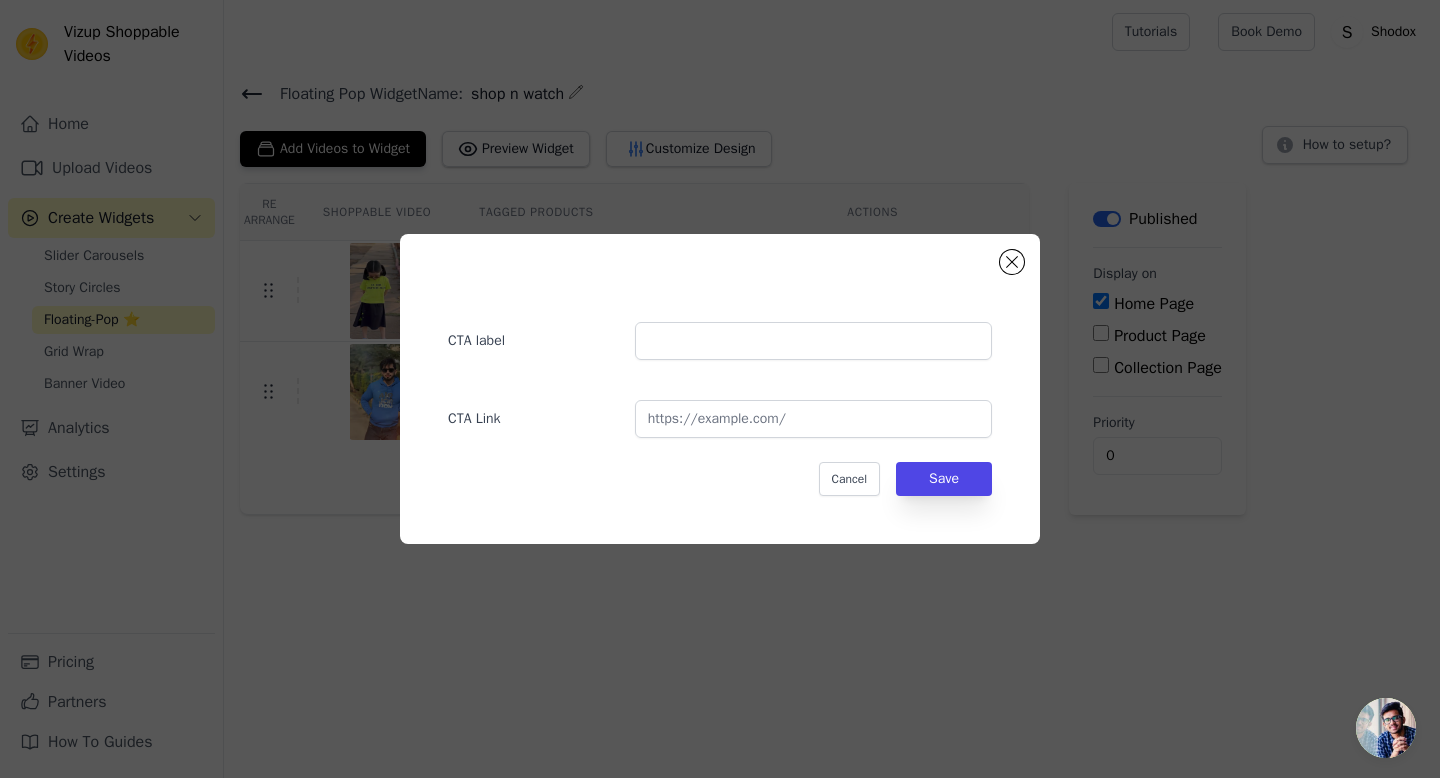 click on "CTA label     CTA Link     Cancel   Save" 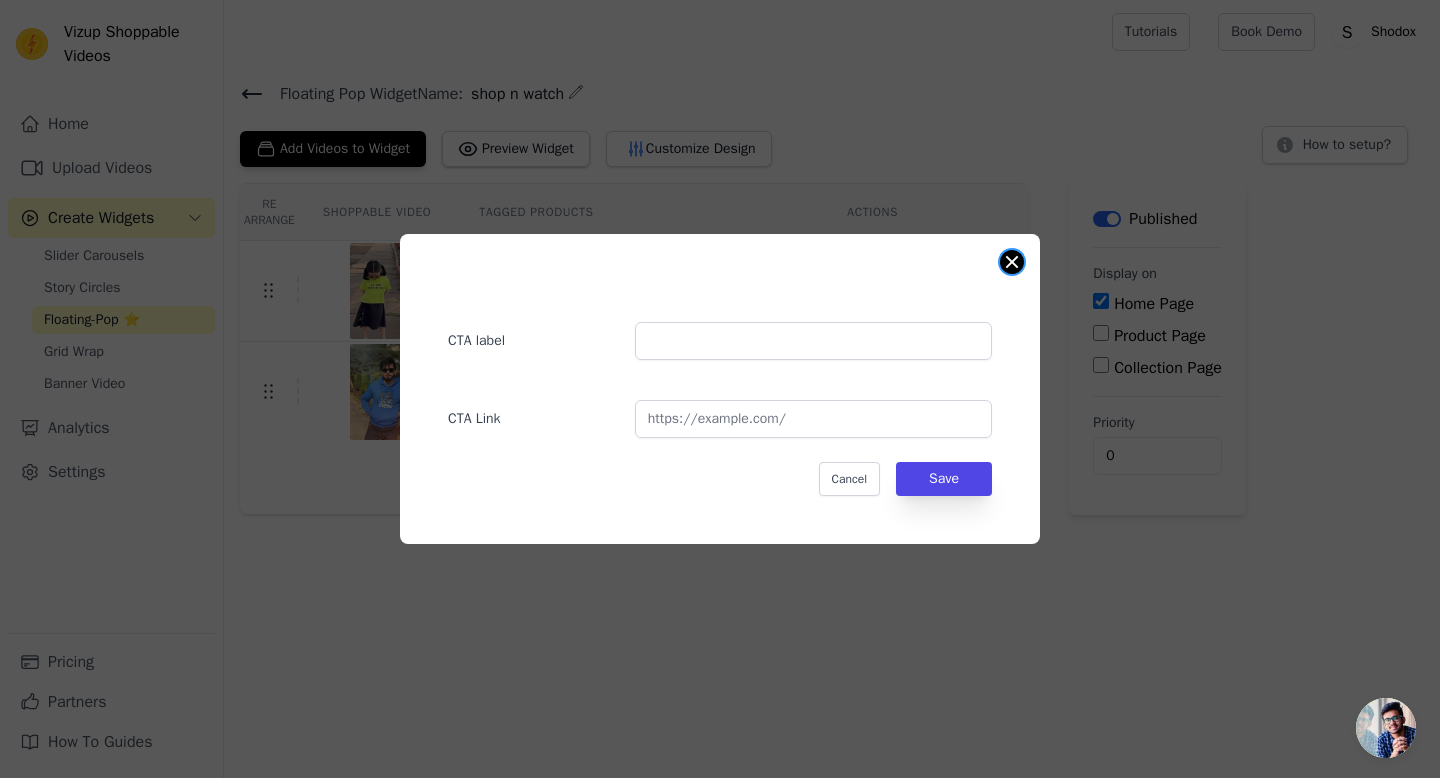 click at bounding box center [1012, 262] 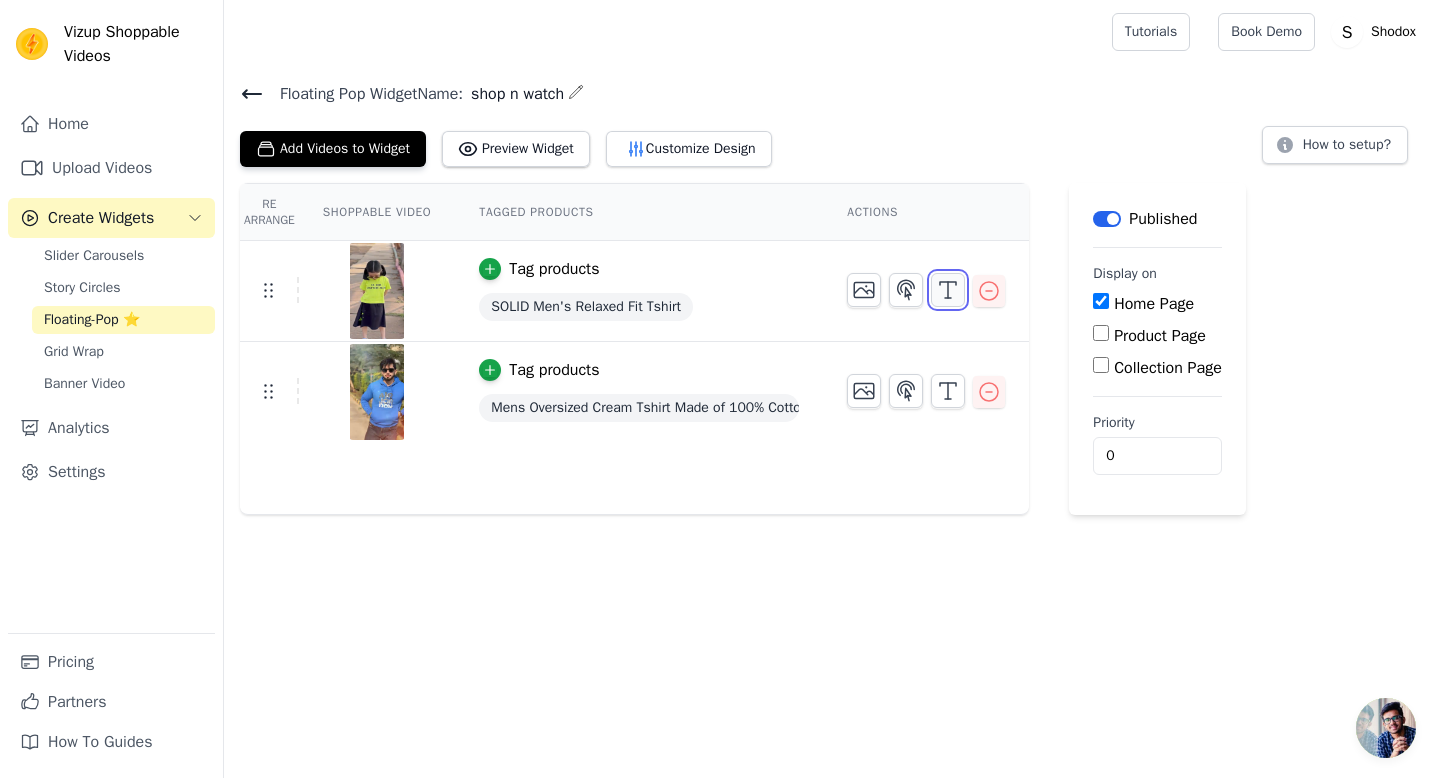 click 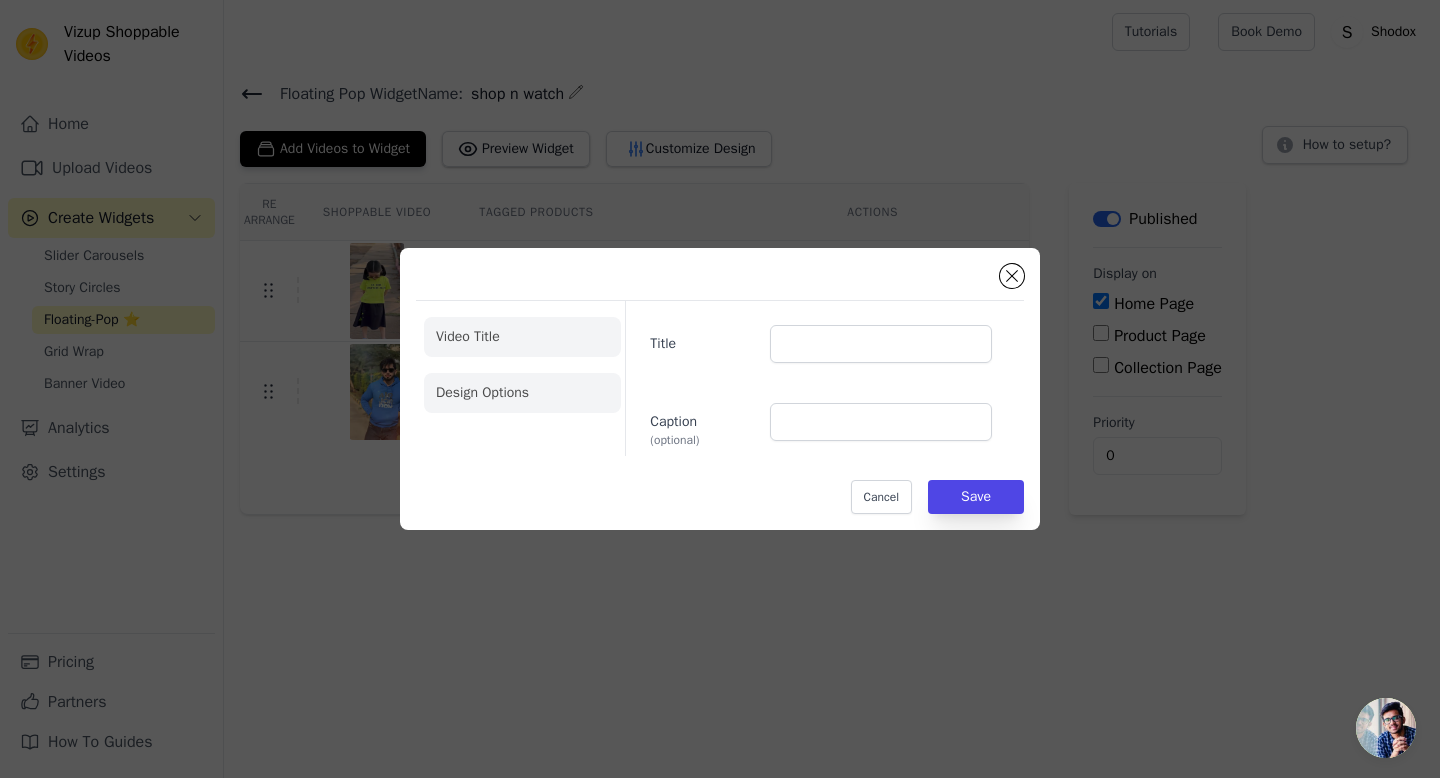 click on "Design Options" 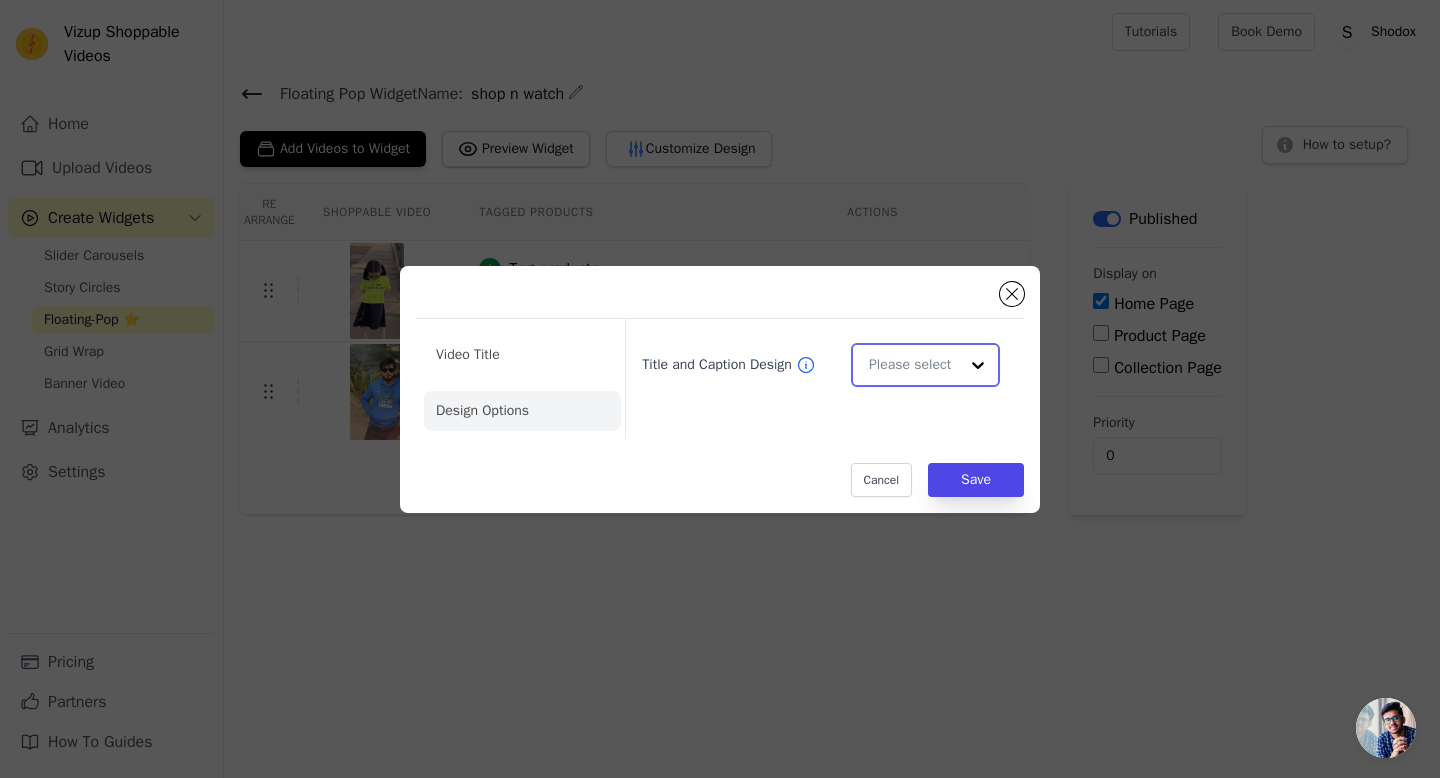 click on "Title and Caption Design" at bounding box center (913, 365) 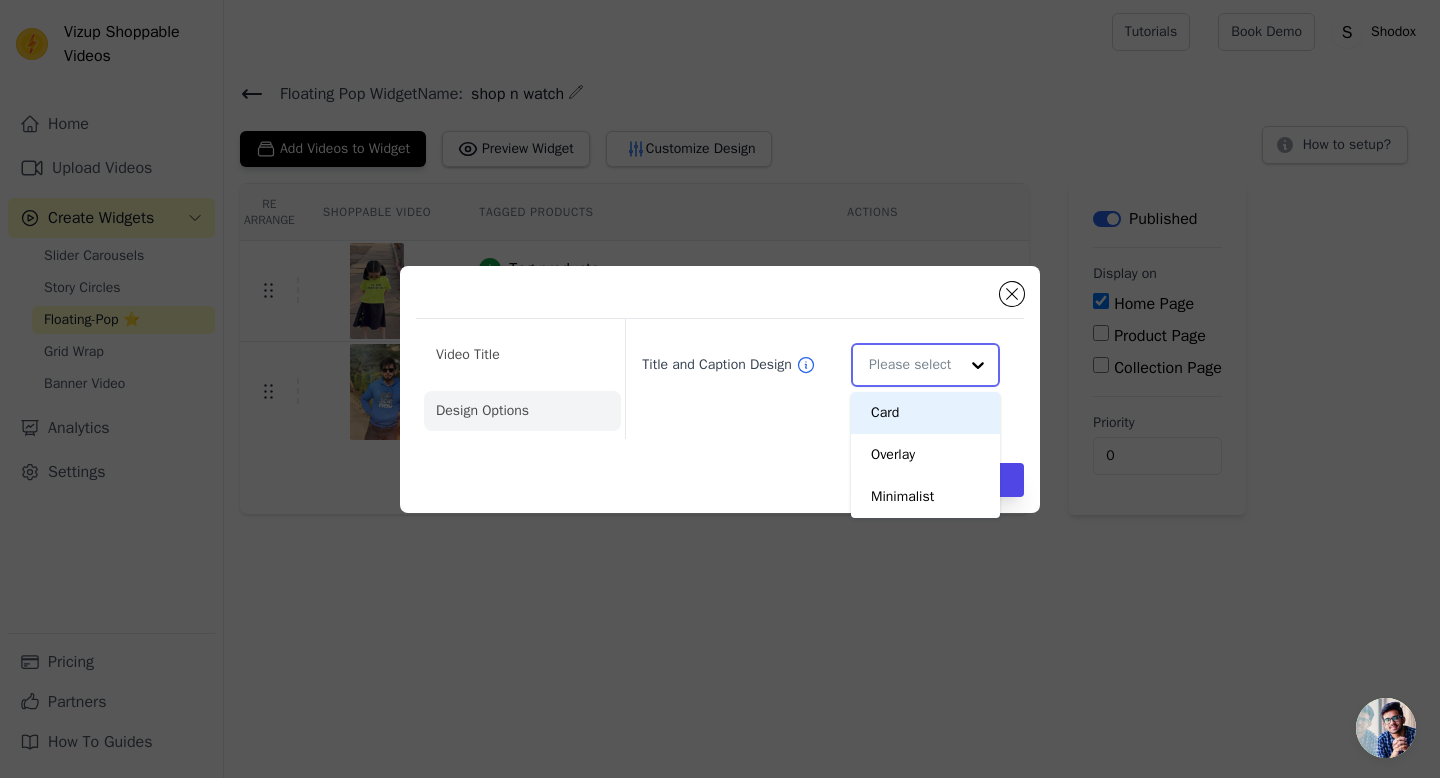 scroll, scrollTop: 0, scrollLeft: 0, axis: both 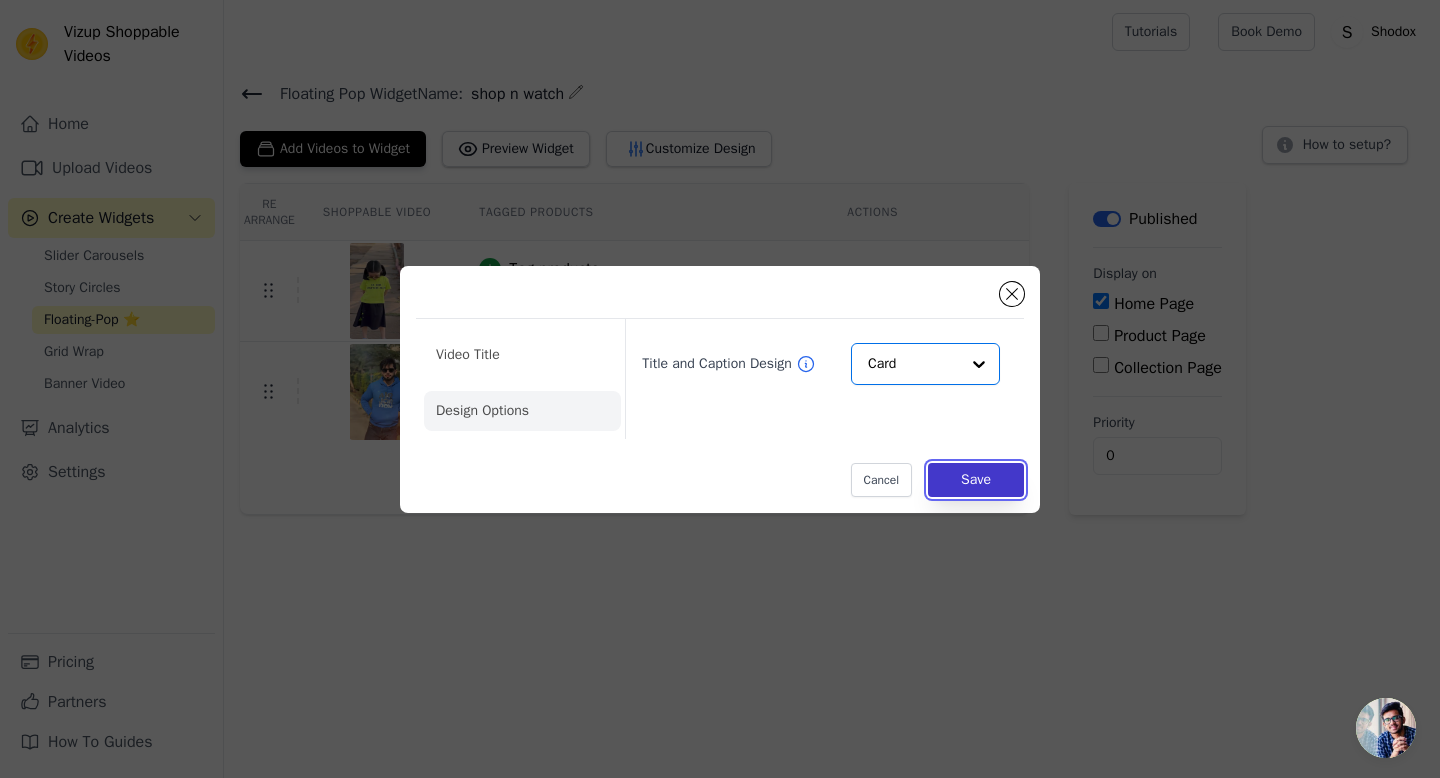 click on "Save" at bounding box center (976, 480) 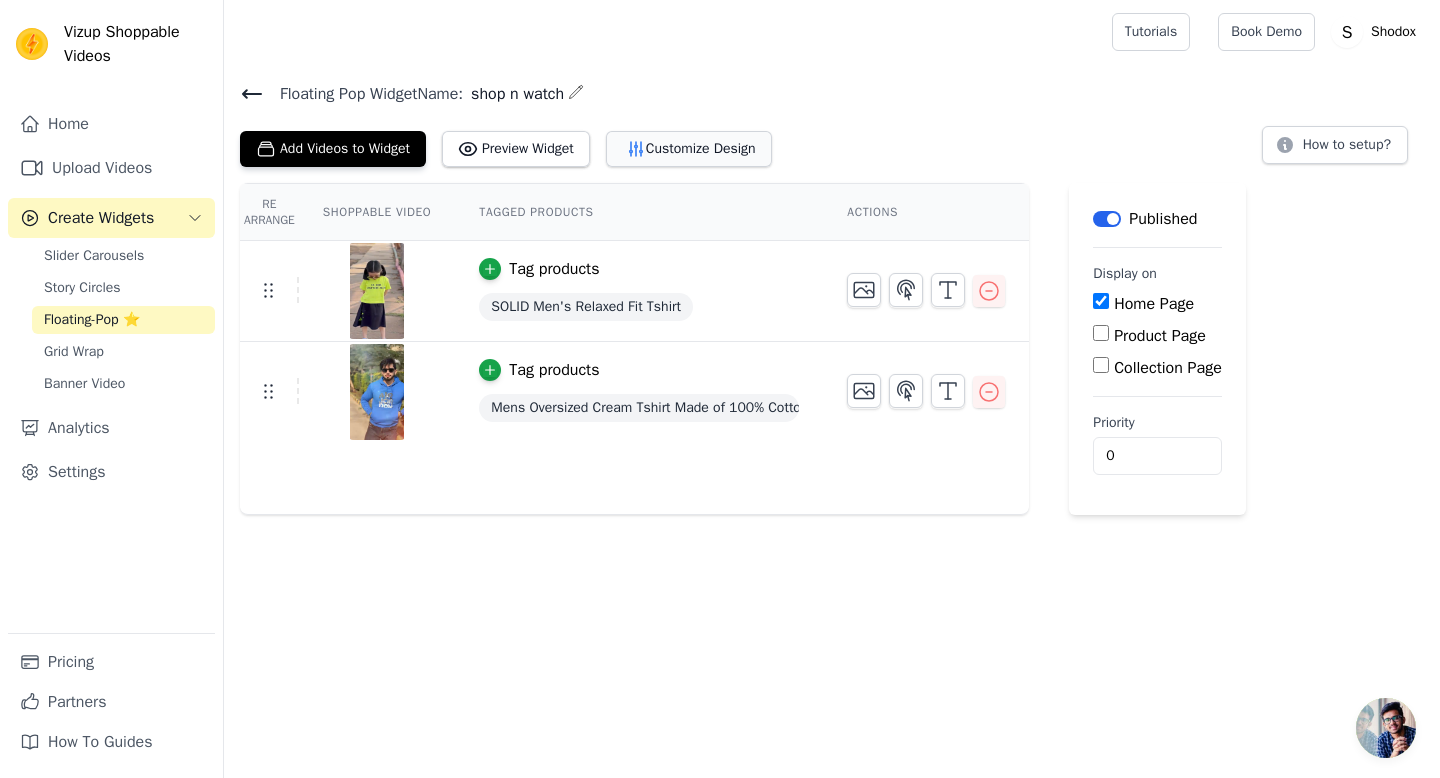 click on "Customize Design" at bounding box center (689, 149) 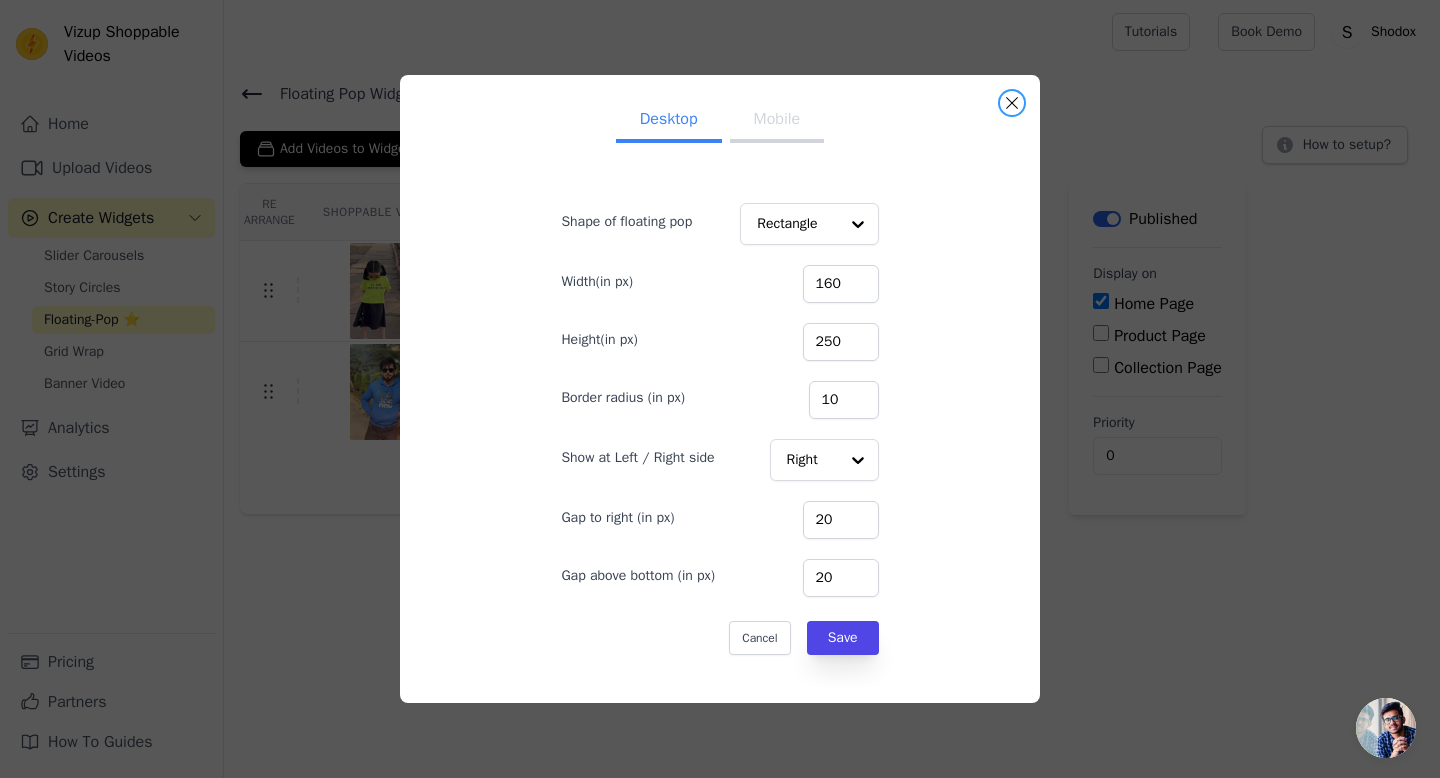 click at bounding box center (1012, 103) 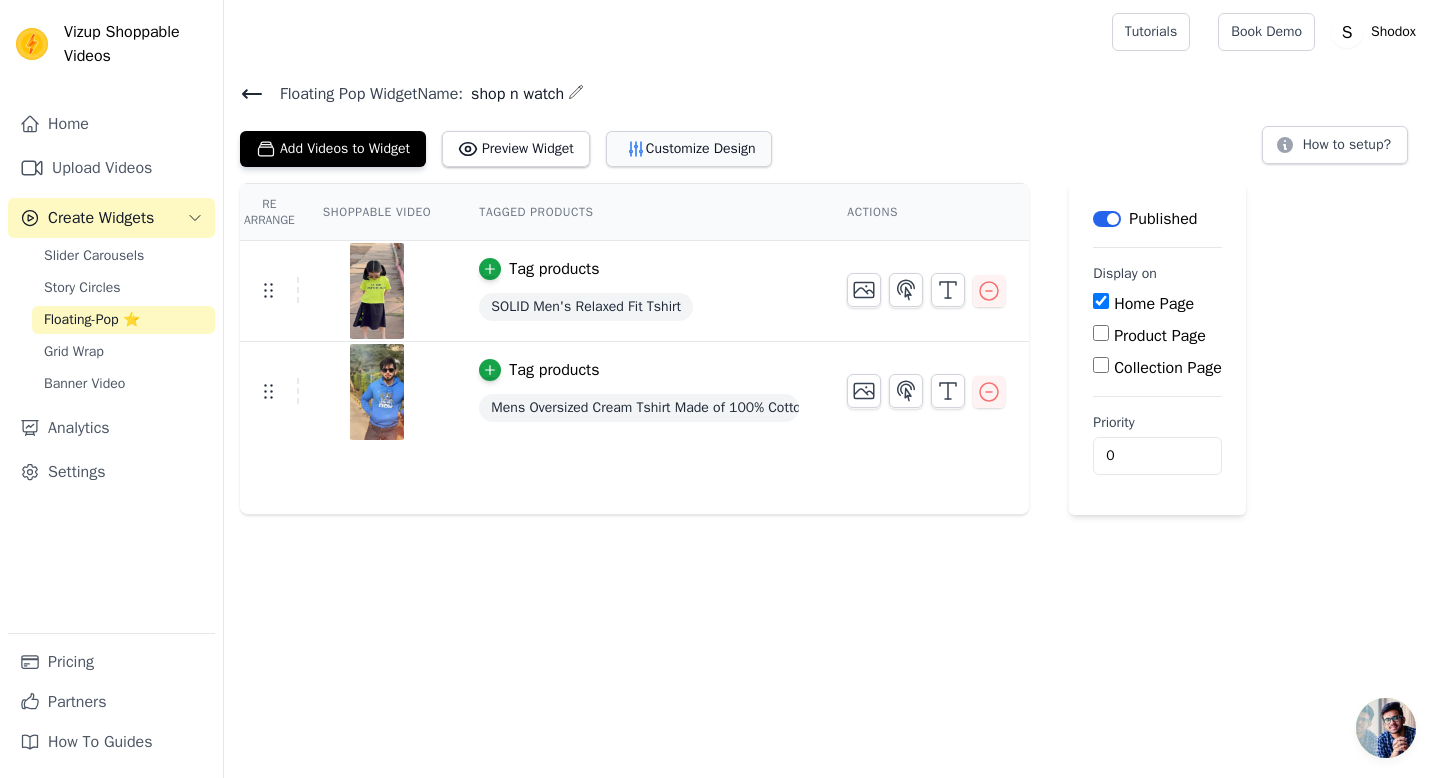 click on "Customize Design" at bounding box center (689, 149) 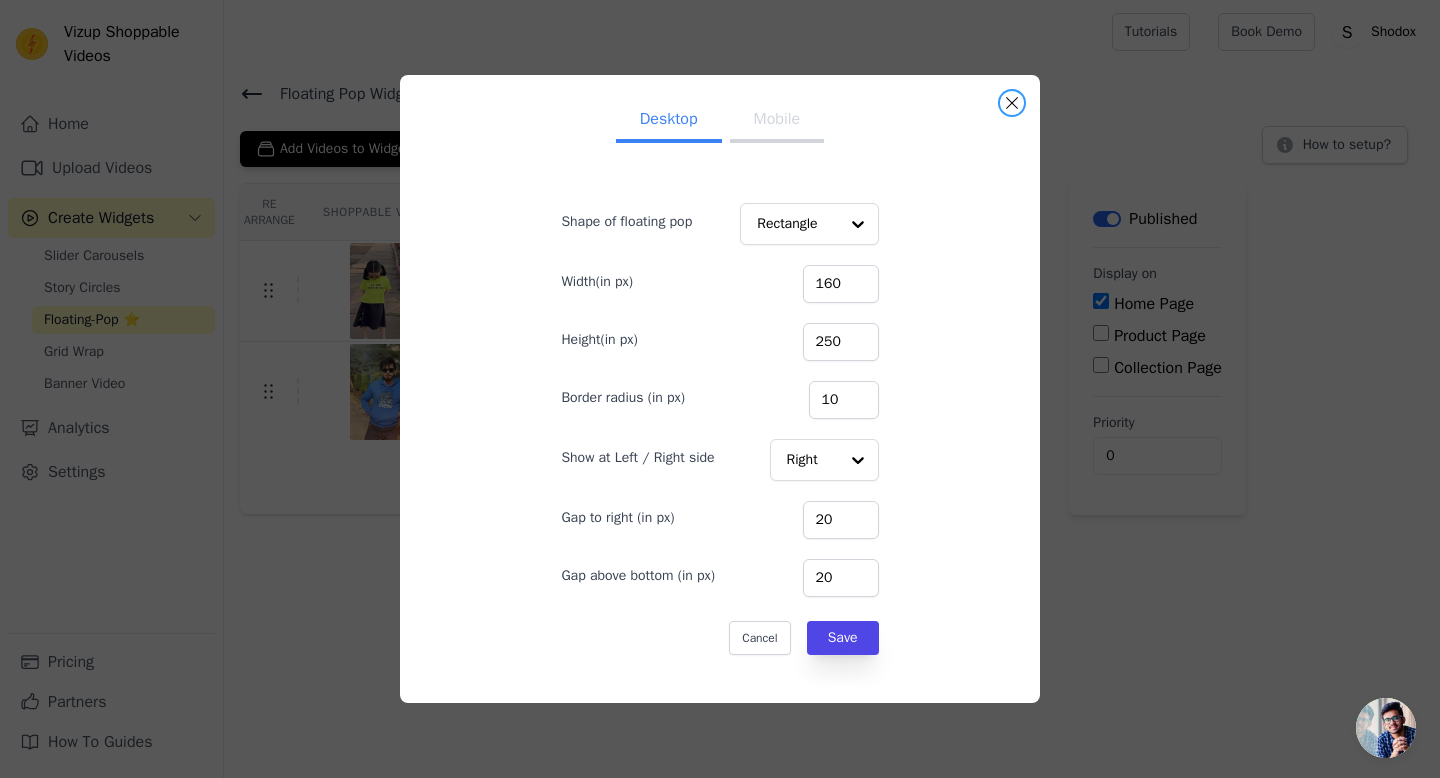 click at bounding box center (1012, 103) 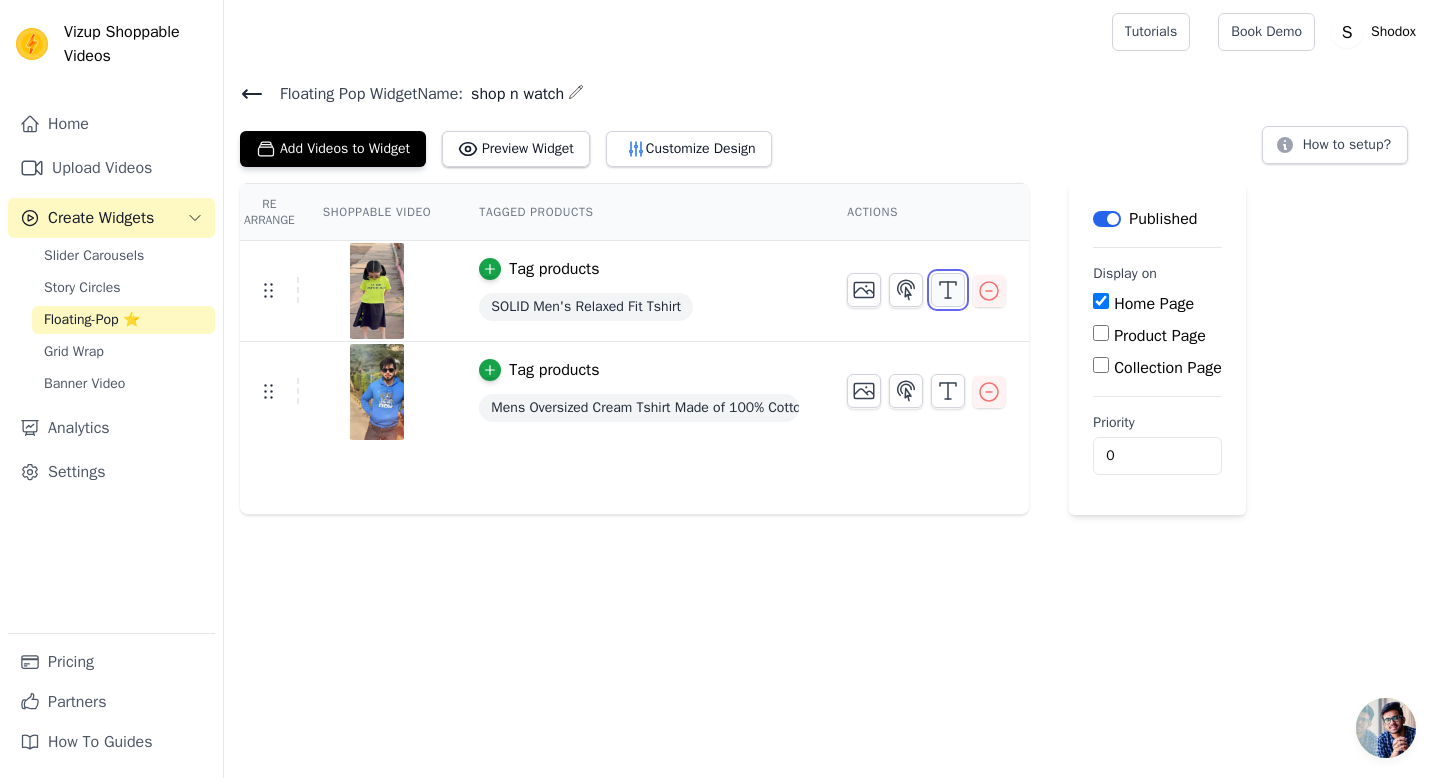 click 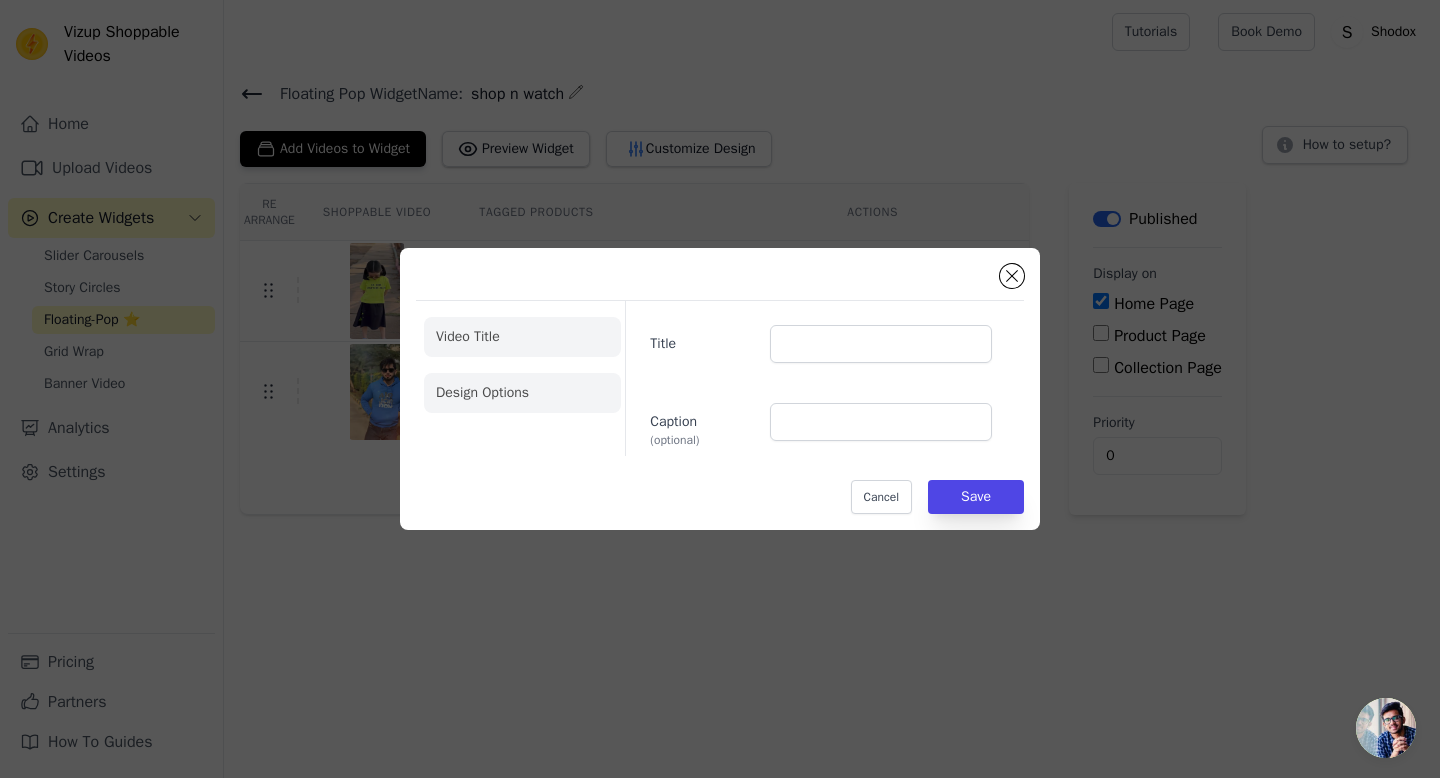 click on "Design Options" 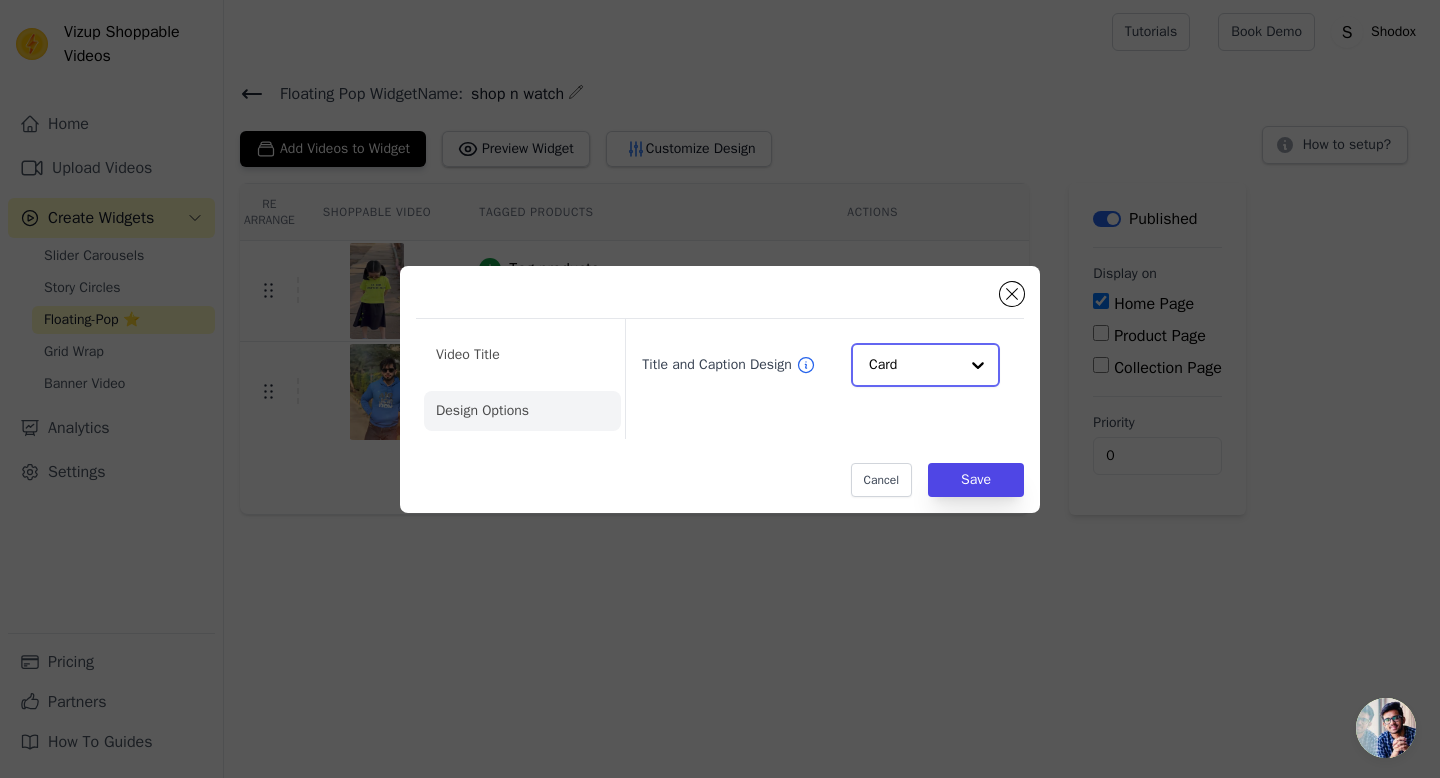 click on "Title and Caption Design" 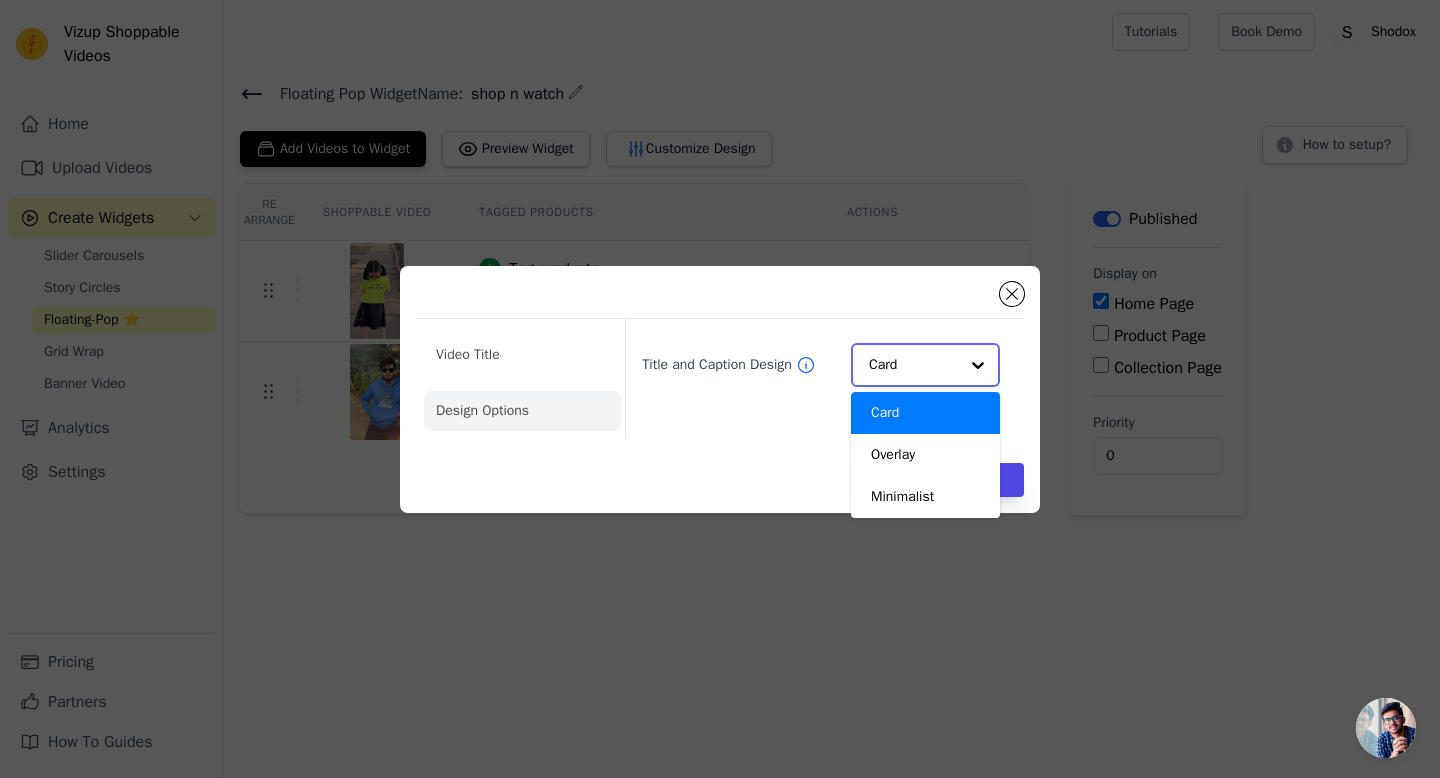 scroll, scrollTop: 0, scrollLeft: 0, axis: both 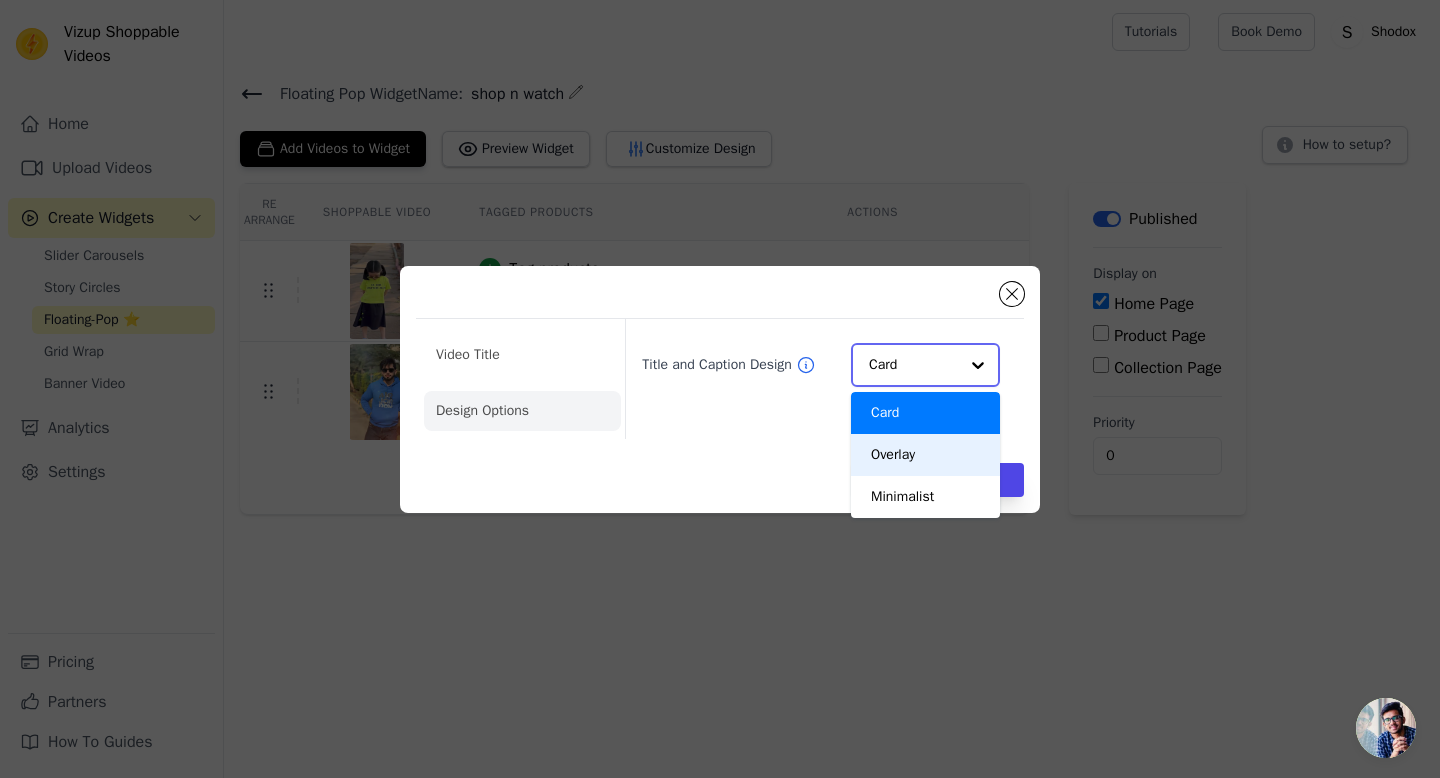 click on "Overlay" at bounding box center (925, 455) 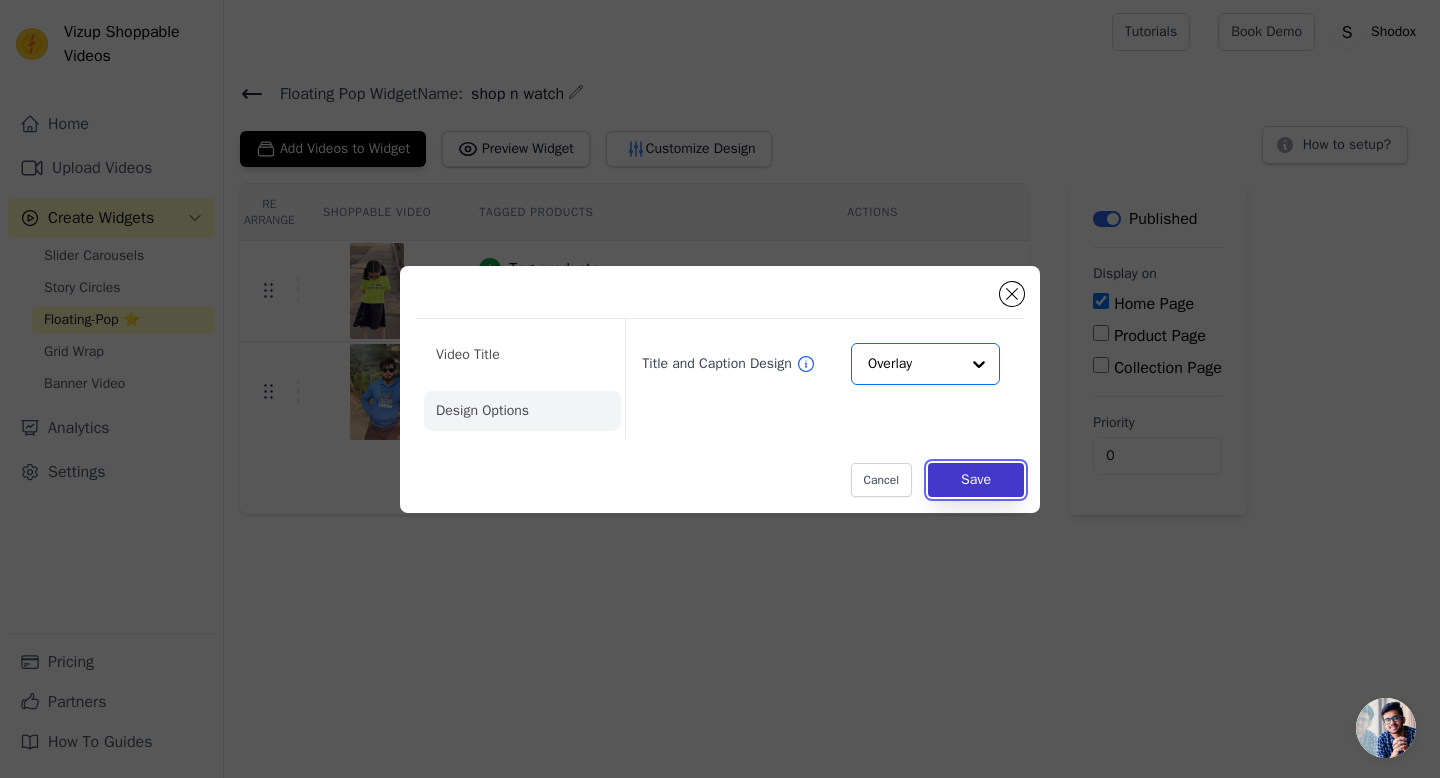 click on "Save" at bounding box center [976, 480] 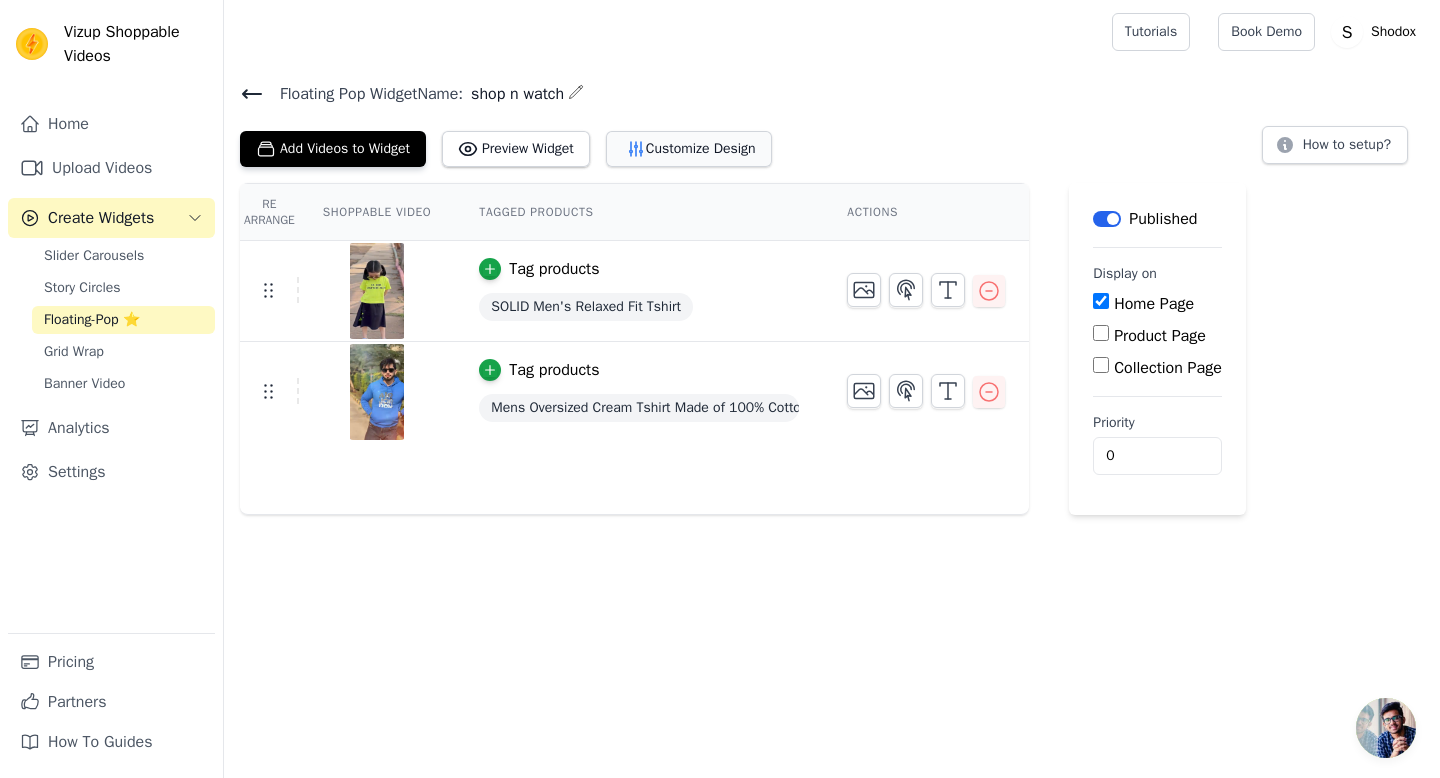 click on "Customize Design" at bounding box center [689, 149] 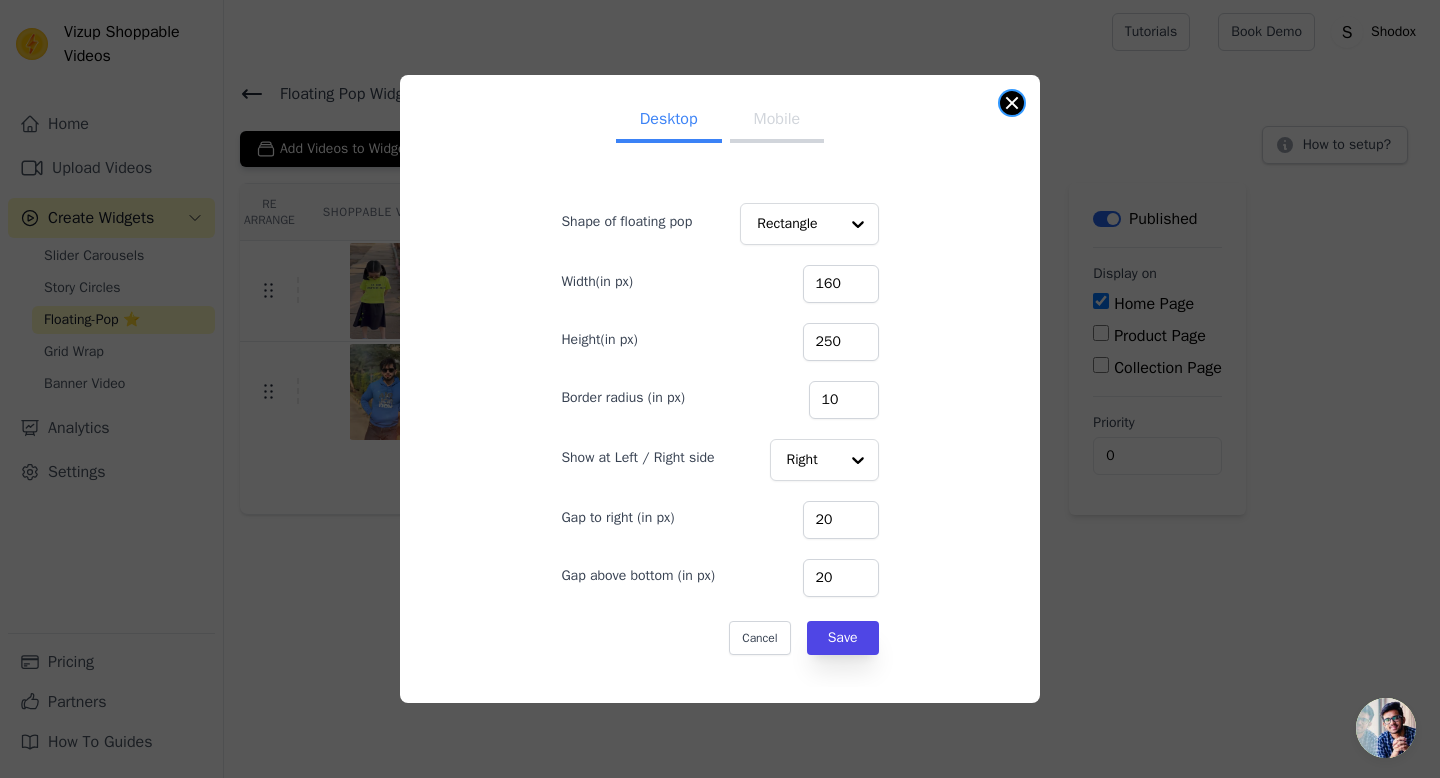 click at bounding box center [1012, 103] 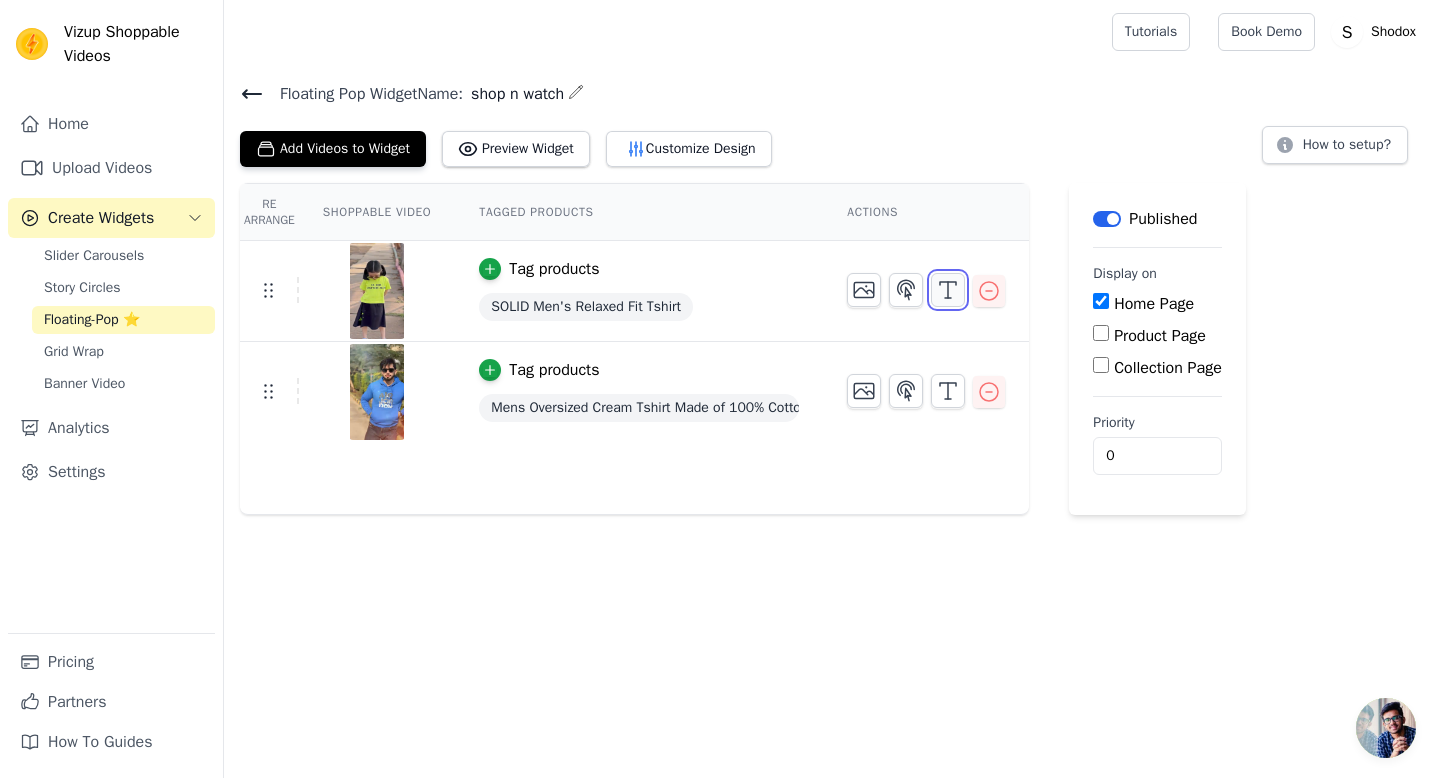 click 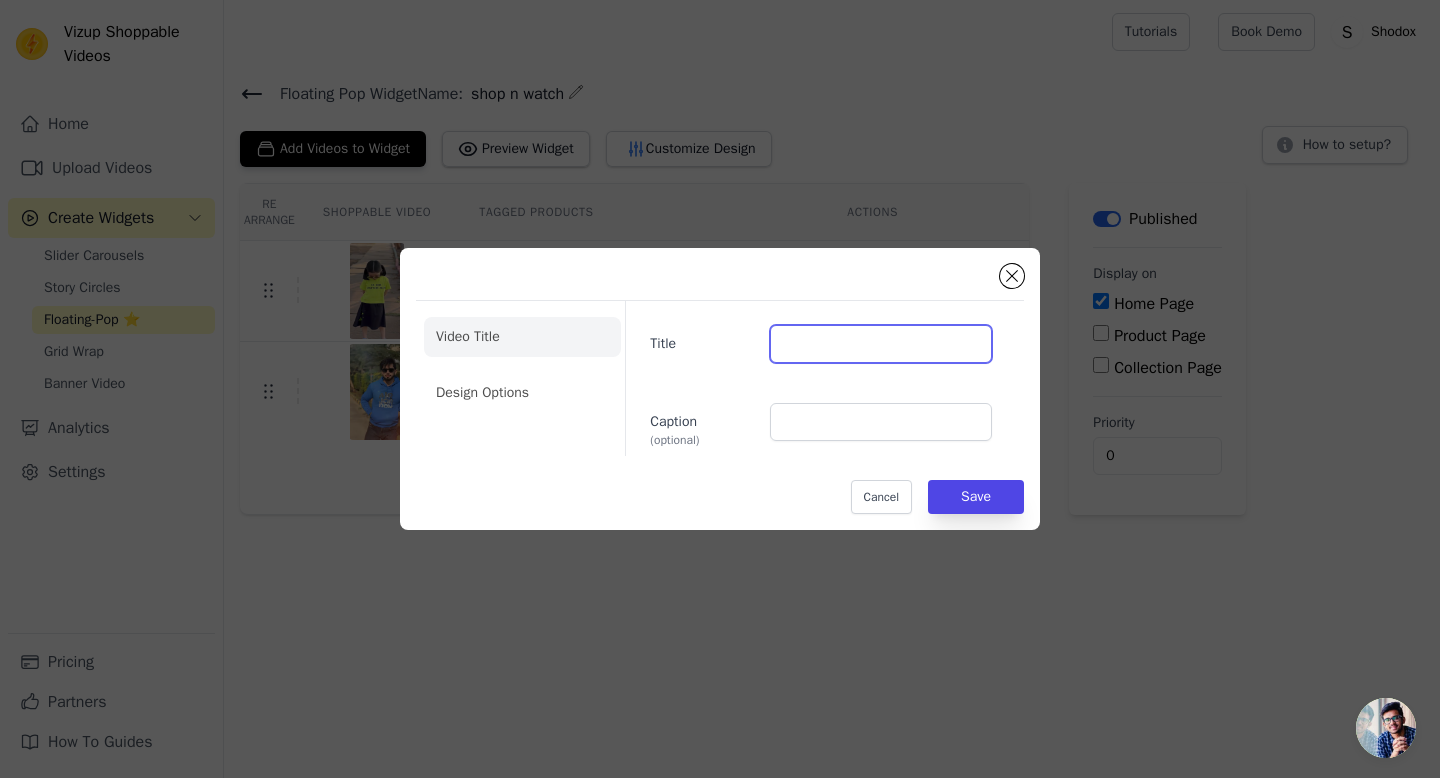 click on "Title" at bounding box center [881, 344] 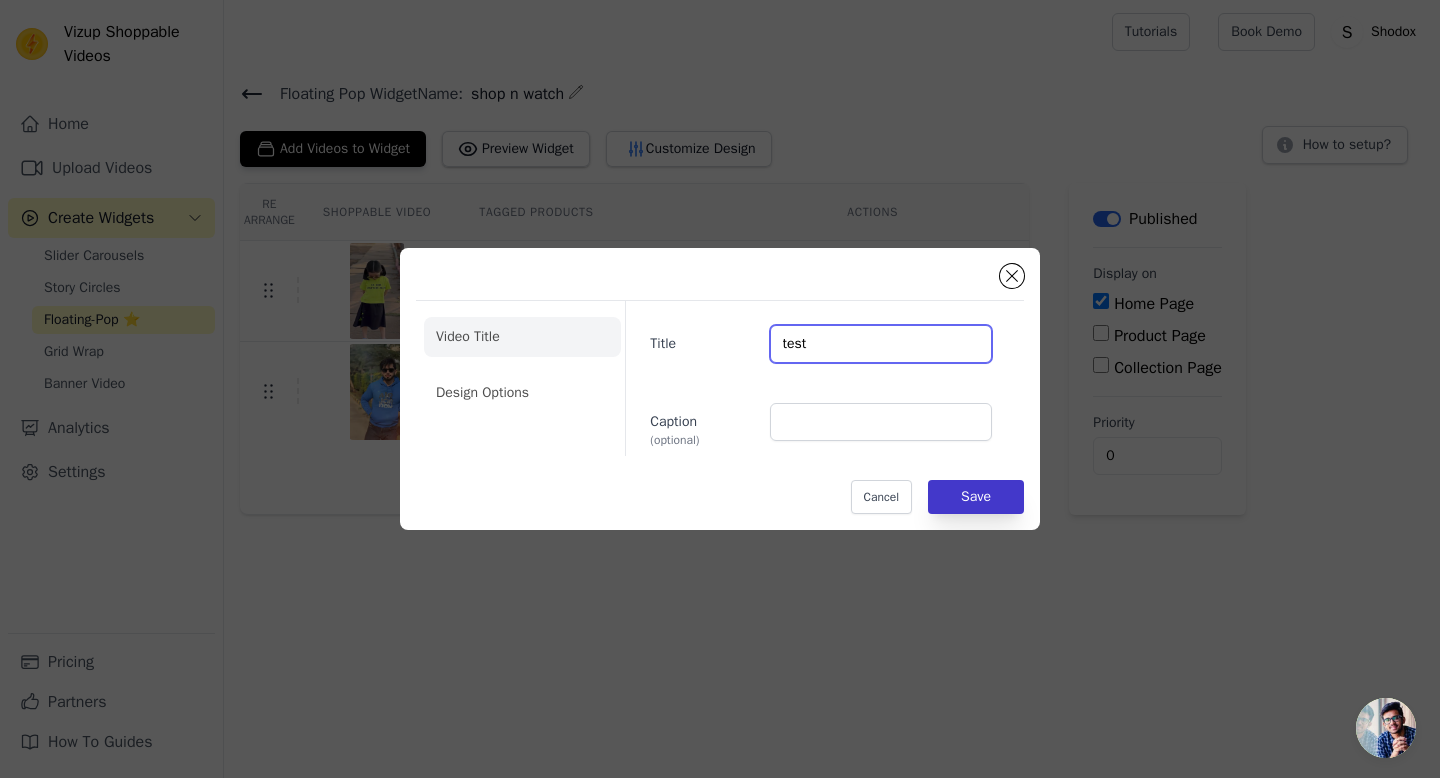 type on "test" 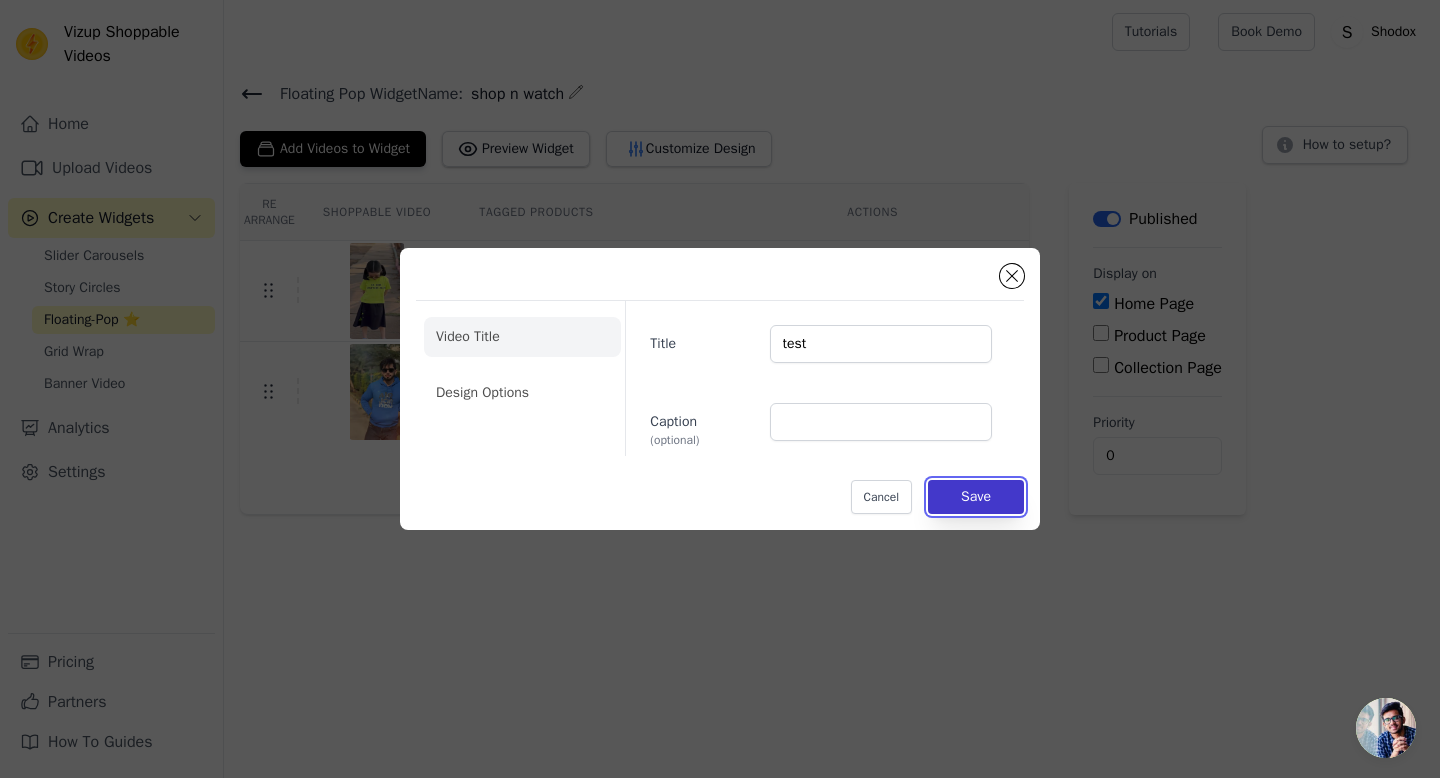 click on "Save" at bounding box center [976, 497] 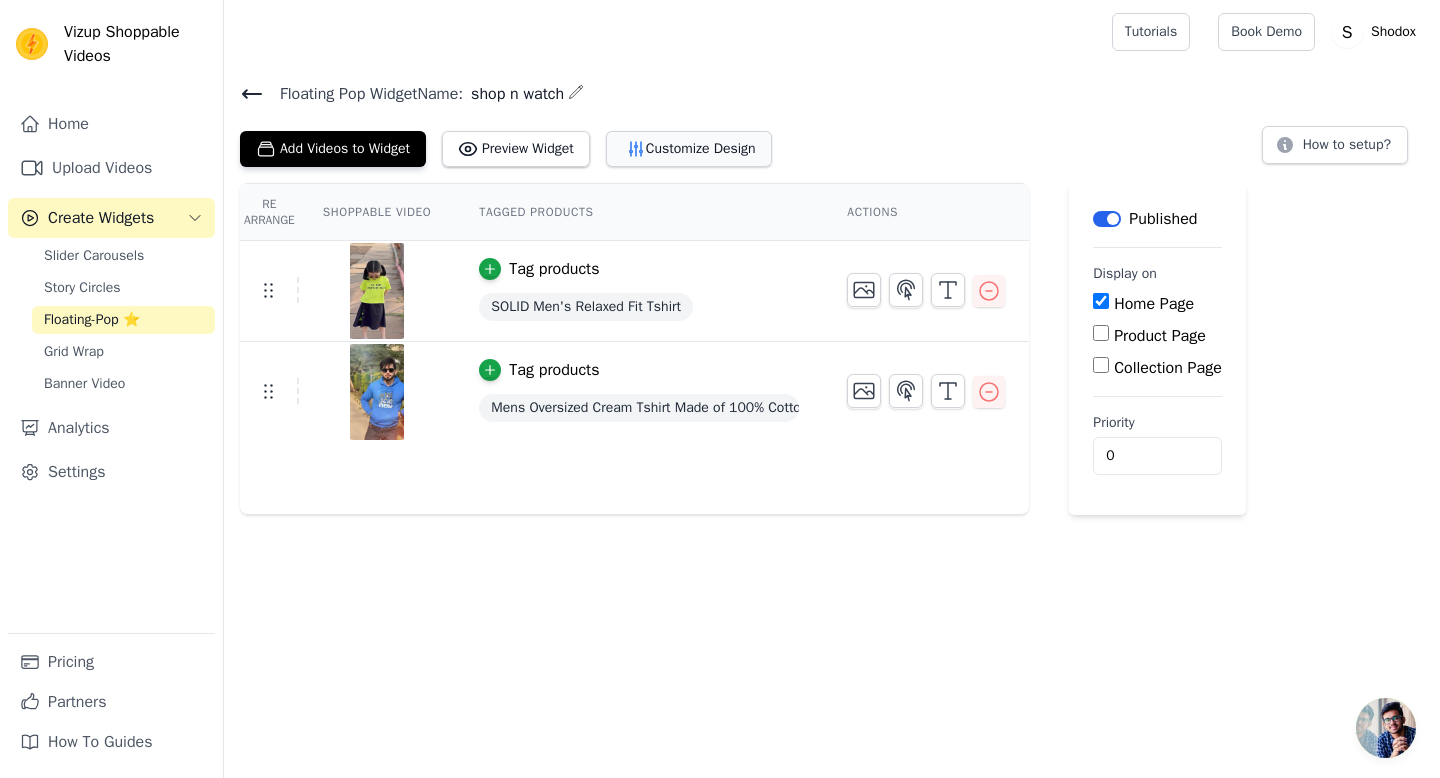 click on "Customize Design" at bounding box center (689, 149) 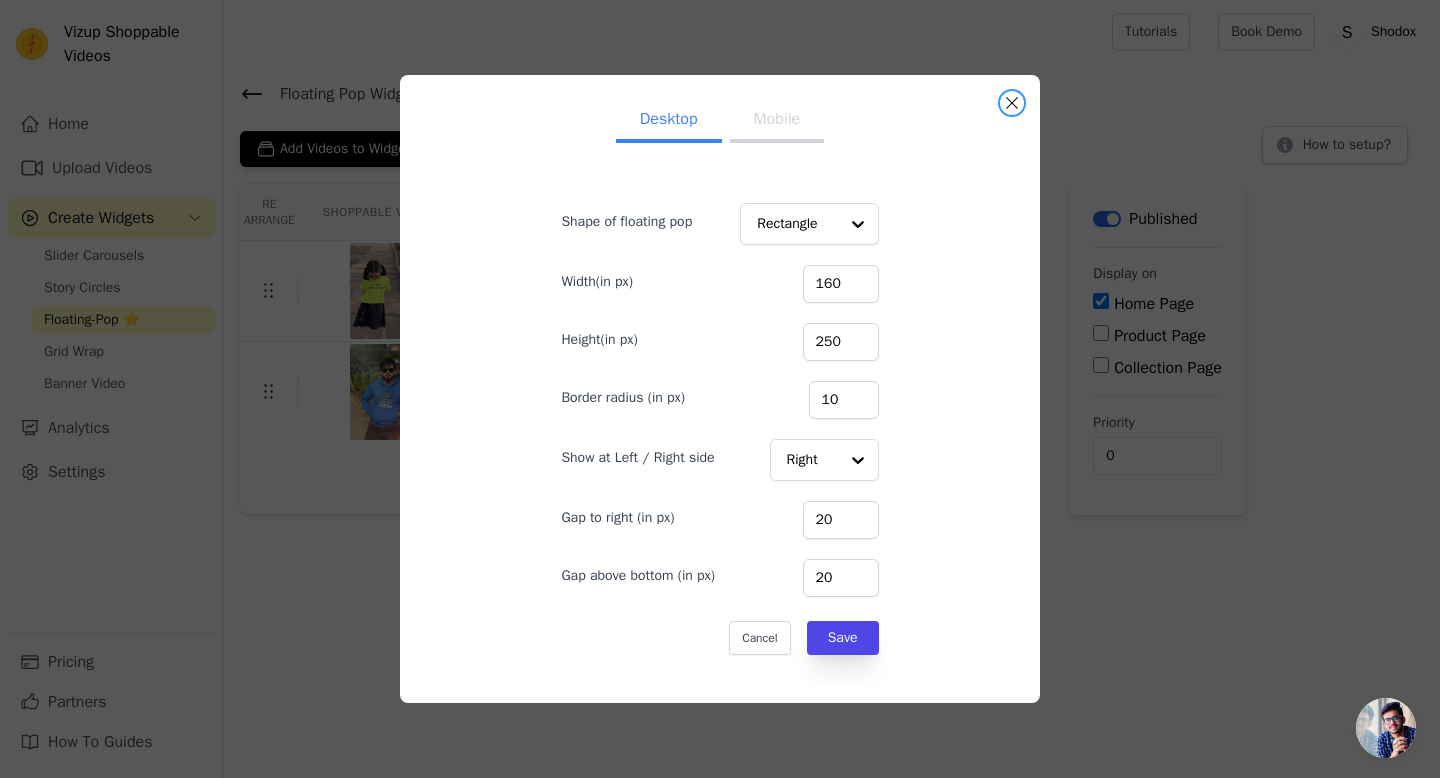 click at bounding box center (1012, 103) 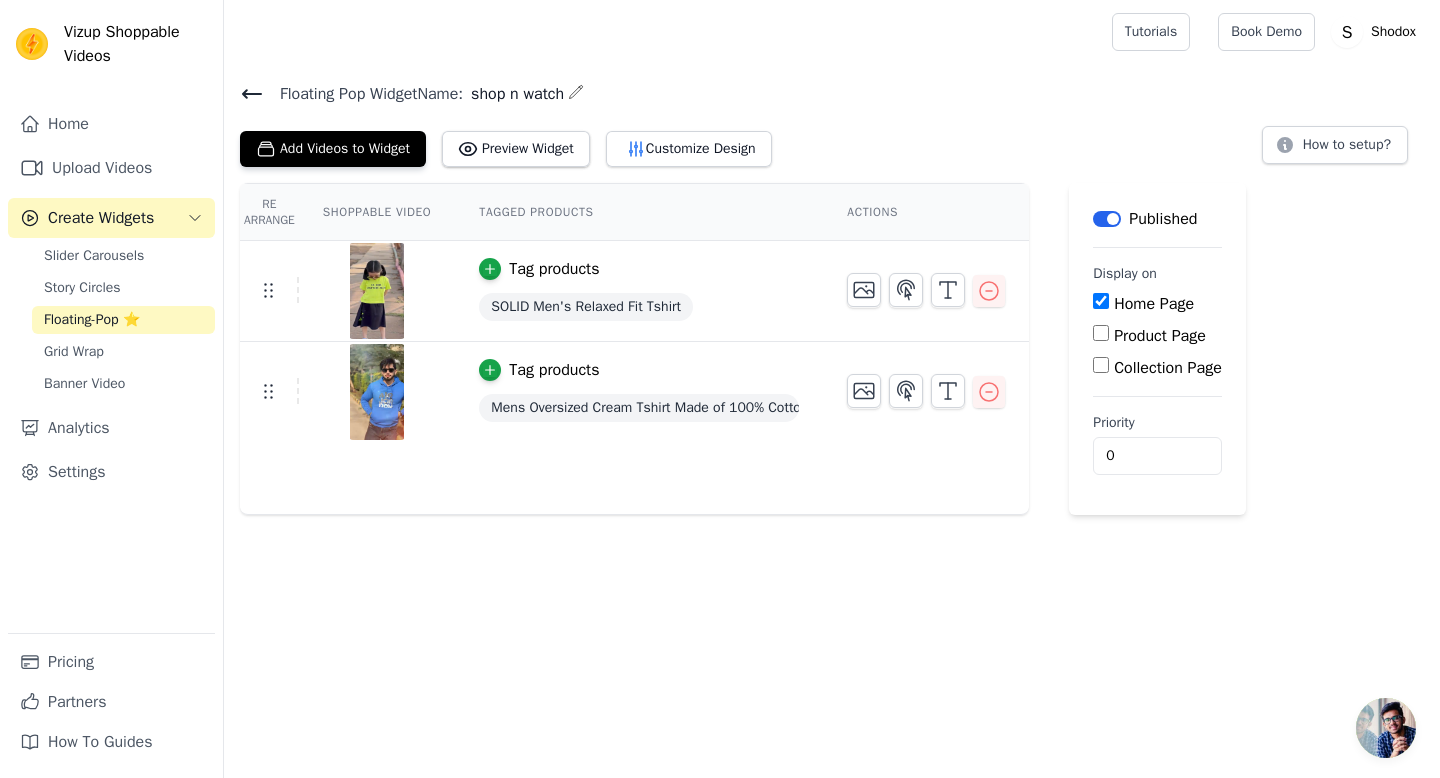 click on "Add Videos to Widget
Preview Widget       Customize Design
How to setup?" at bounding box center [832, 145] 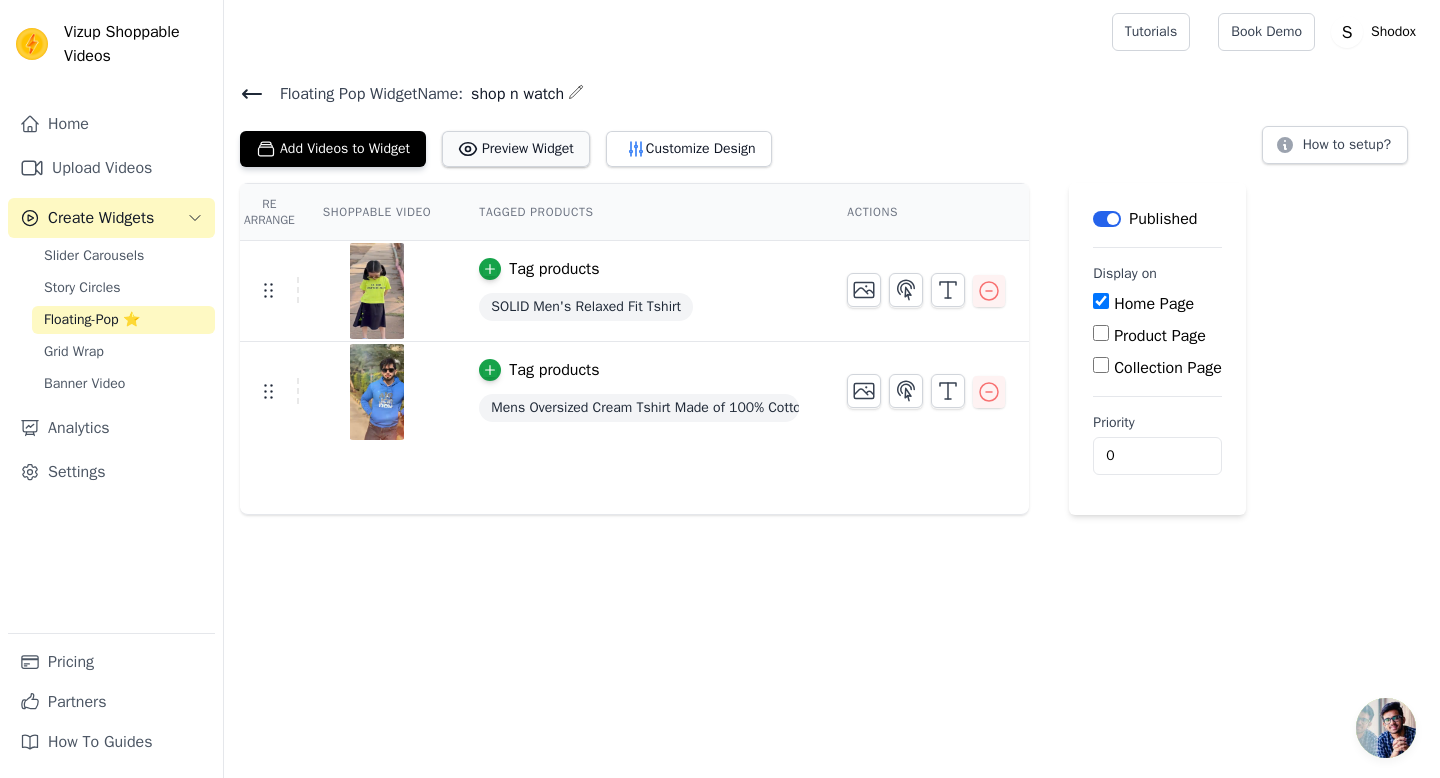 click on "Preview Widget" at bounding box center [516, 149] 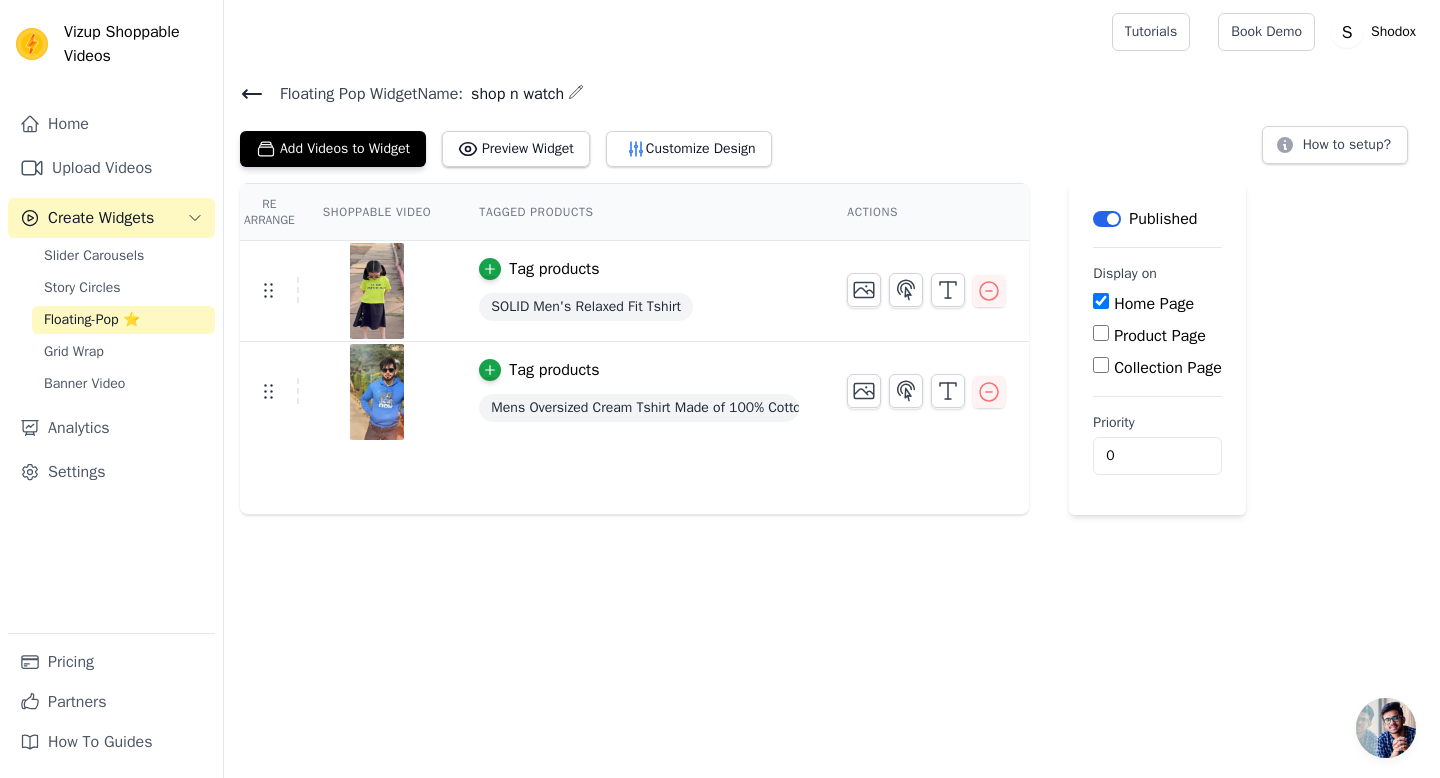 click on "Floating Pop Widget  Name:   shop n watch
Add Videos to Widget
Preview Widget       Customize Design
How to setup?         Re Arrange   Shoppable Video   Tagged Products   Actions             Tag products   SOLID Men's Relaxed Fit Tshirt                             Tag products   Mens Oversized Cream Tshirt Made of 100% Cotton Relaxed Fit with Paradise Print                       Save Videos In This New Order   Save   Dismiss     Label     Published     Display on     Home Page     Product Page       Collection Page       Priority   0" at bounding box center [832, 289] 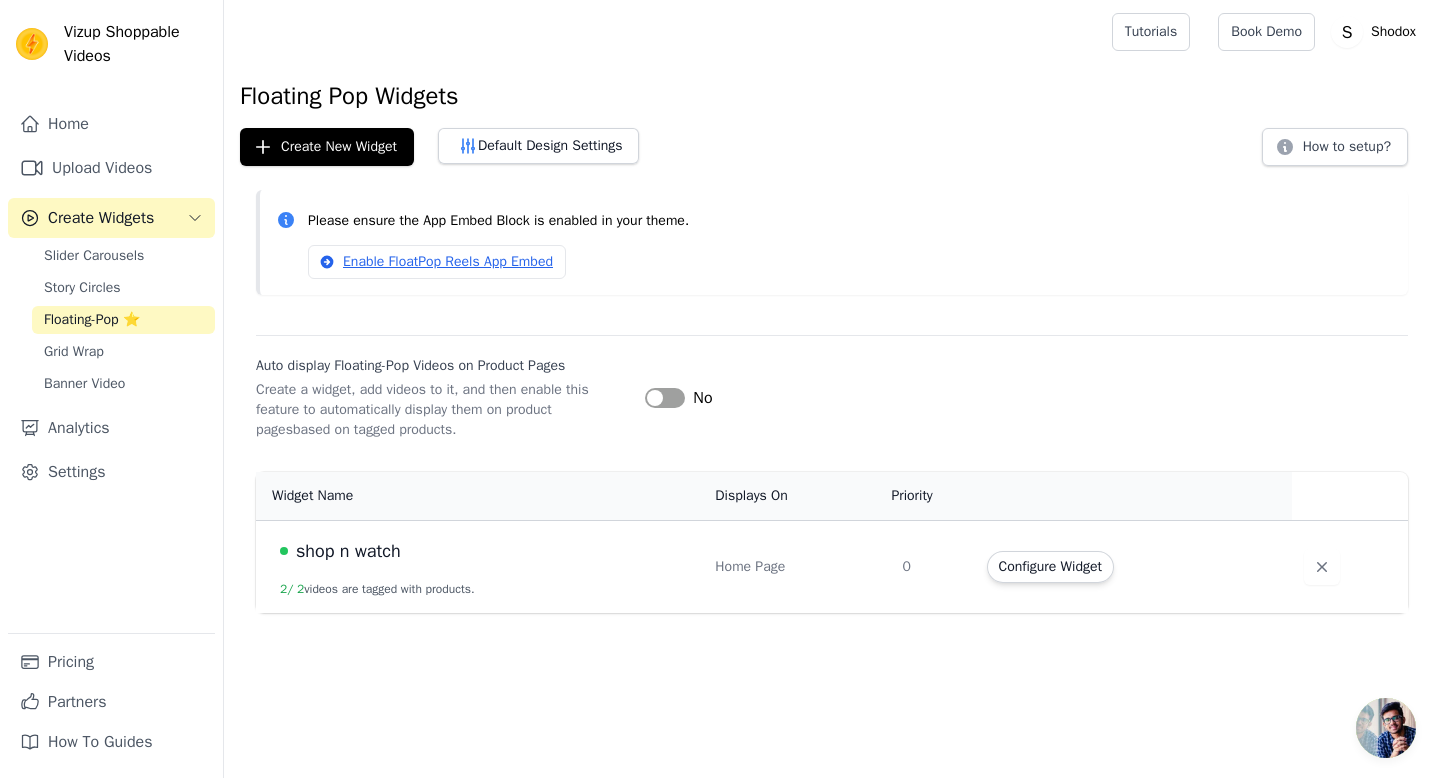 click on "Label" at bounding box center (665, 398) 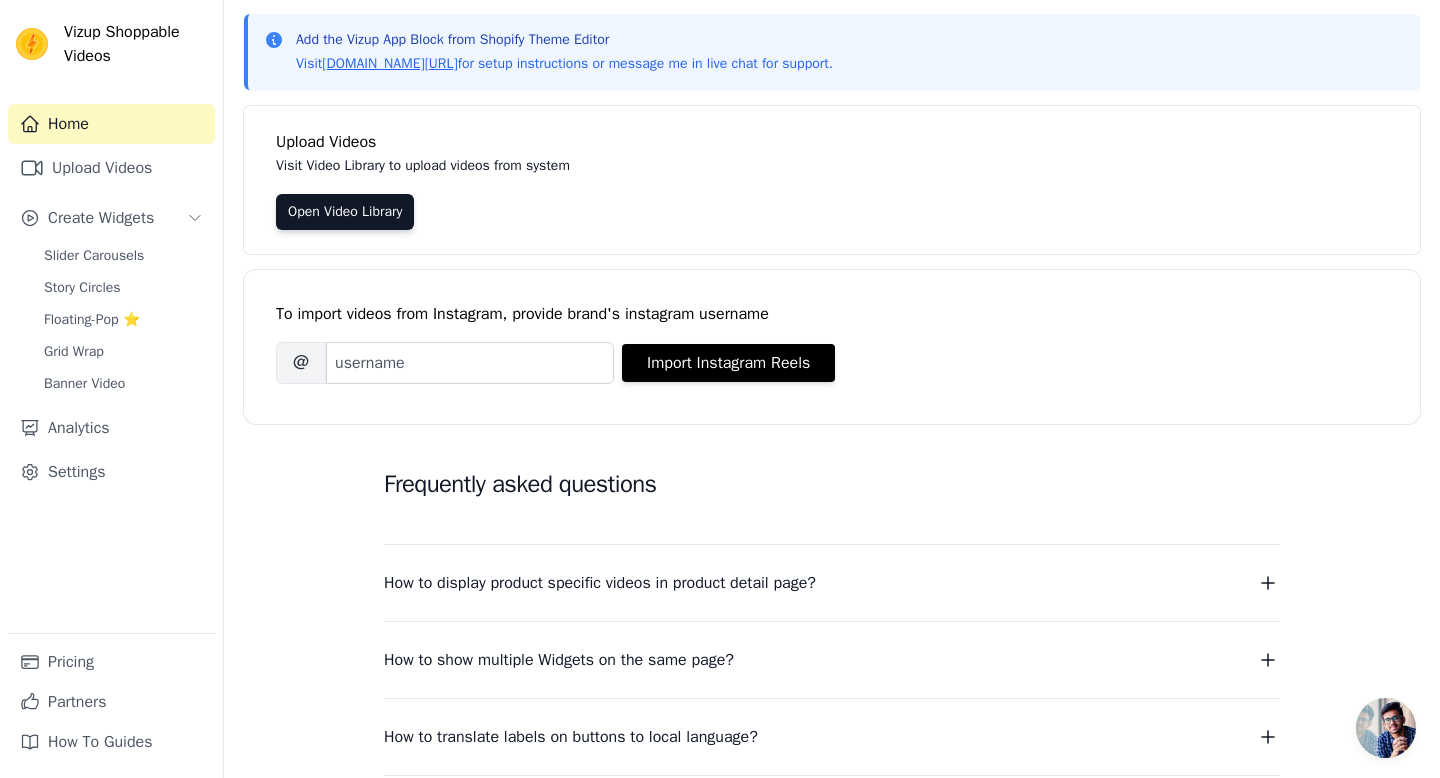 scroll, scrollTop: 344, scrollLeft: 0, axis: vertical 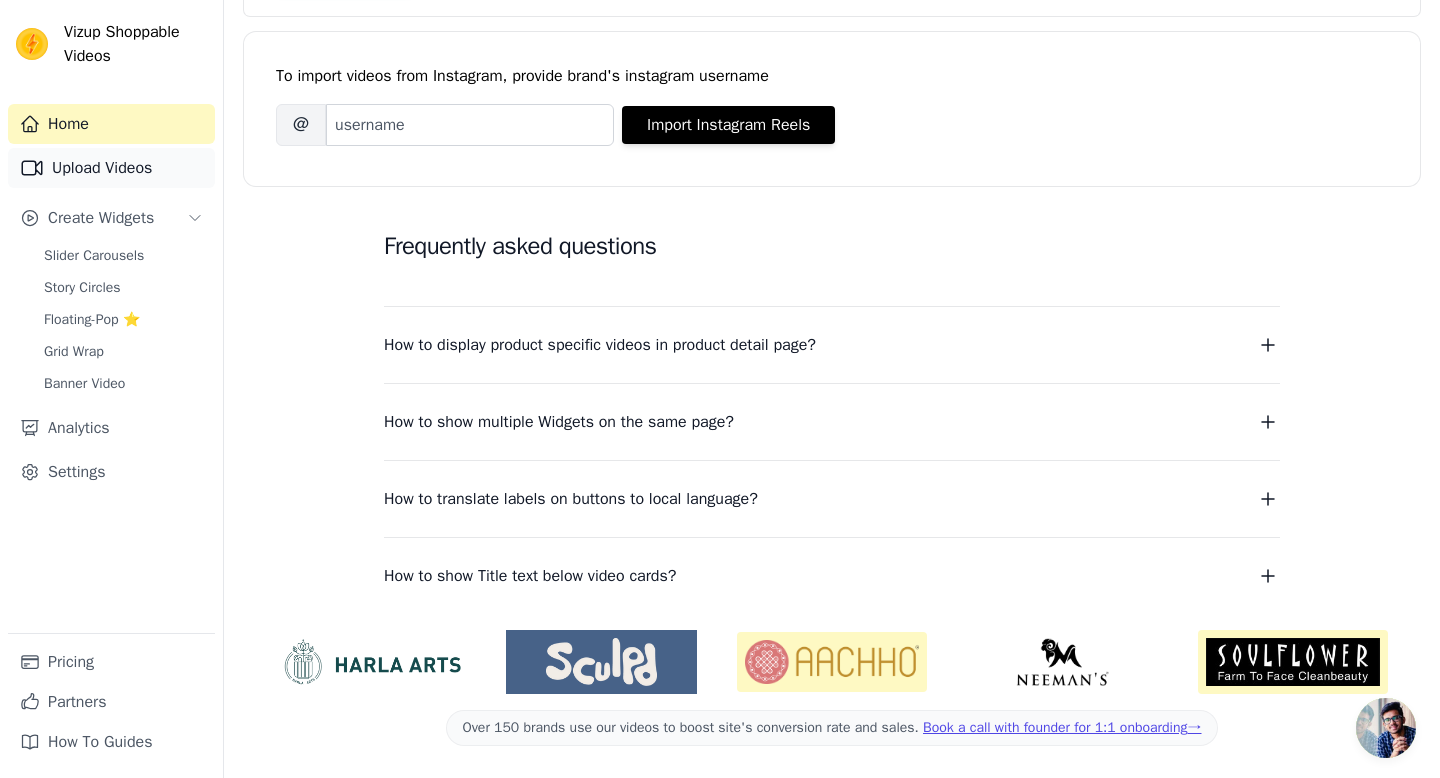 click on "Upload Videos" at bounding box center [111, 168] 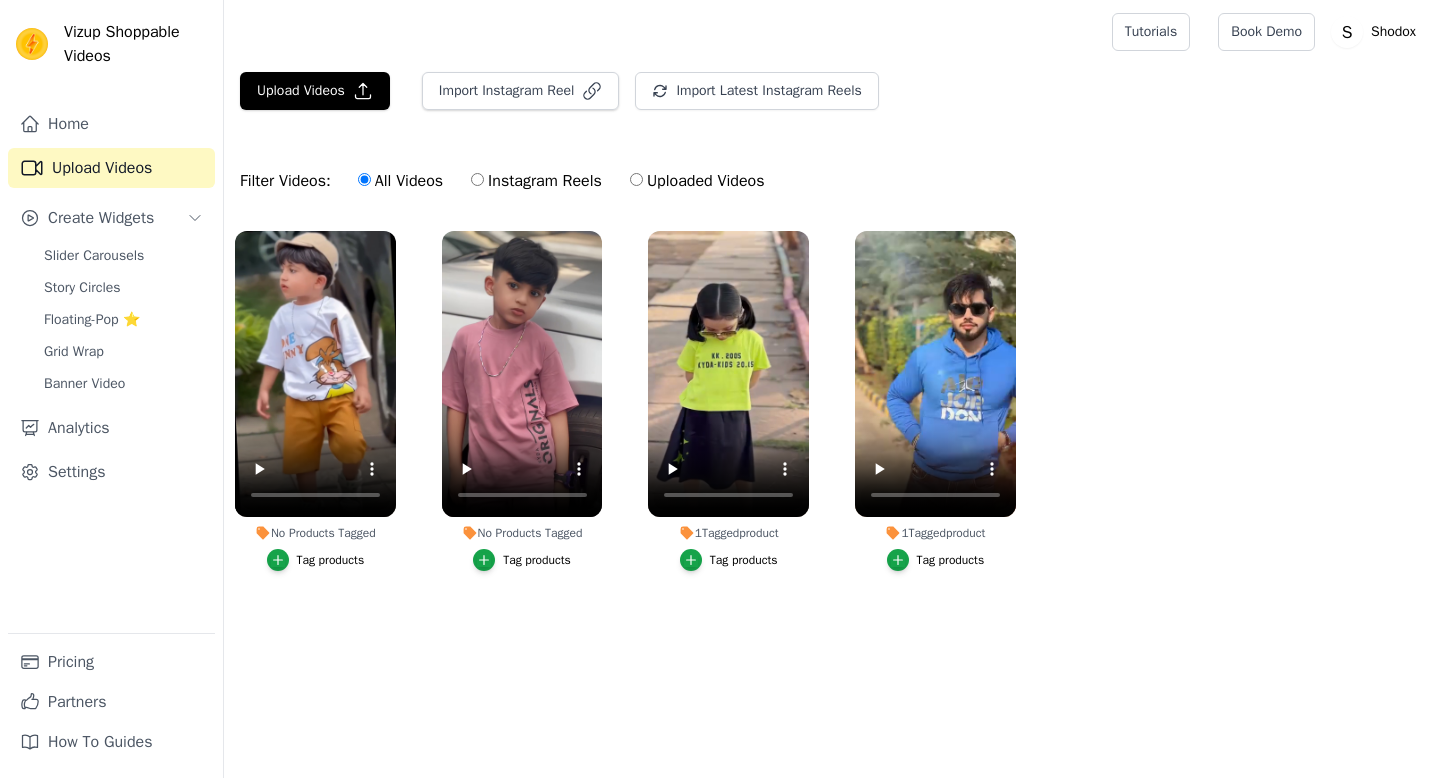 scroll, scrollTop: 0, scrollLeft: 0, axis: both 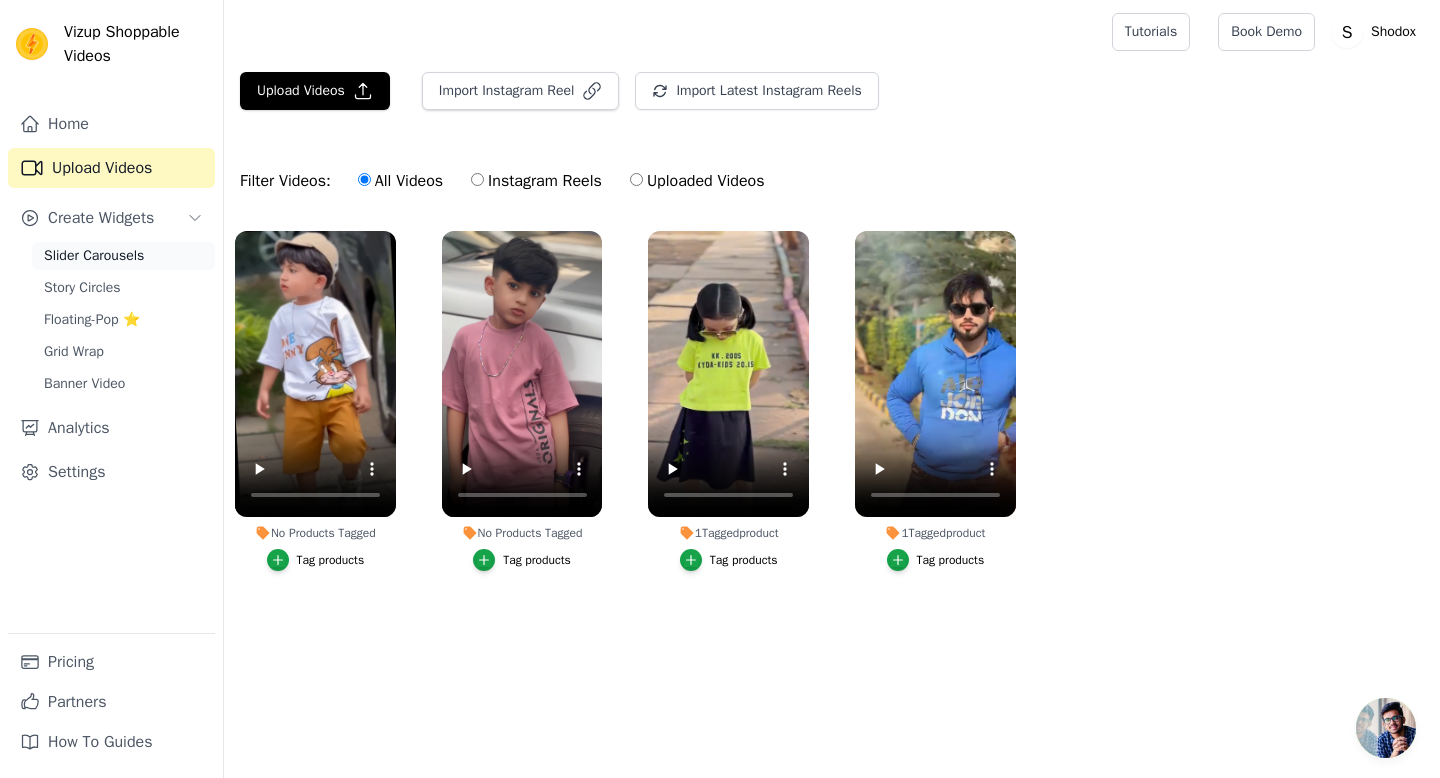 click on "Slider Carousels" at bounding box center (94, 256) 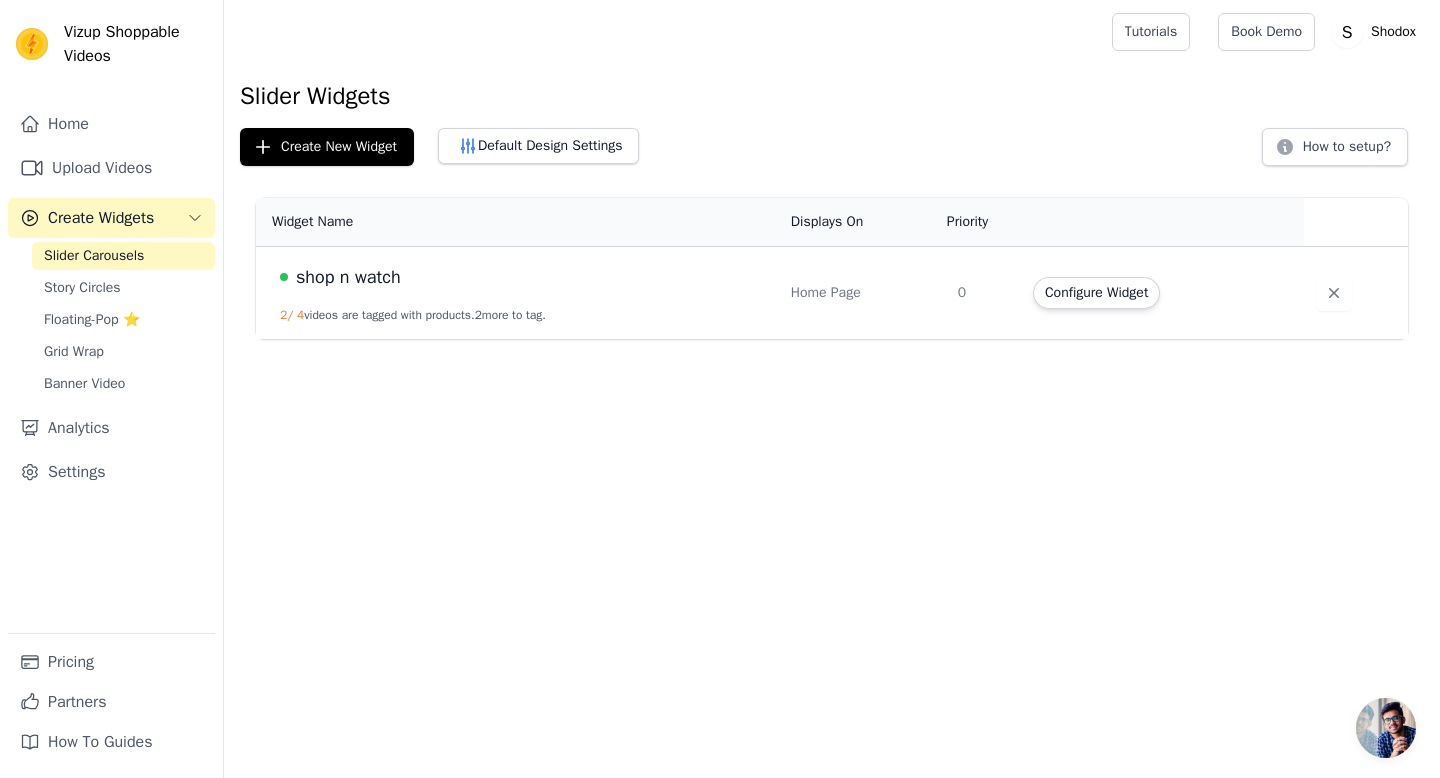 click on "shop n watch" at bounding box center (348, 277) 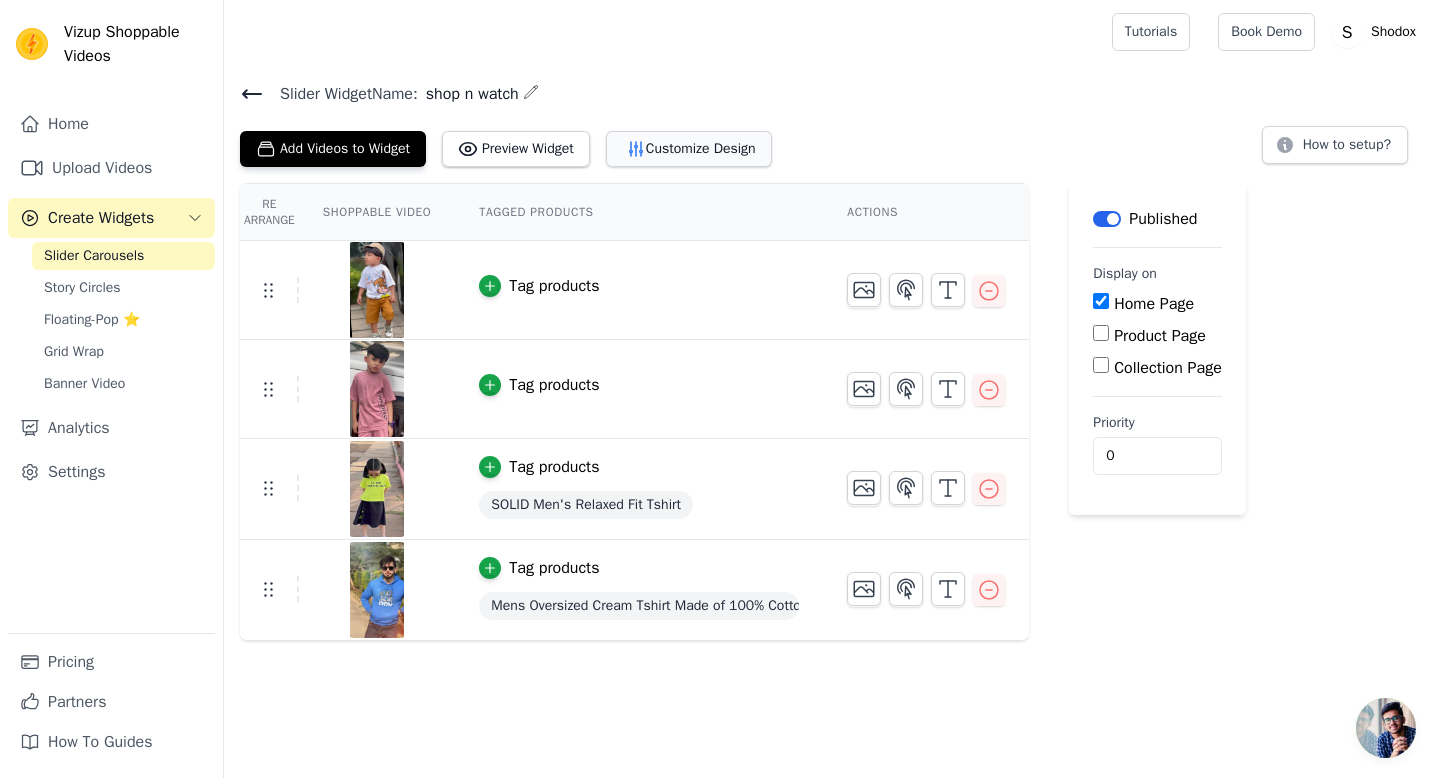 click on "Customize Design" at bounding box center (689, 149) 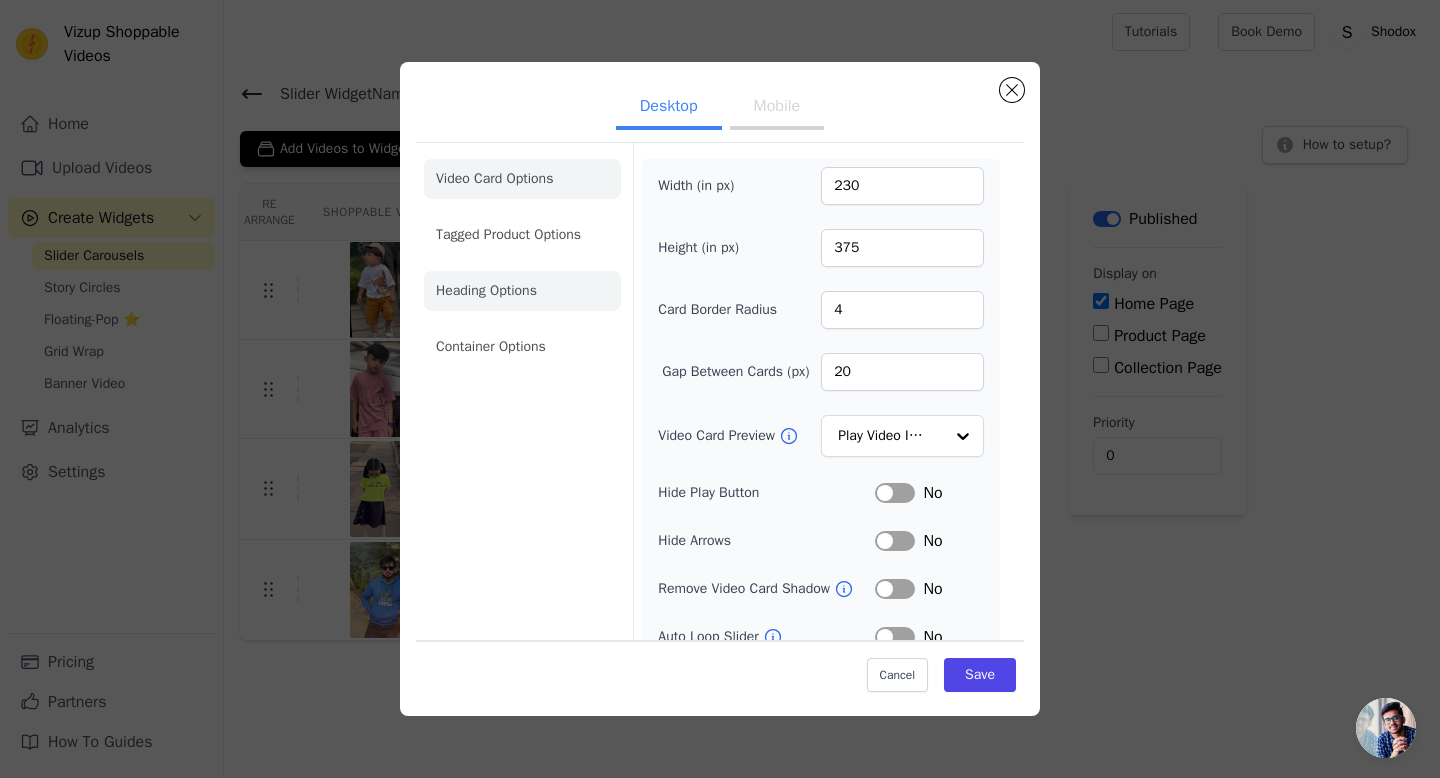 click on "Heading Options" 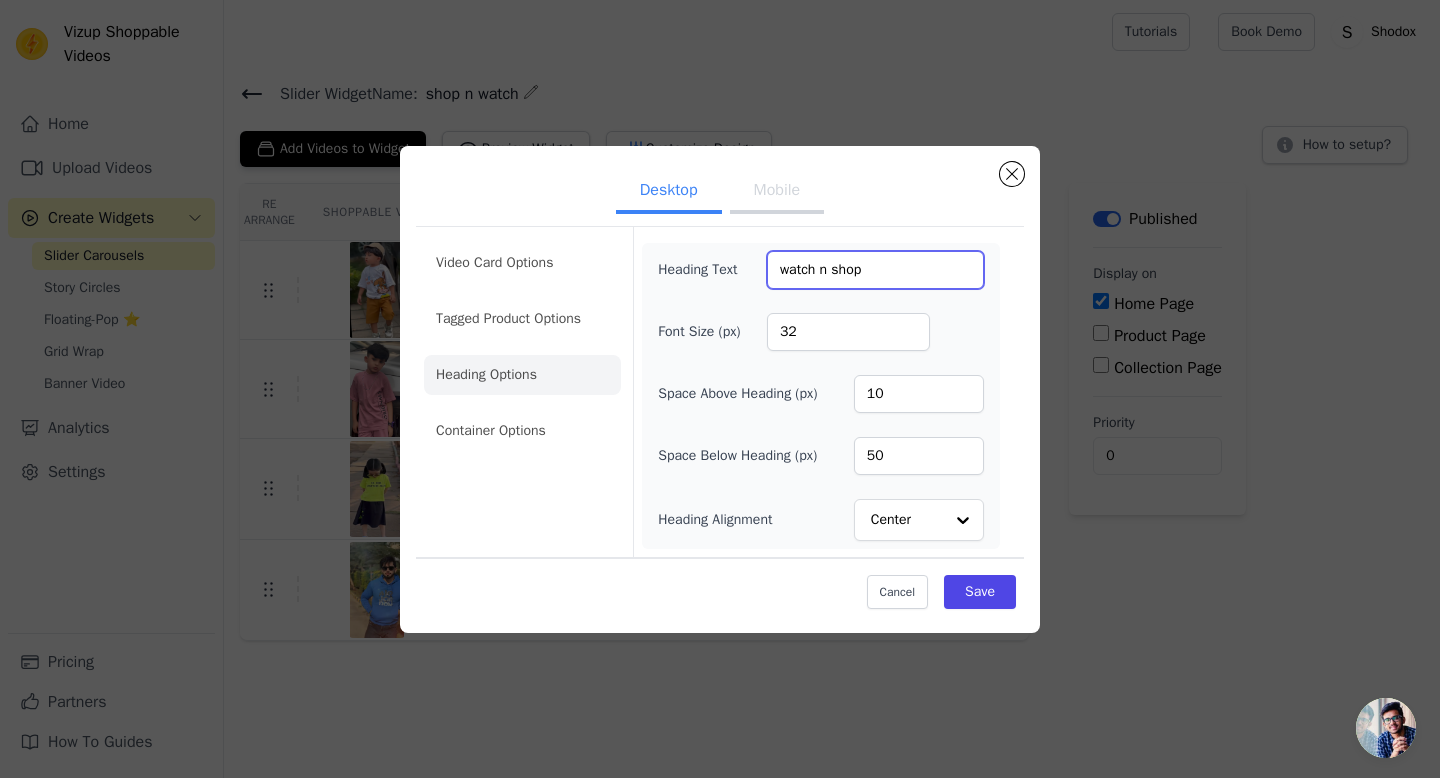 click on "watch n shop" at bounding box center (875, 270) 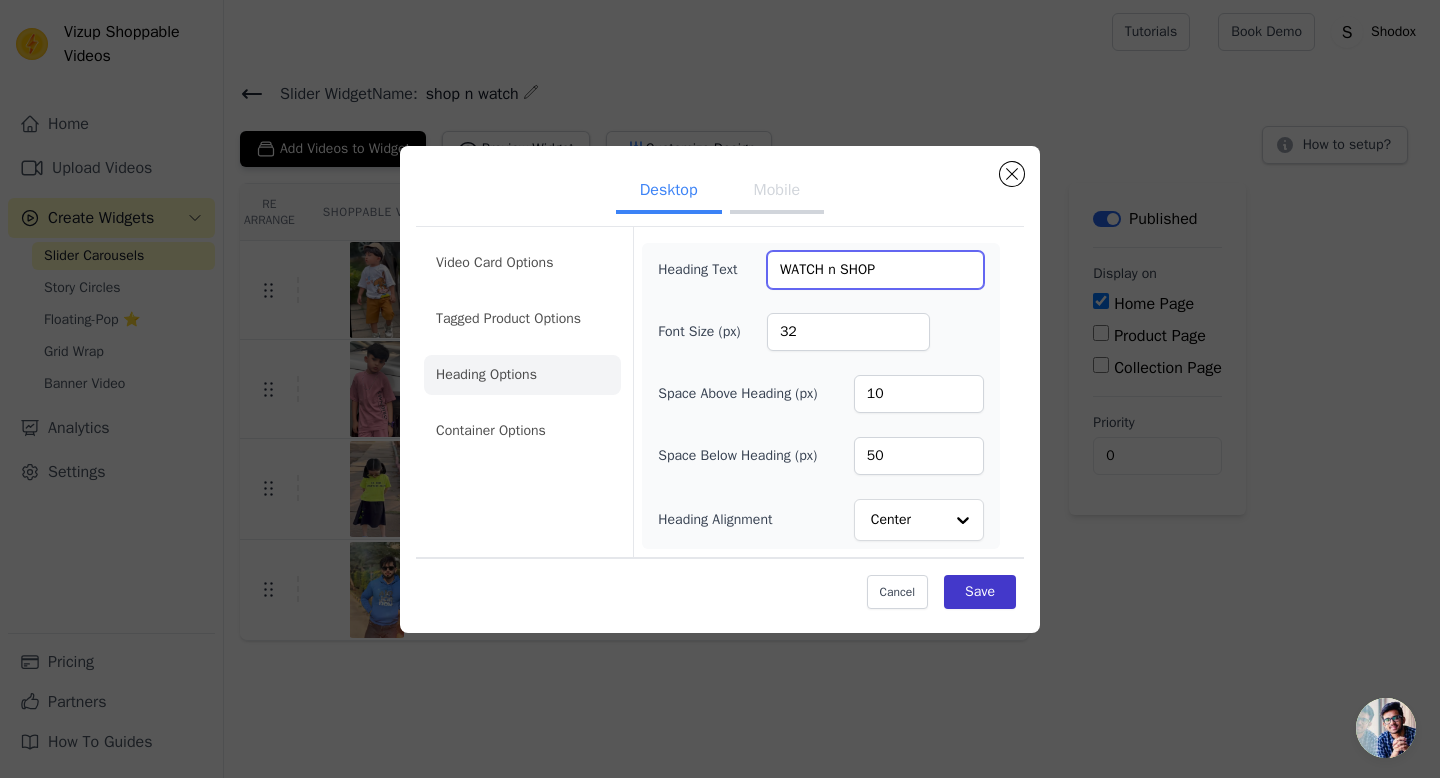 type on "WATCH n SHOP" 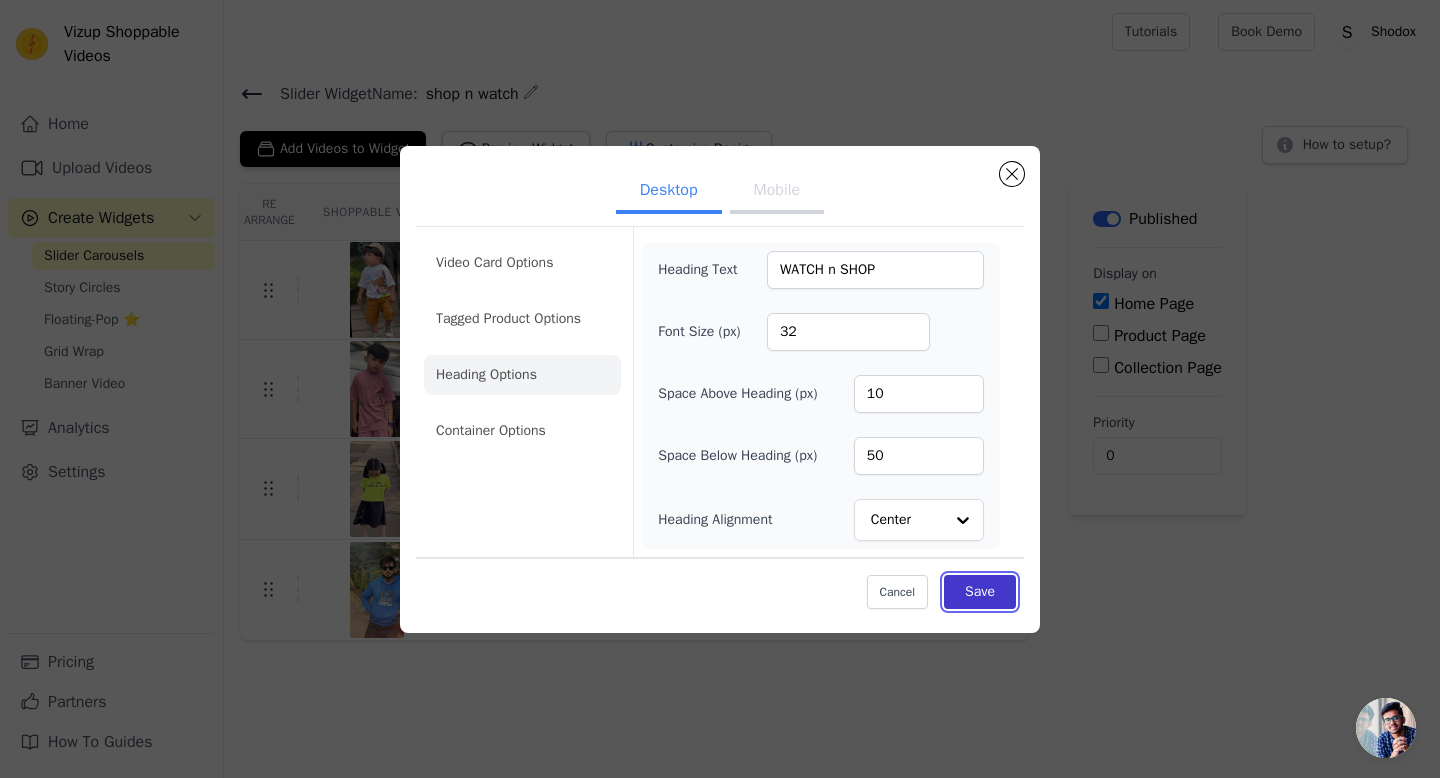 click on "Save" at bounding box center (980, 592) 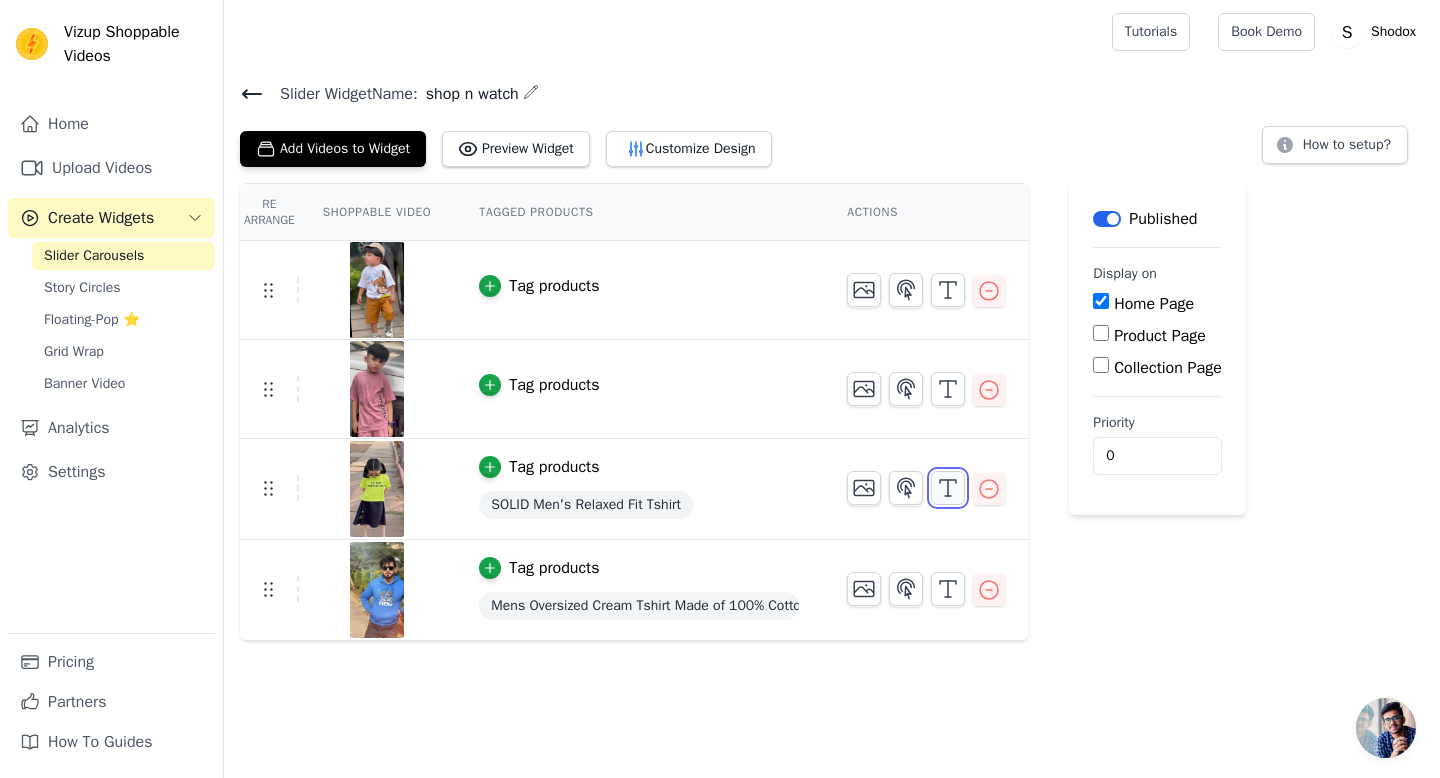 click 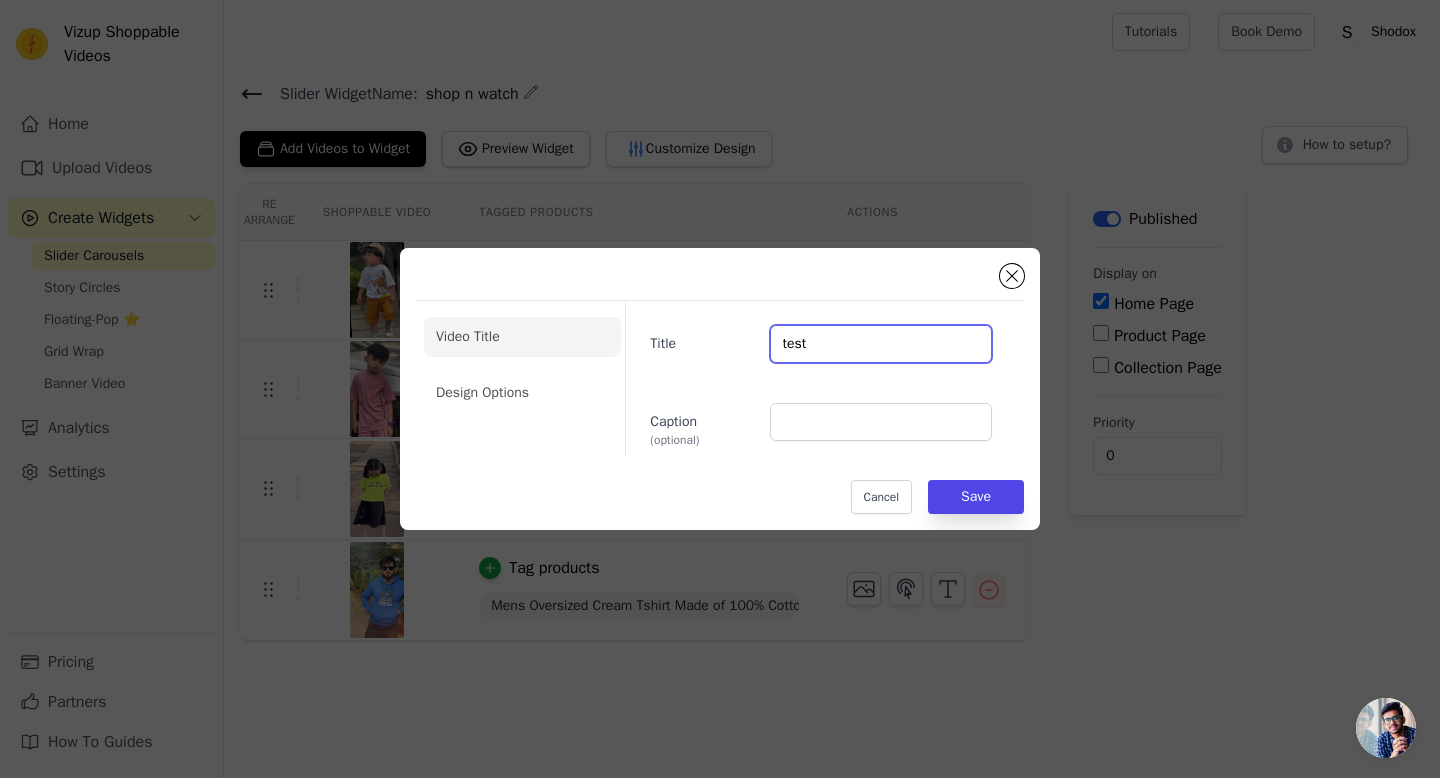 click on "test" at bounding box center (881, 344) 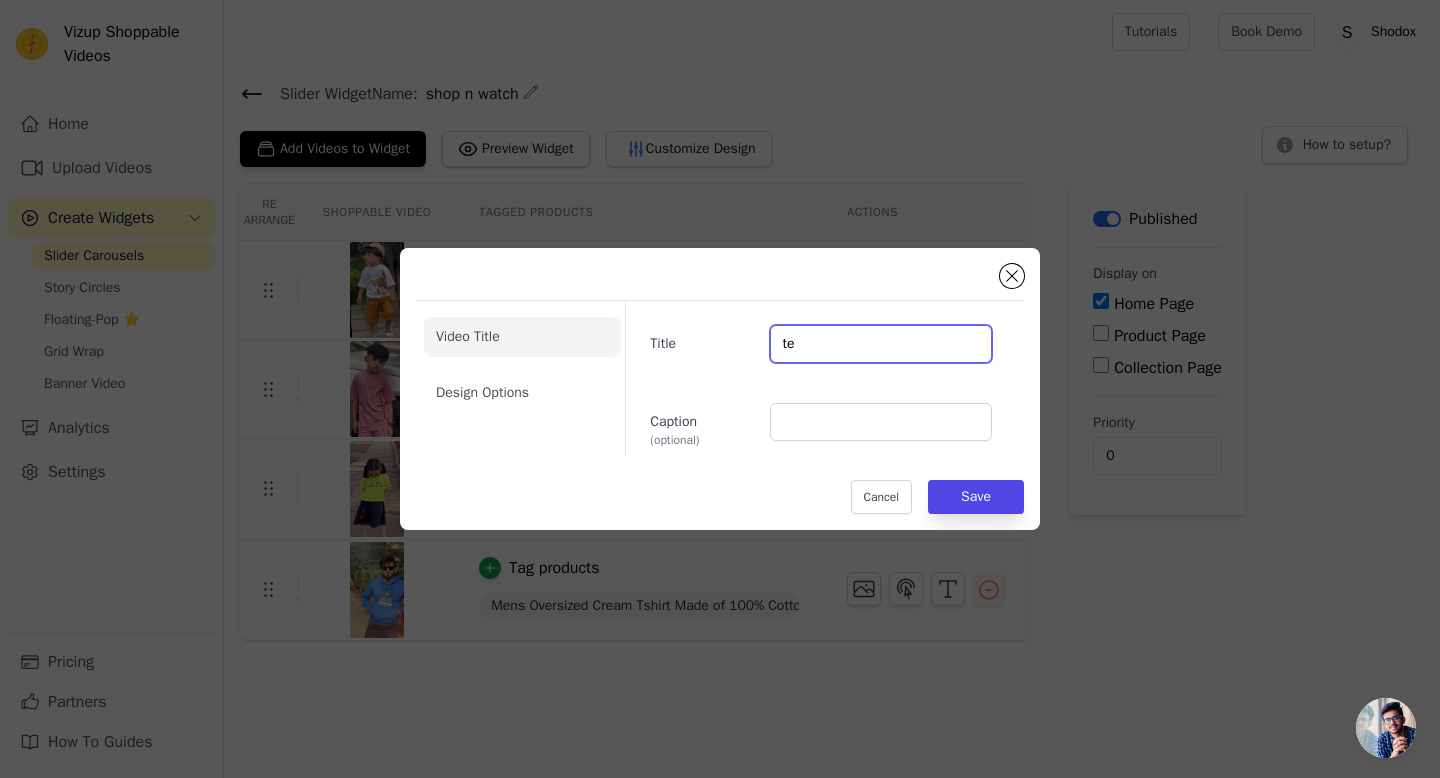 type on "t" 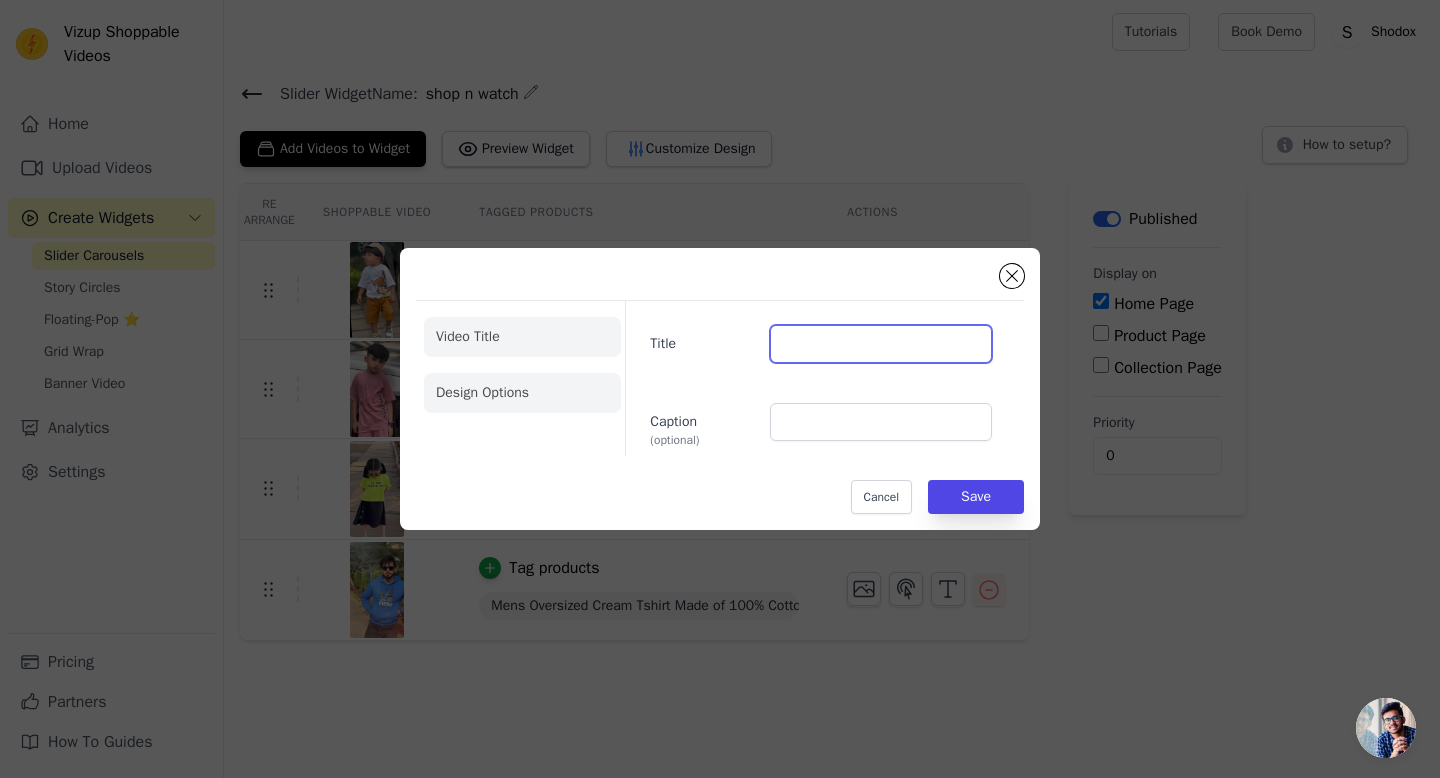 type 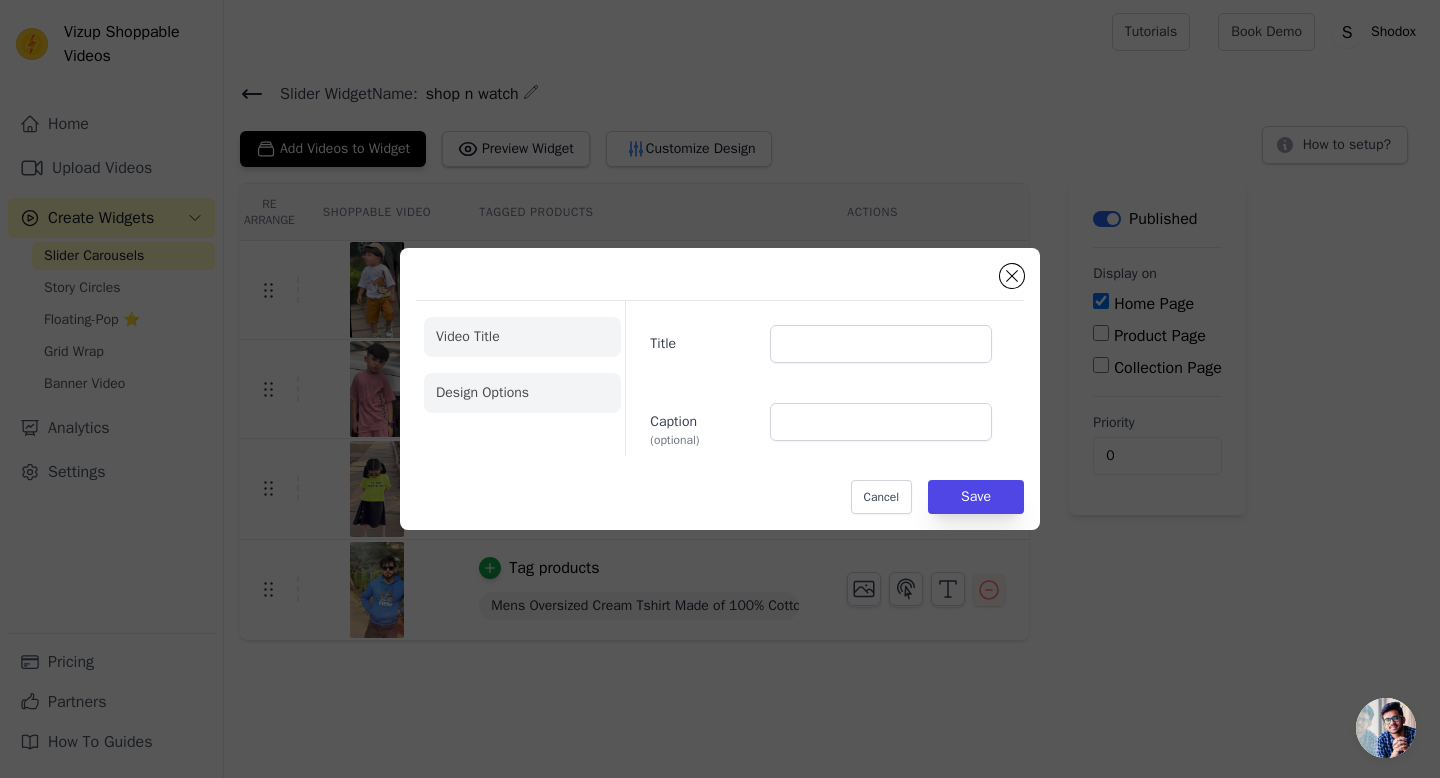 click on "Design Options" 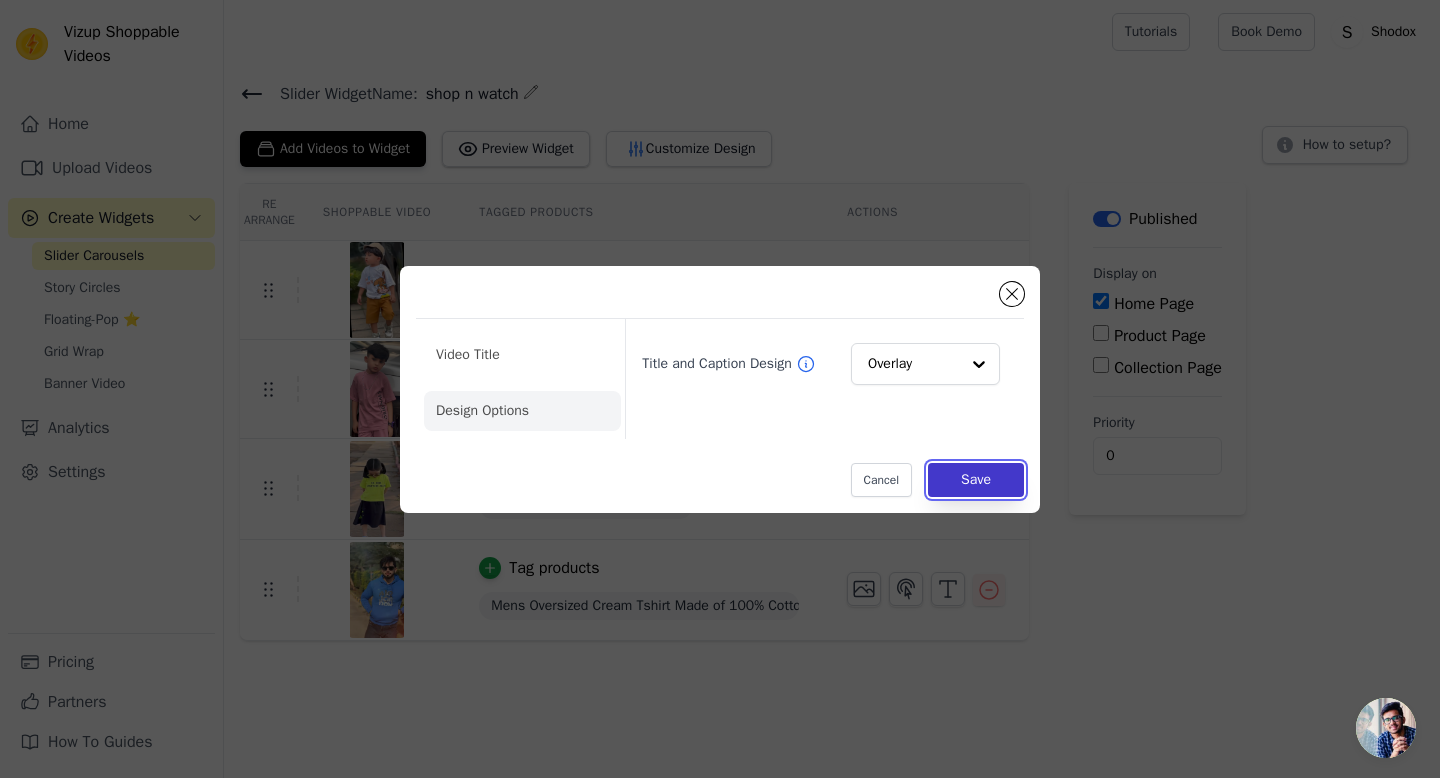 click on "Save" at bounding box center (976, 480) 